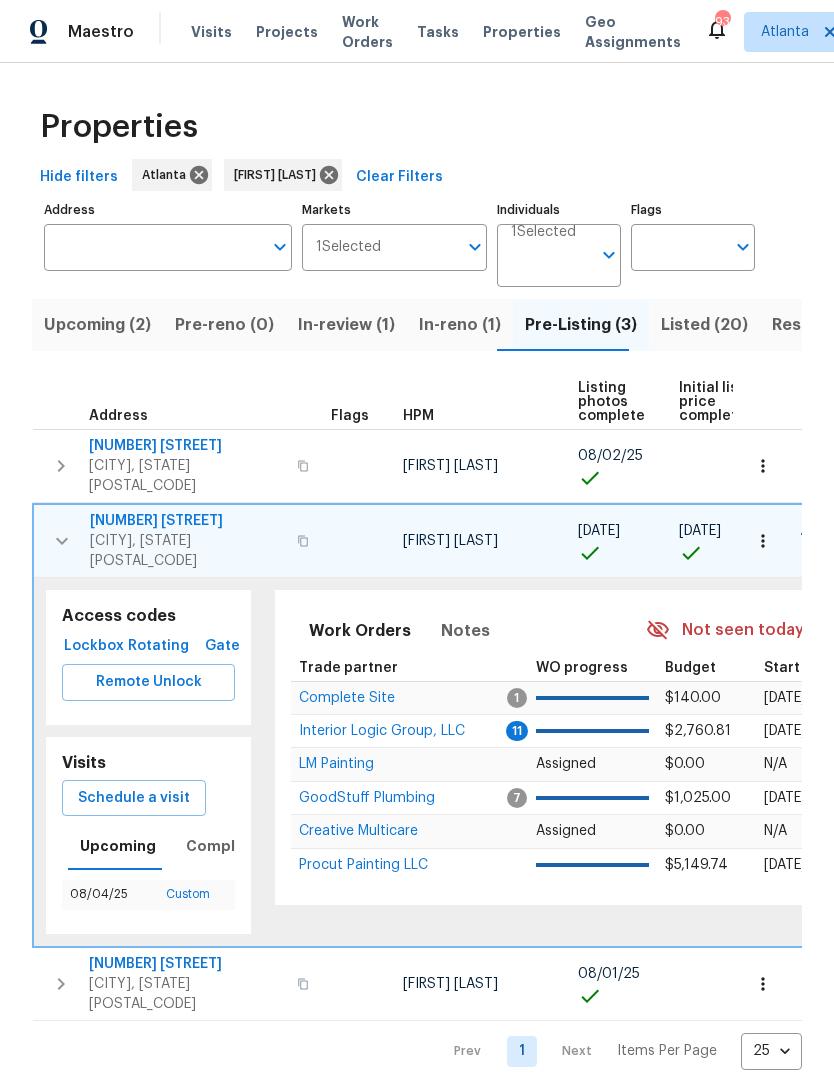 scroll, scrollTop: 0, scrollLeft: 0, axis: both 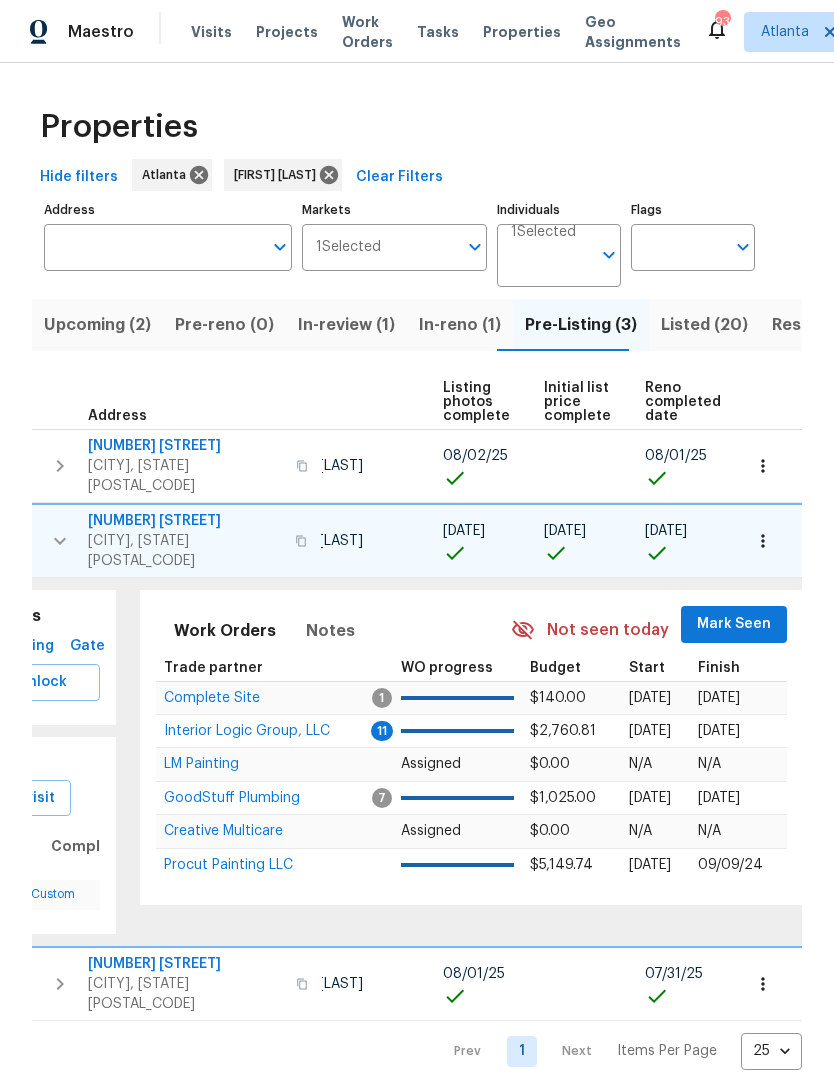 click on "Address" at bounding box center [153, 247] 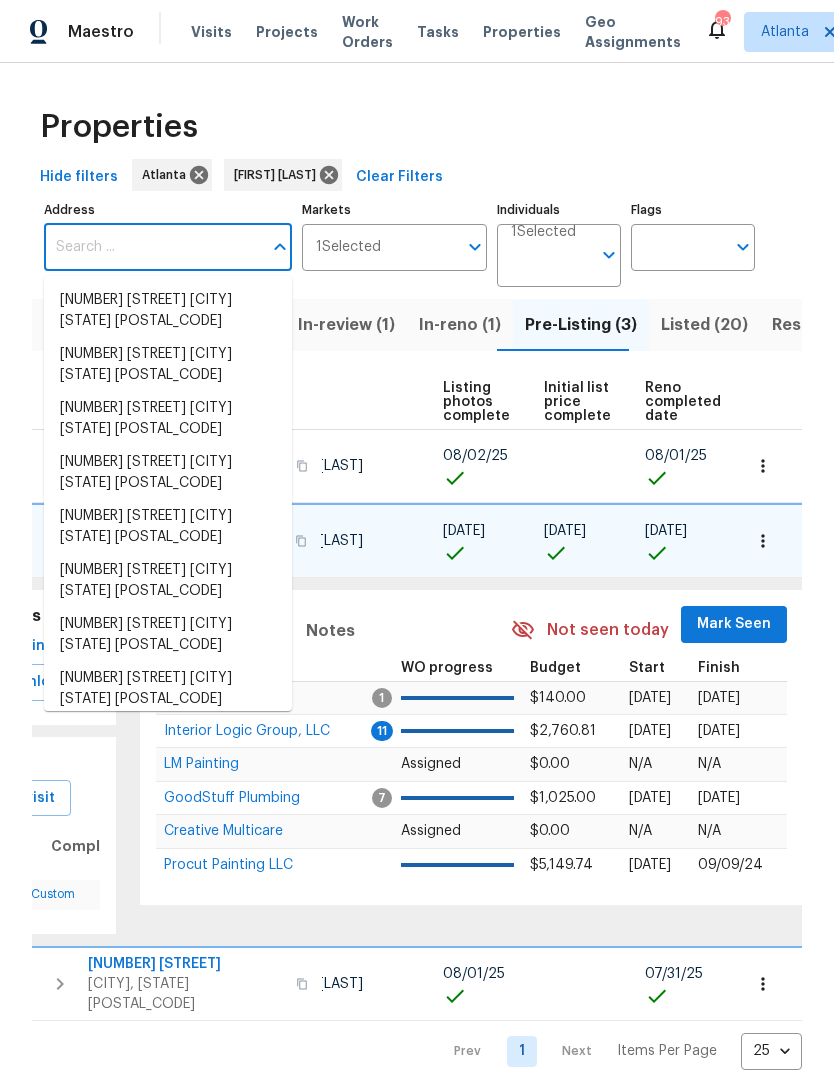 click at bounding box center [767, 402] 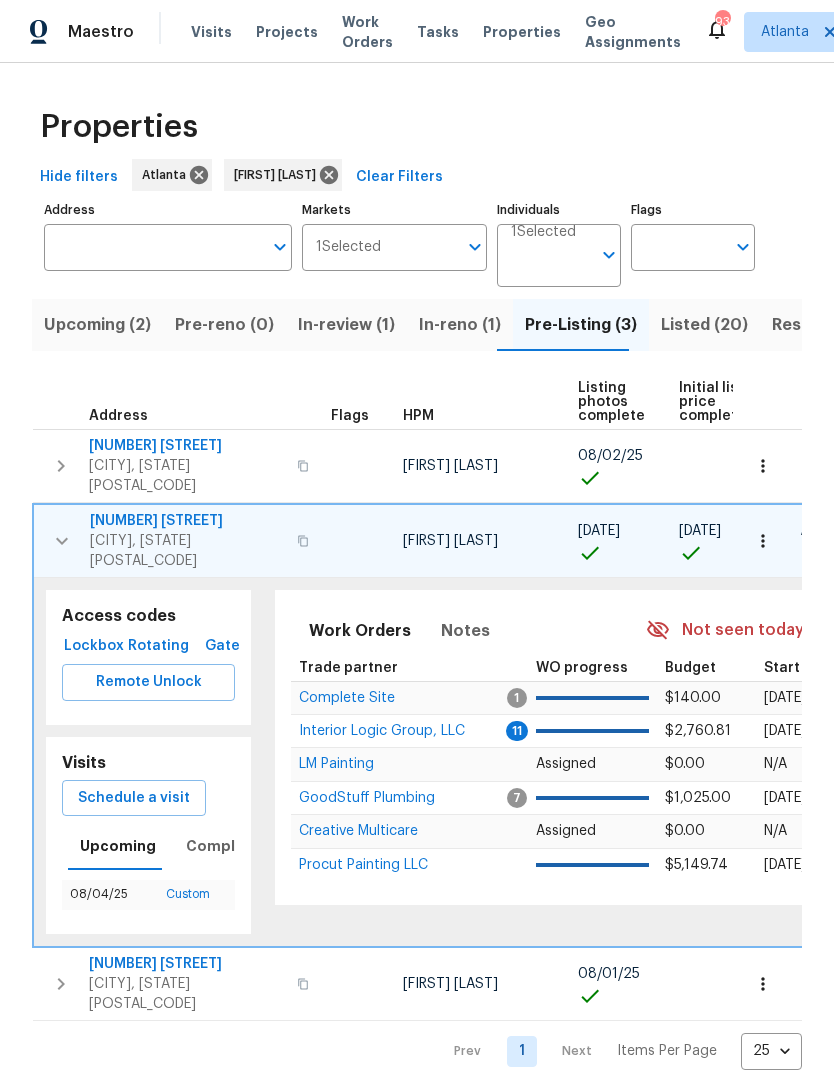 scroll, scrollTop: 0, scrollLeft: 0, axis: both 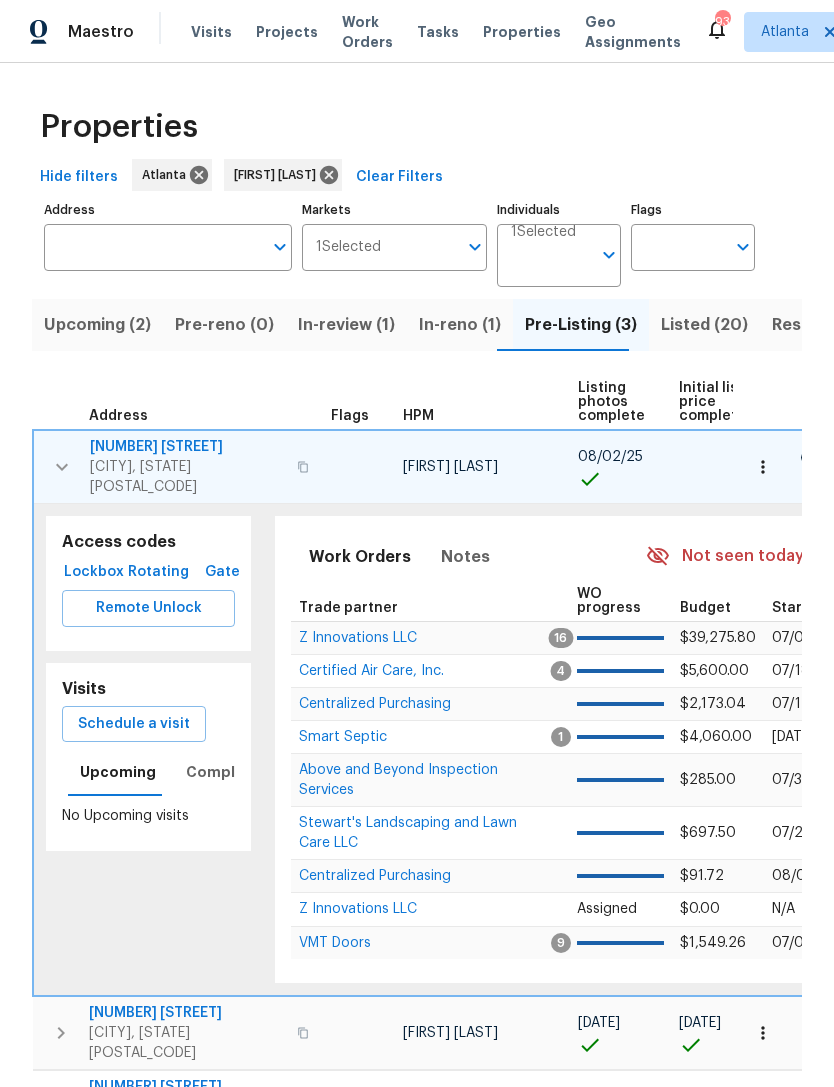 click on "Z Innovations LLC" at bounding box center (358, 638) 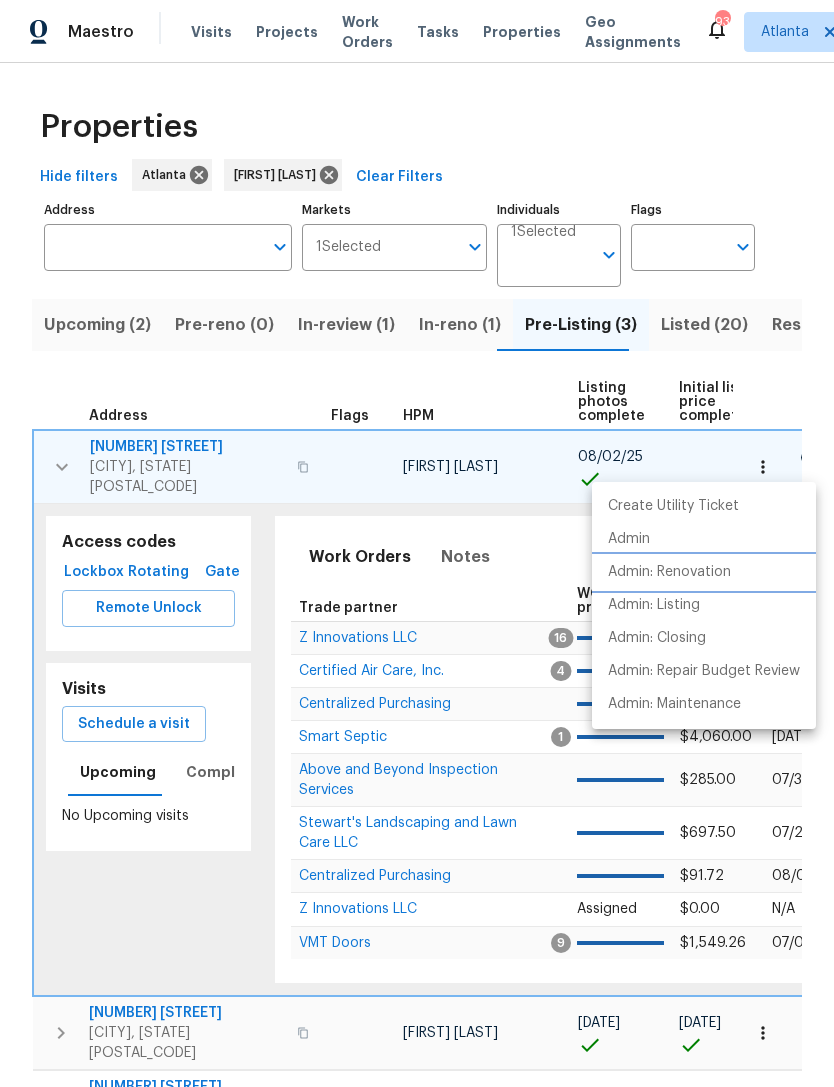 click on "Admin: Renovation" at bounding box center (669, 572) 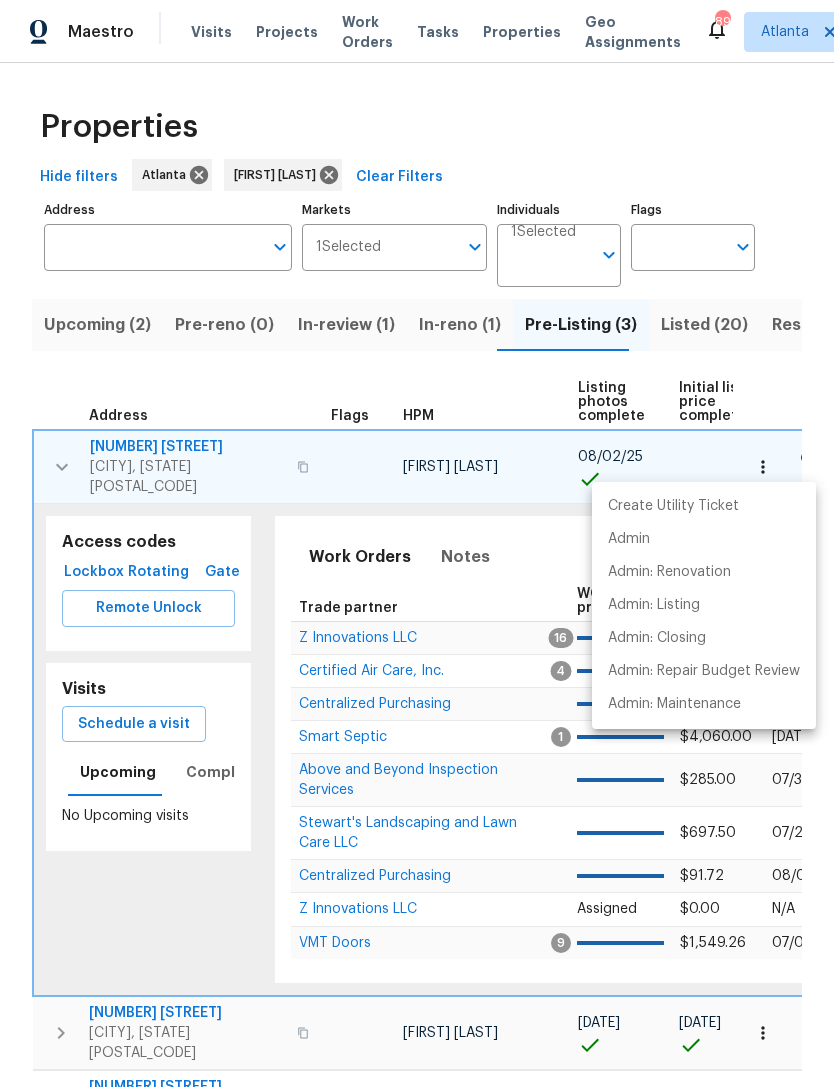 click at bounding box center [417, 543] 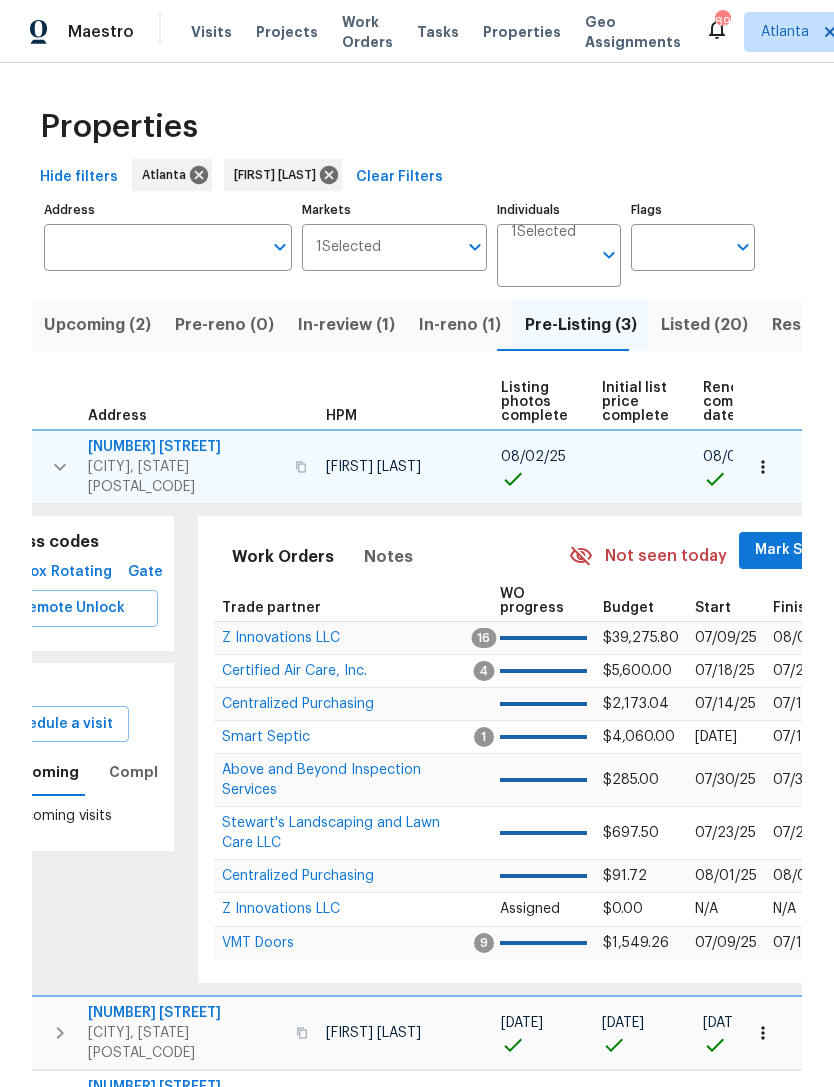 scroll, scrollTop: 0, scrollLeft: 78, axis: horizontal 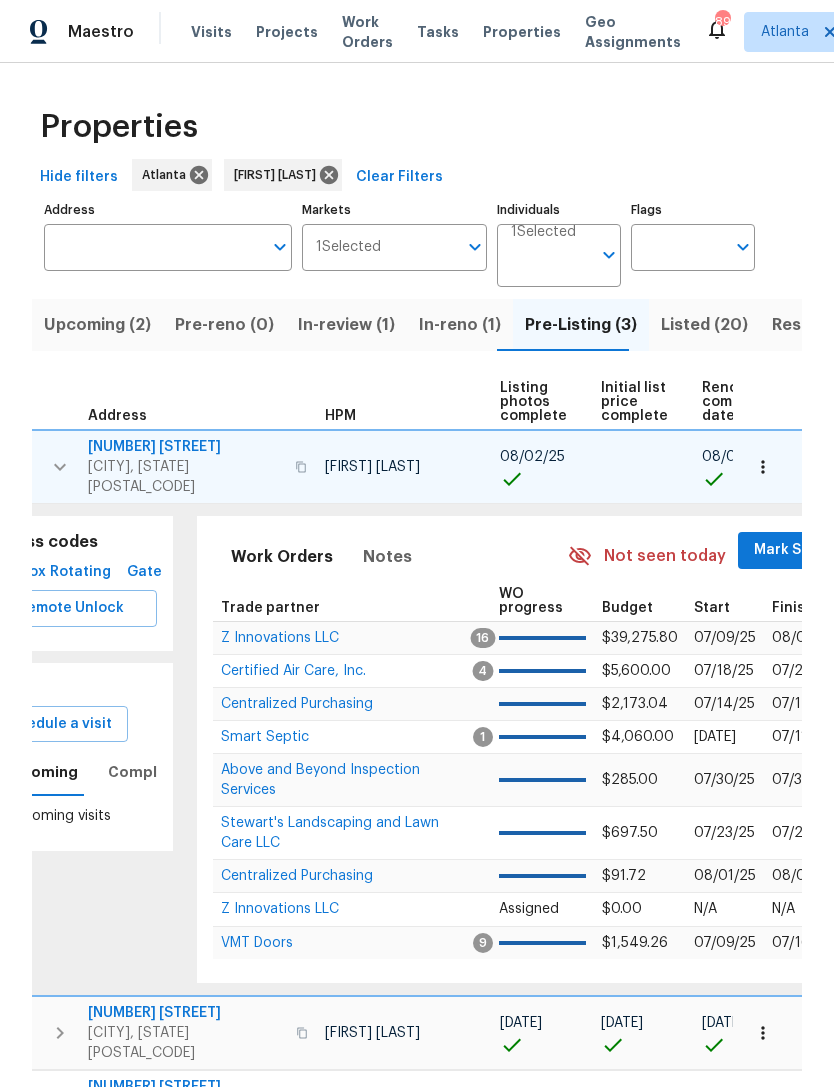 click on "Mark Seen" at bounding box center (791, 550) 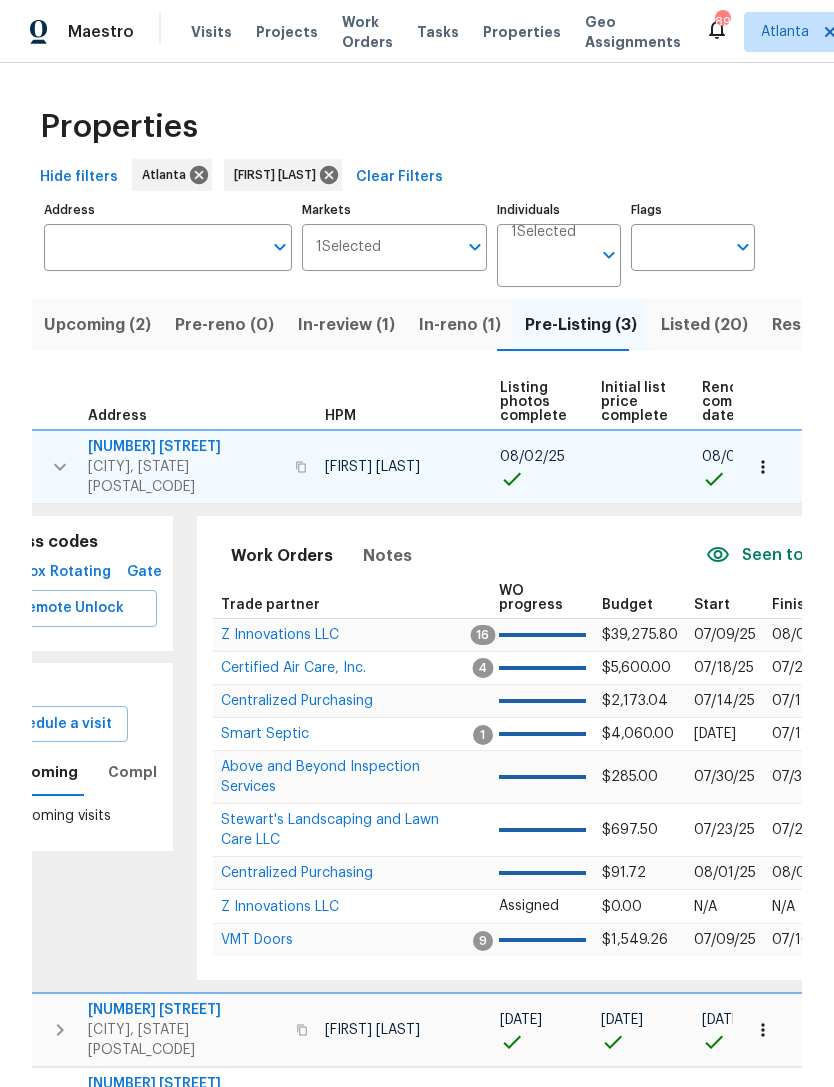 click on "Address" at bounding box center [153, 247] 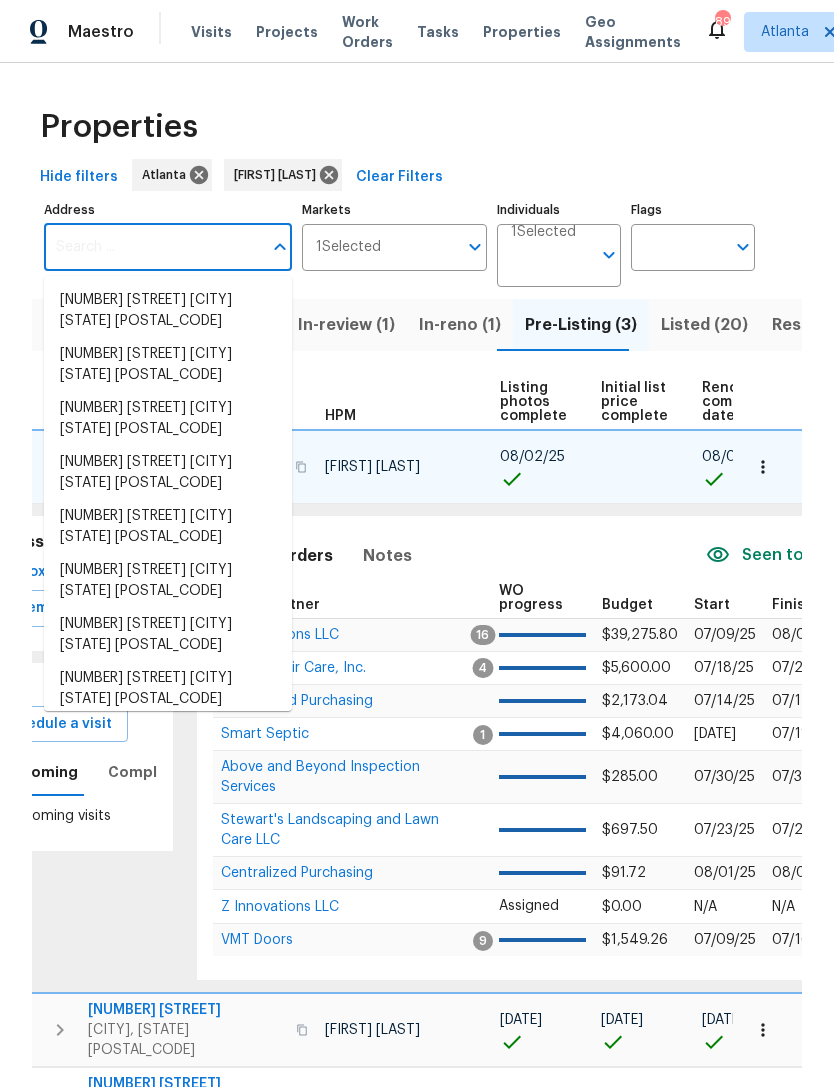 type on "z" 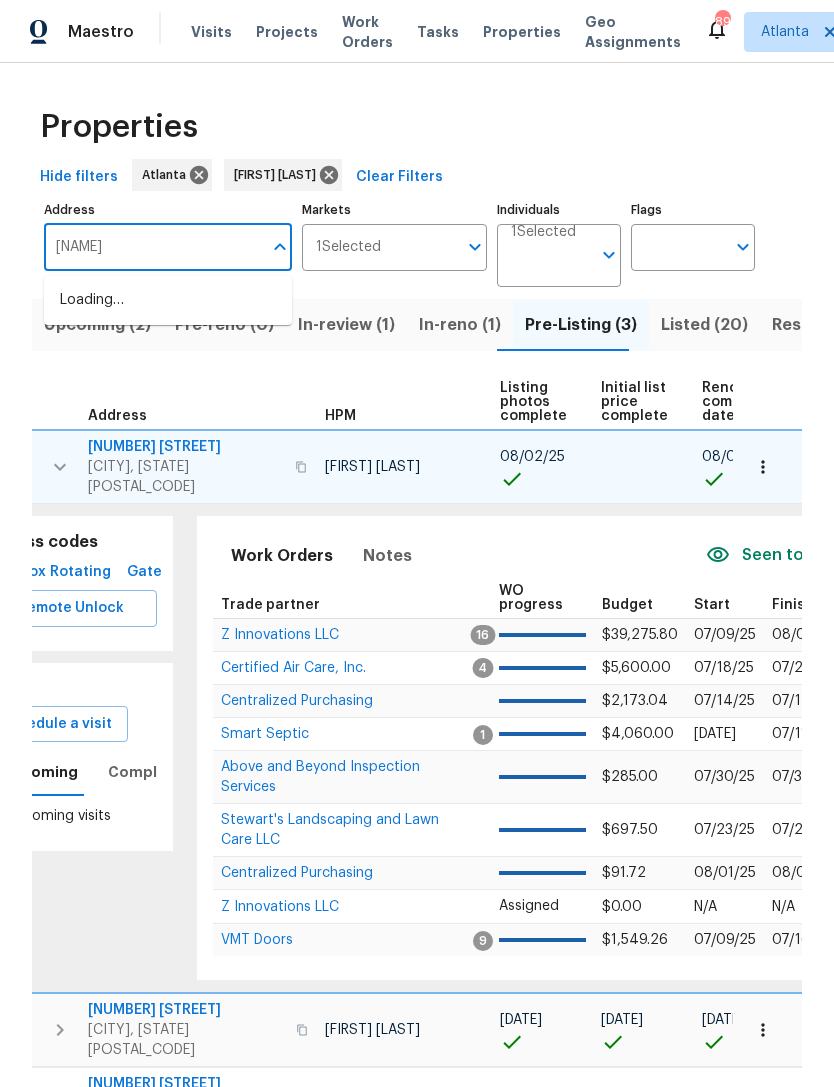 type on "shenfield" 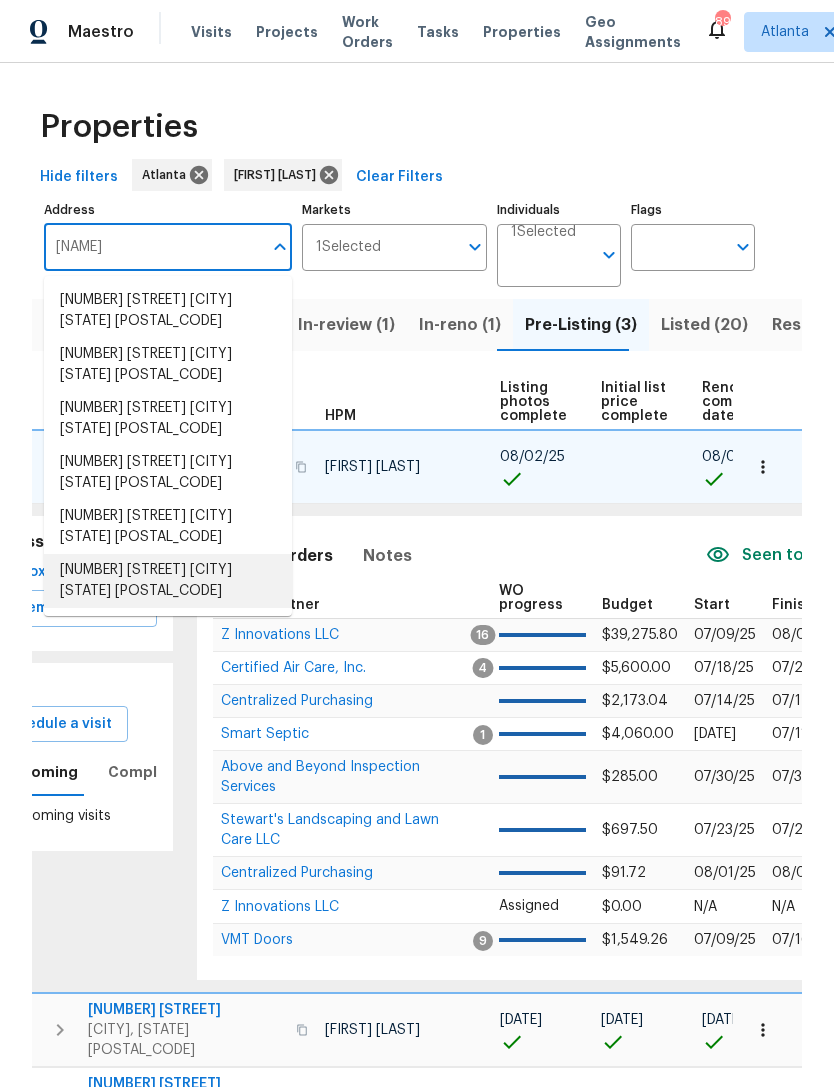 click on "6240 Shenfield Ln Union City GA 30291" at bounding box center (168, 581) 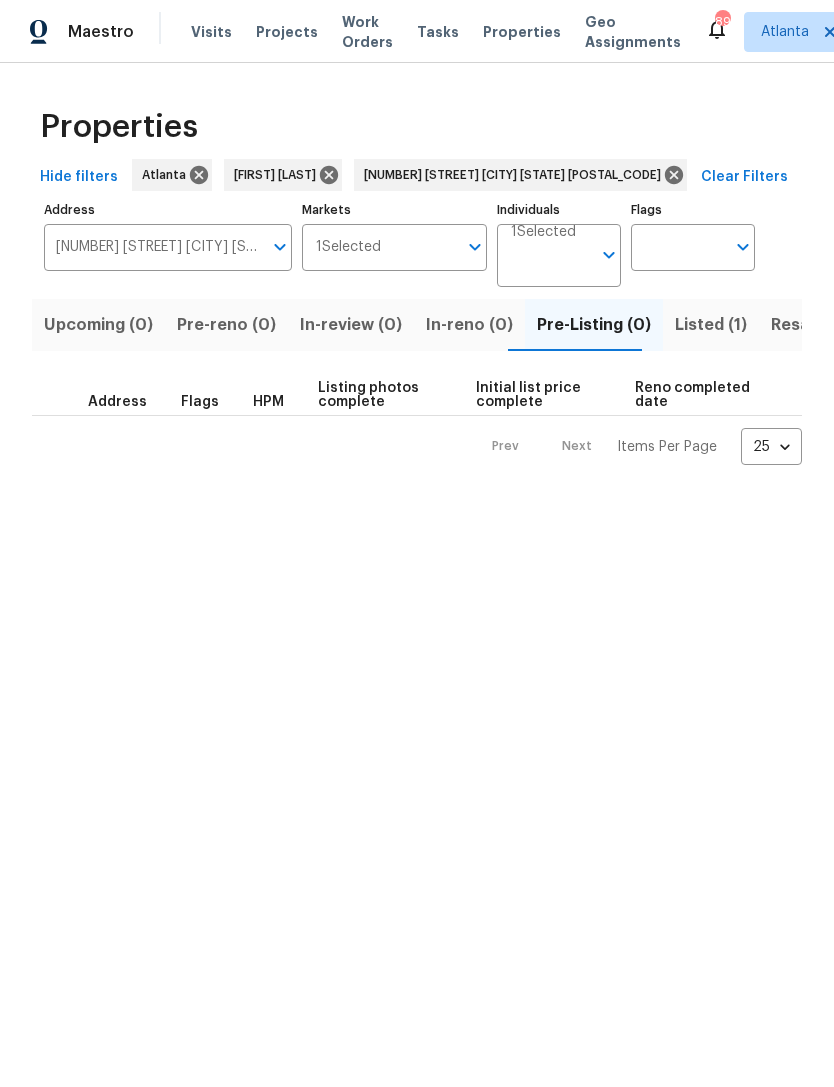 click on "Listed (1)" at bounding box center (711, 325) 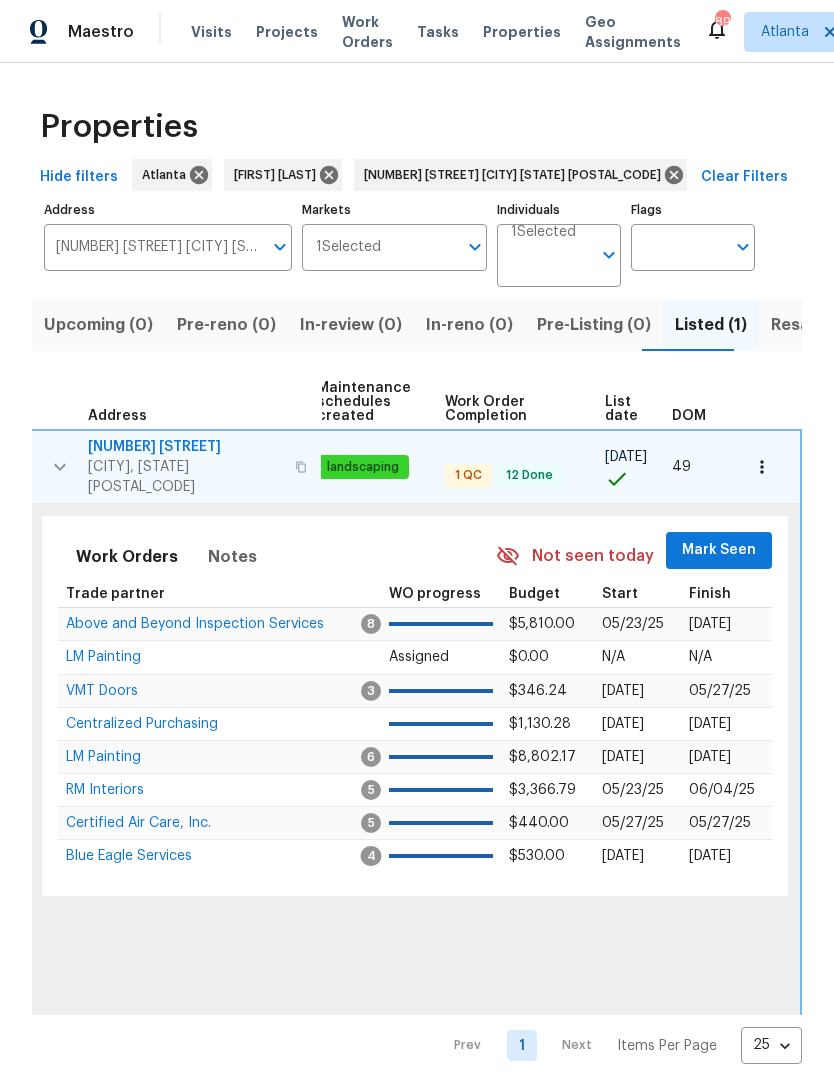 scroll, scrollTop: 0, scrollLeft: 256, axis: horizontal 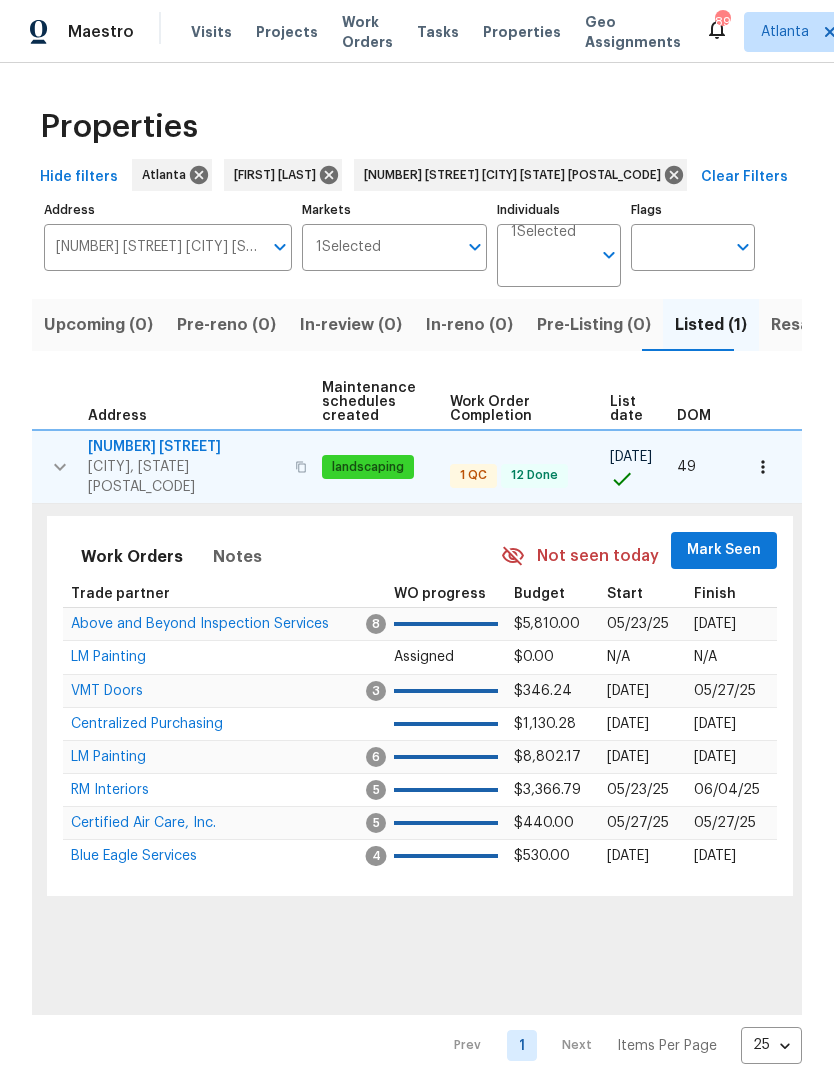 click on "Mark Seen" at bounding box center (724, 550) 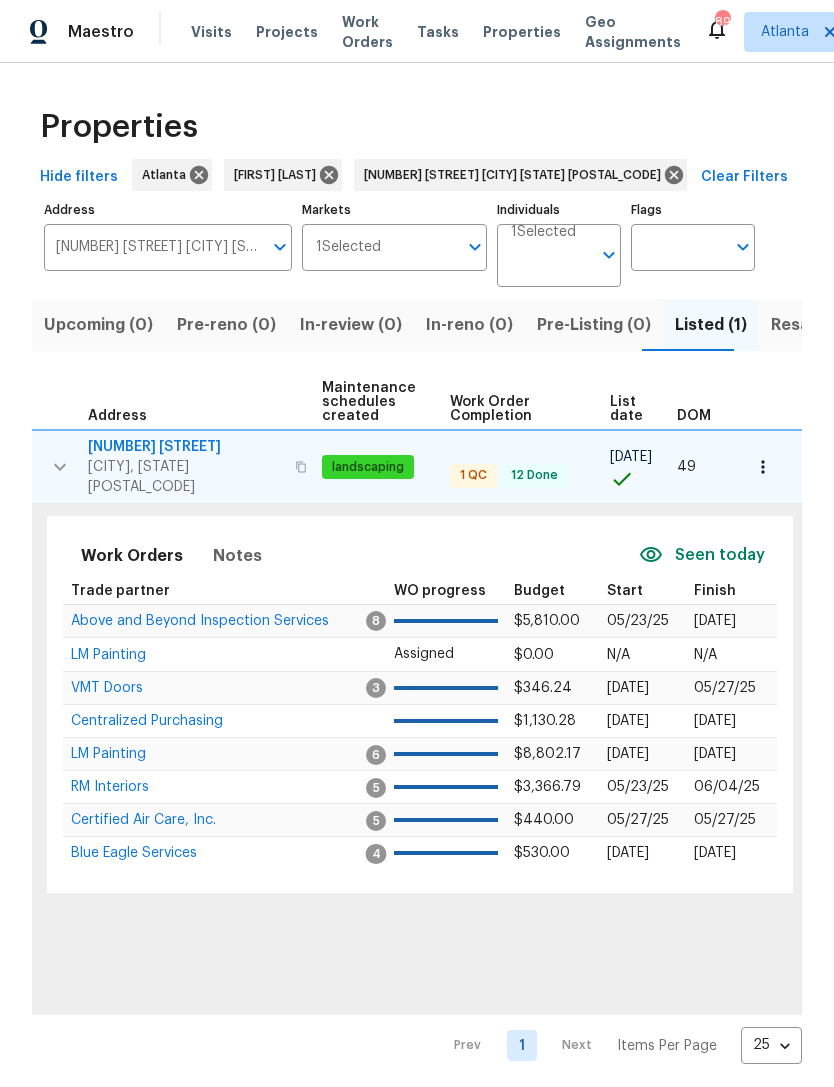 click on "RM Interiors" at bounding box center [215, 787] 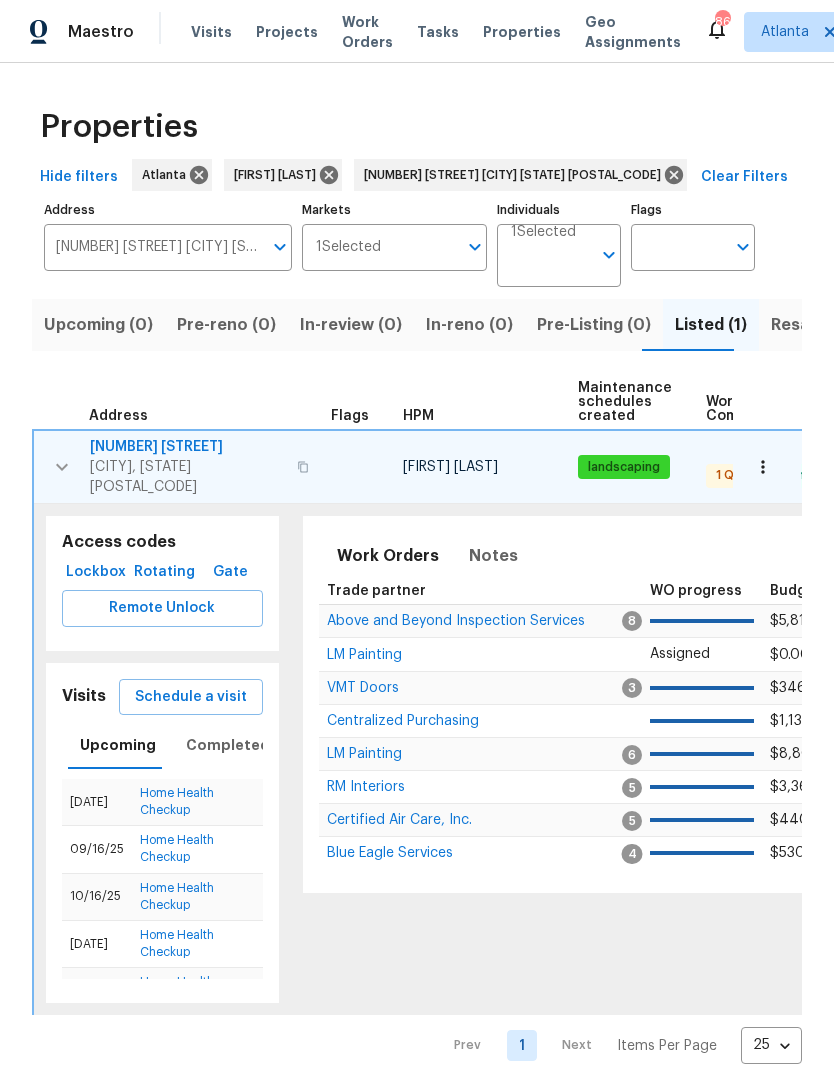 scroll, scrollTop: 0, scrollLeft: 0, axis: both 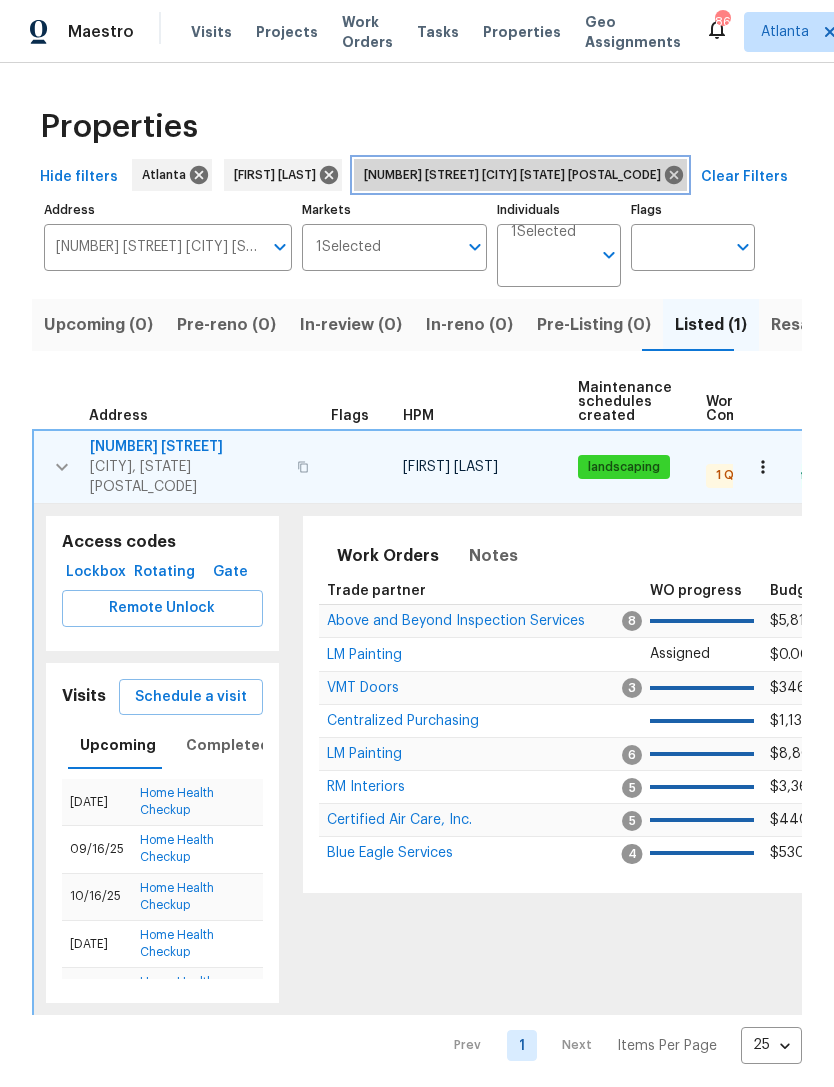 click 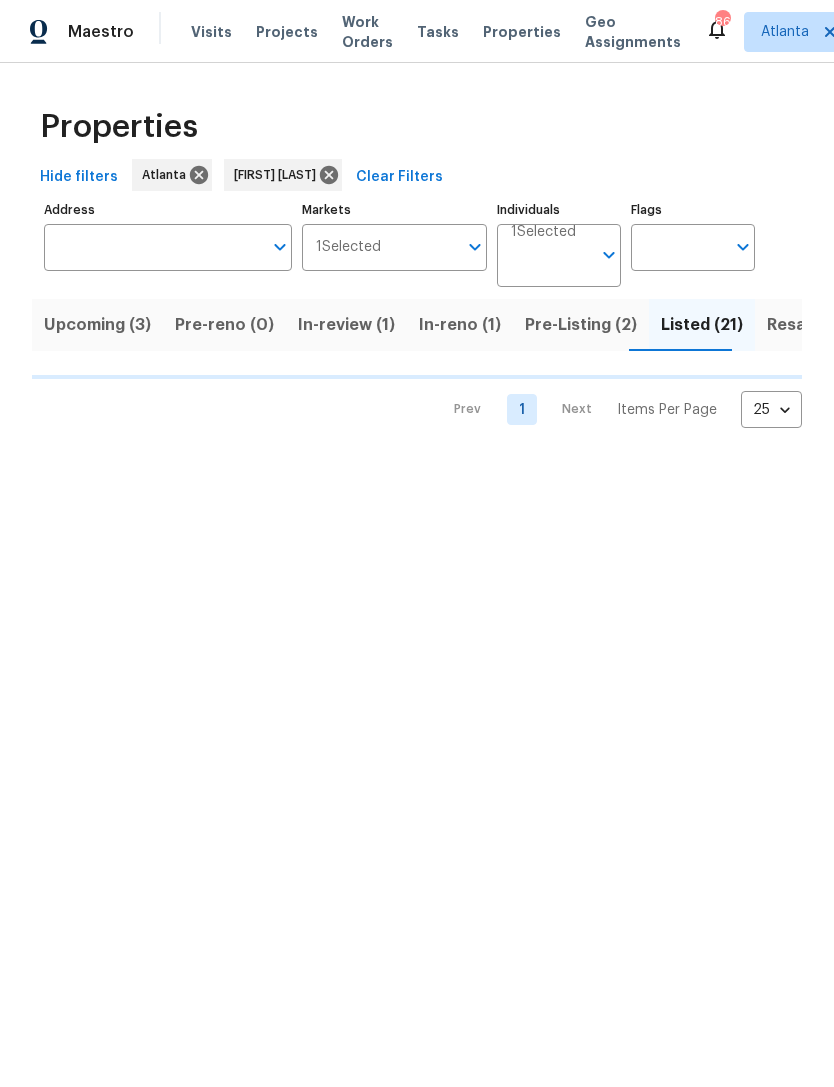 click on "Pre-Listing (2)" at bounding box center (581, 325) 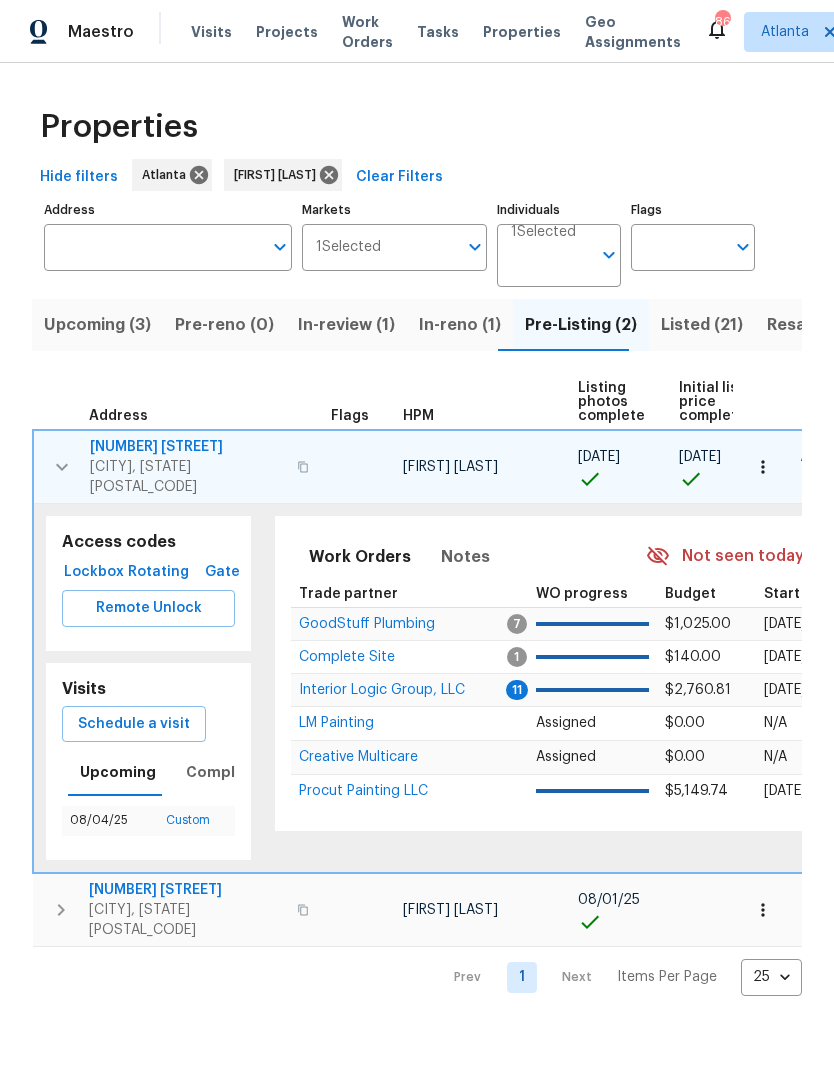 click 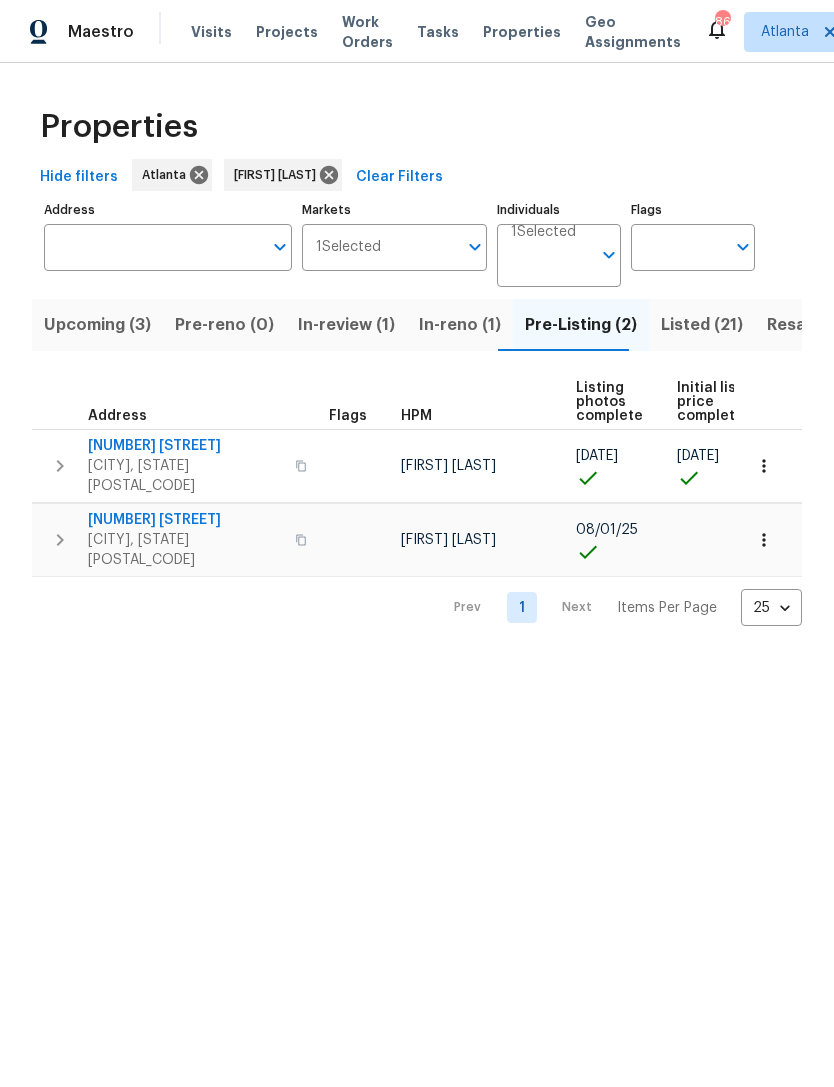 click on "Listed (21)" at bounding box center [702, 325] 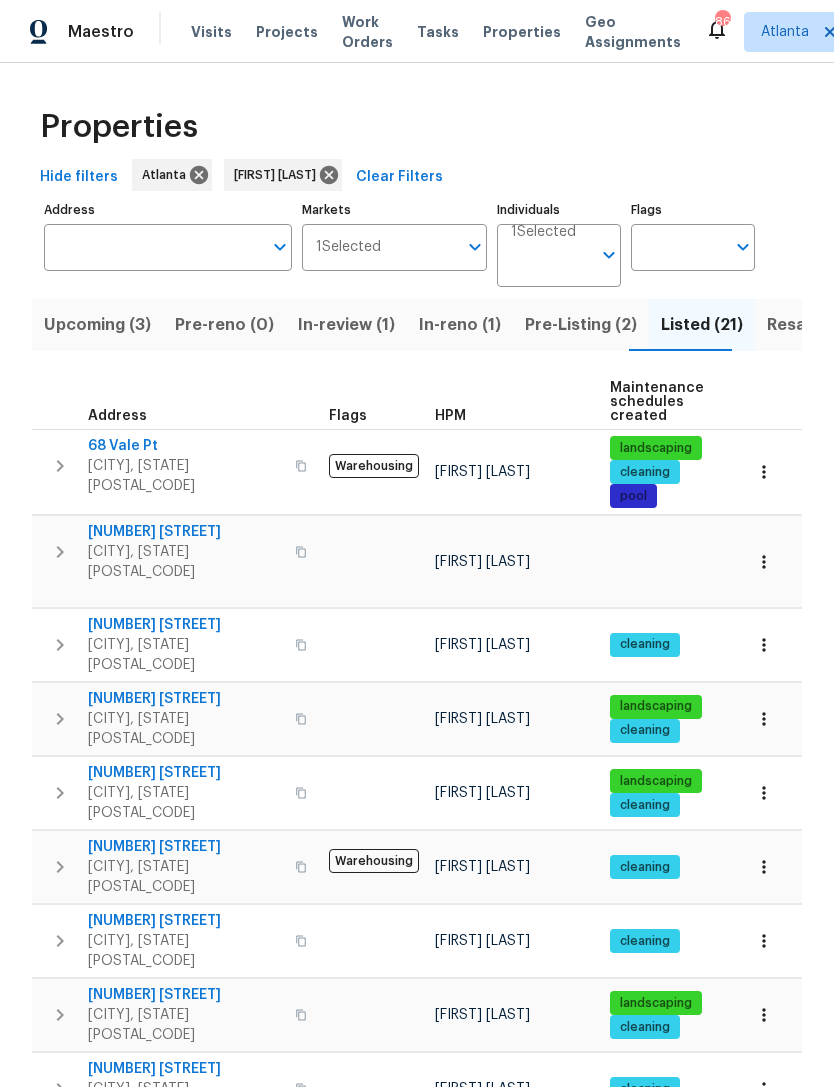 click 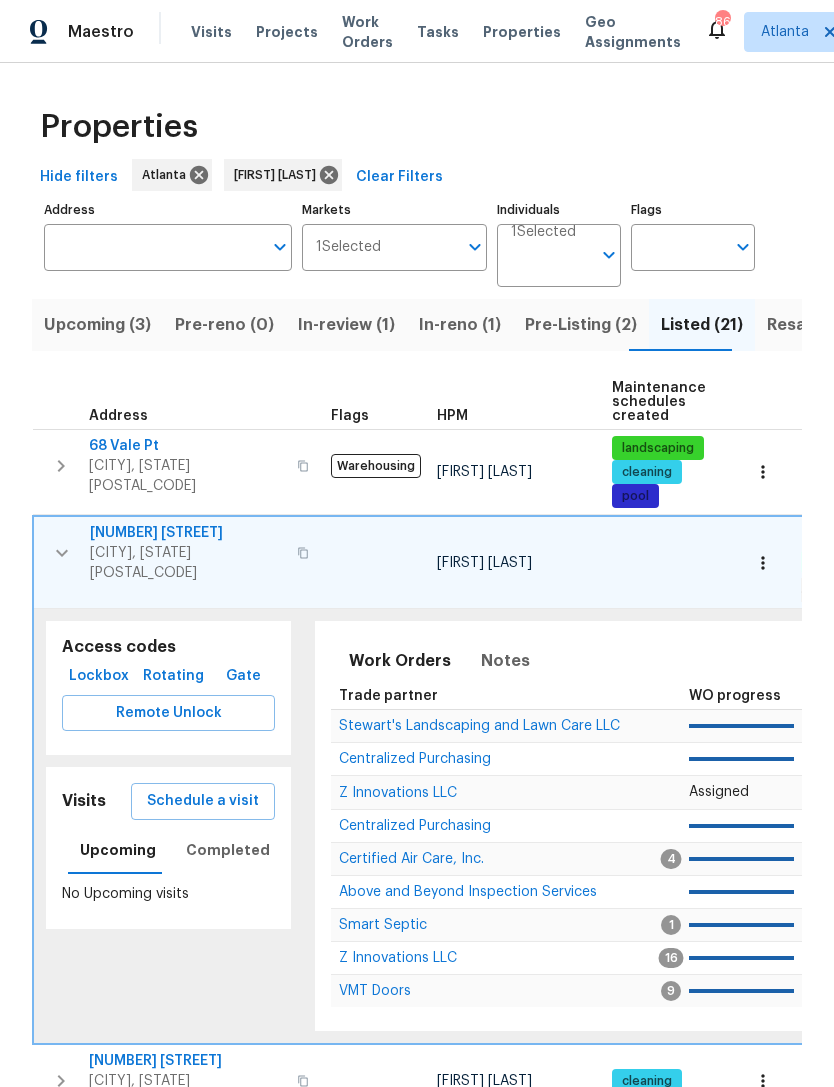 click on "Z Innovations LLC" at bounding box center [398, 793] 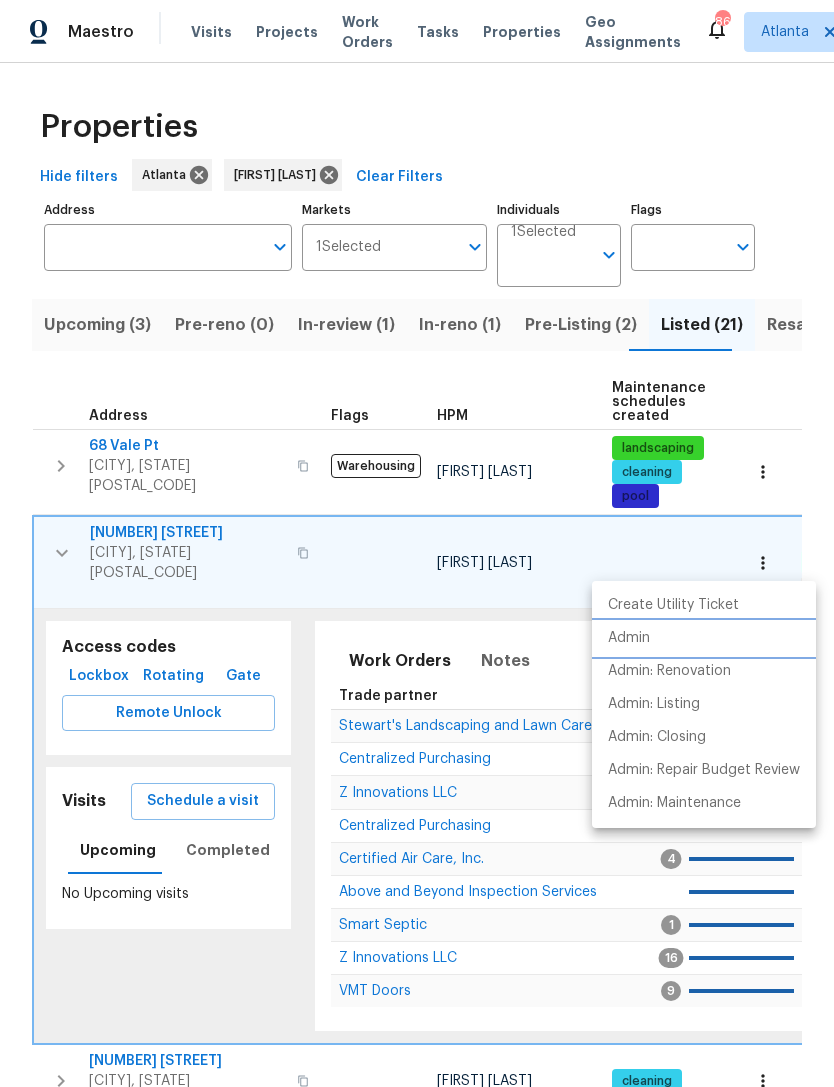 click on "Admin" at bounding box center [704, 638] 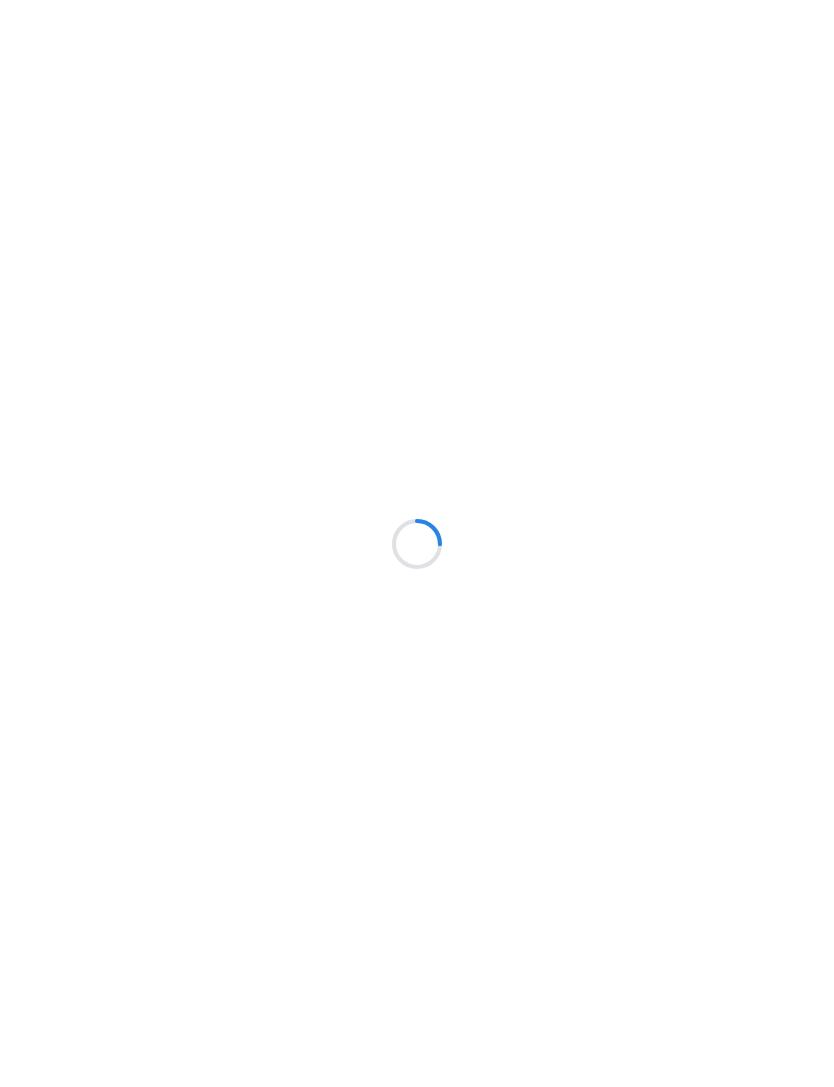 scroll, scrollTop: 0, scrollLeft: 0, axis: both 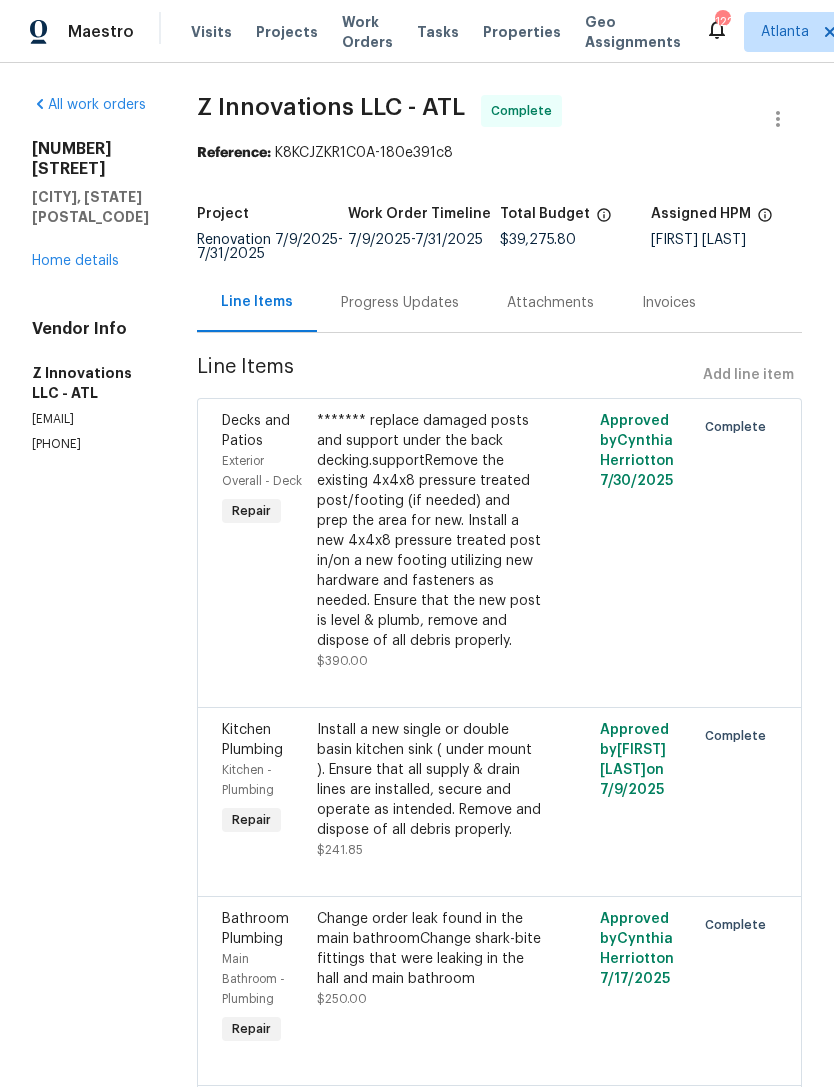 click on "Home details" at bounding box center [75, 261] 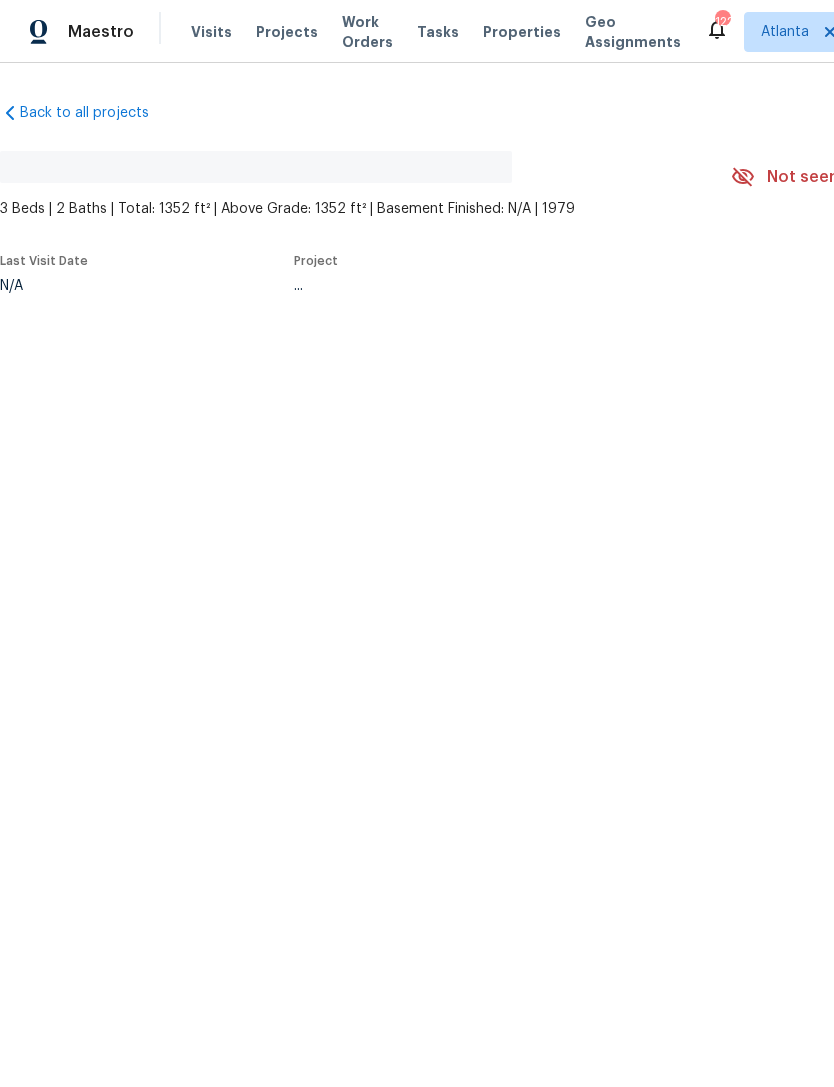 click on "No address found 3 Beds | 2 Baths | Total: 1352 ft² | Above Grade: 1352 ft² | Basement Finished: N/A | 1979 Not seen today Mark Seen Actions Last Visit Date N/A Project ..." at bounding box center (565, 220) 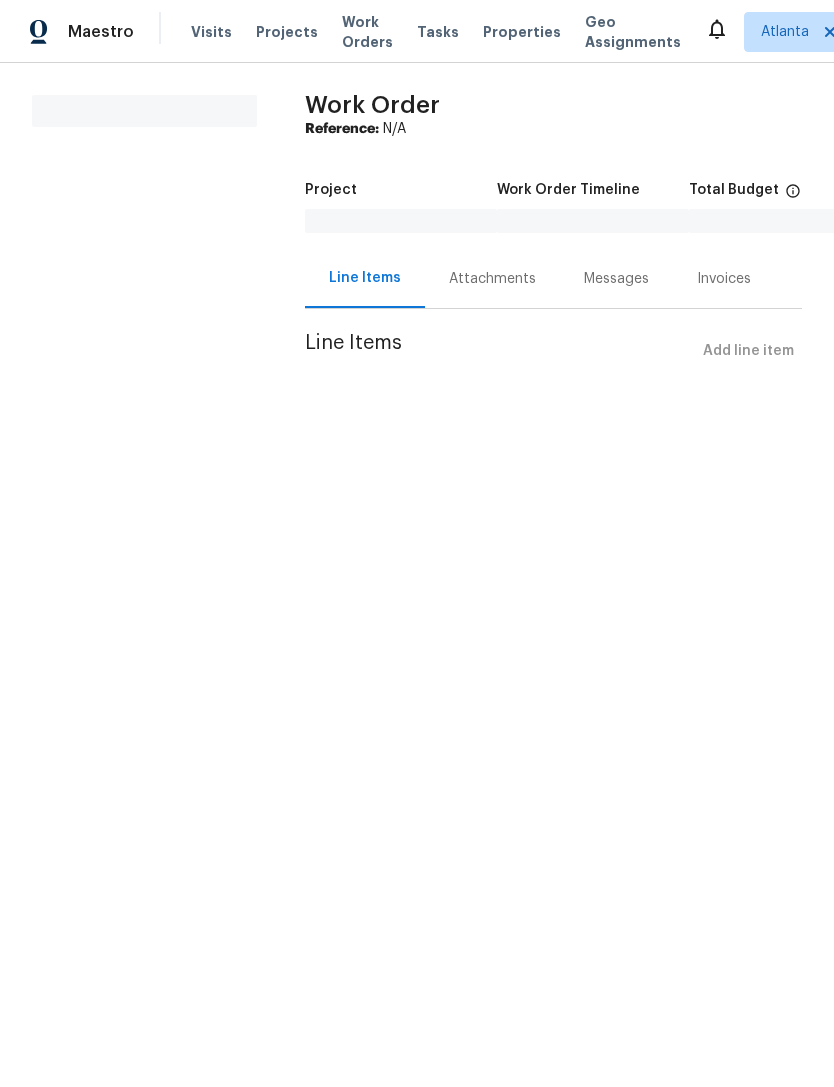 scroll, scrollTop: 0, scrollLeft: 0, axis: both 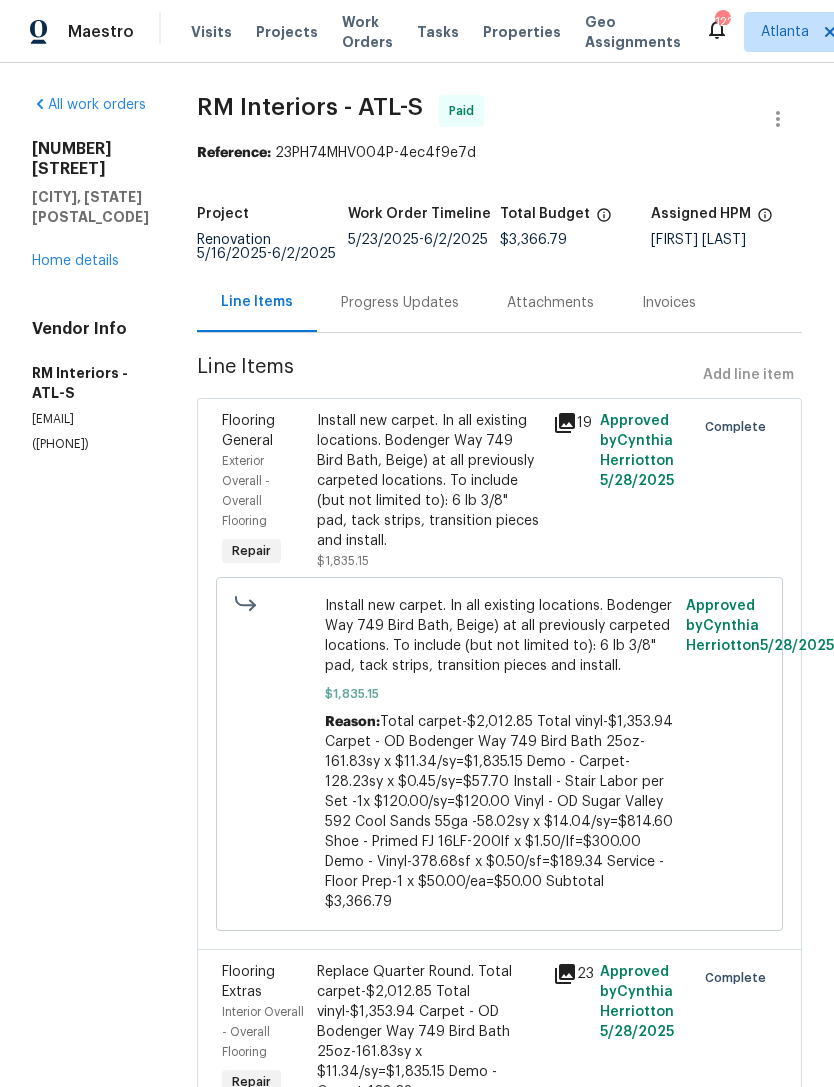 click on "6240 Shenfield Ln Union City, GA 30291 Home details" at bounding box center [90, 205] 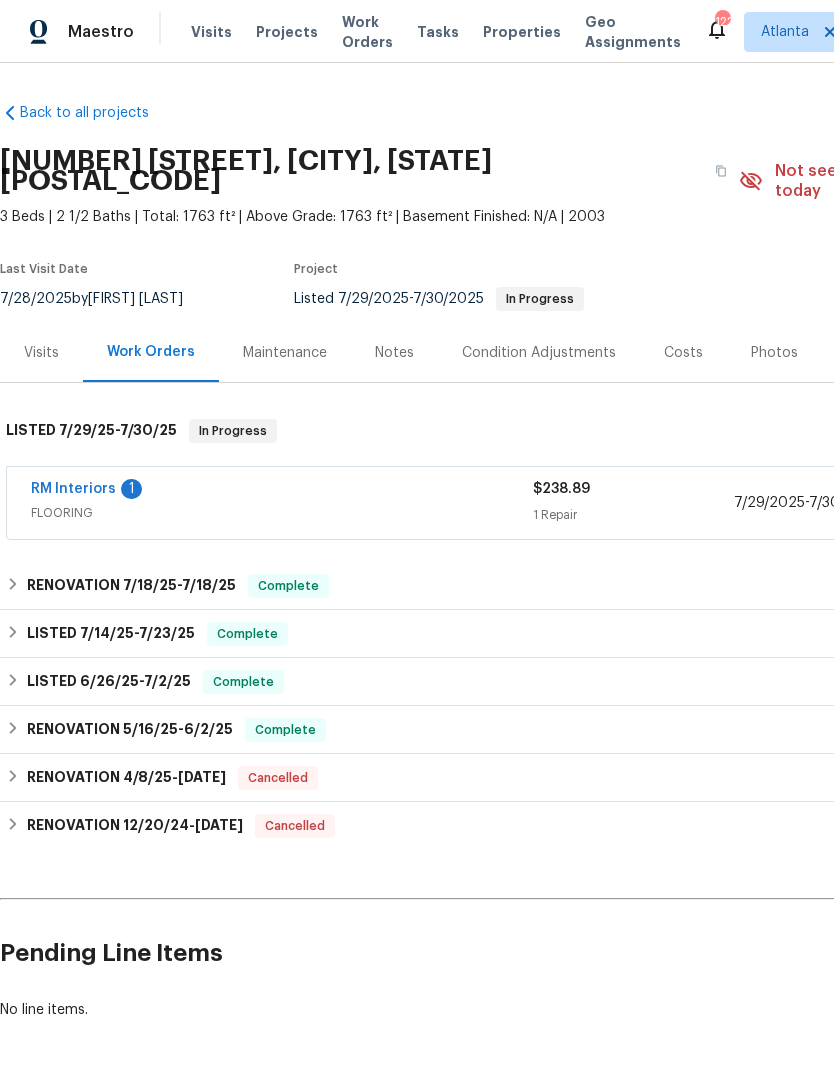 scroll, scrollTop: 0, scrollLeft: 0, axis: both 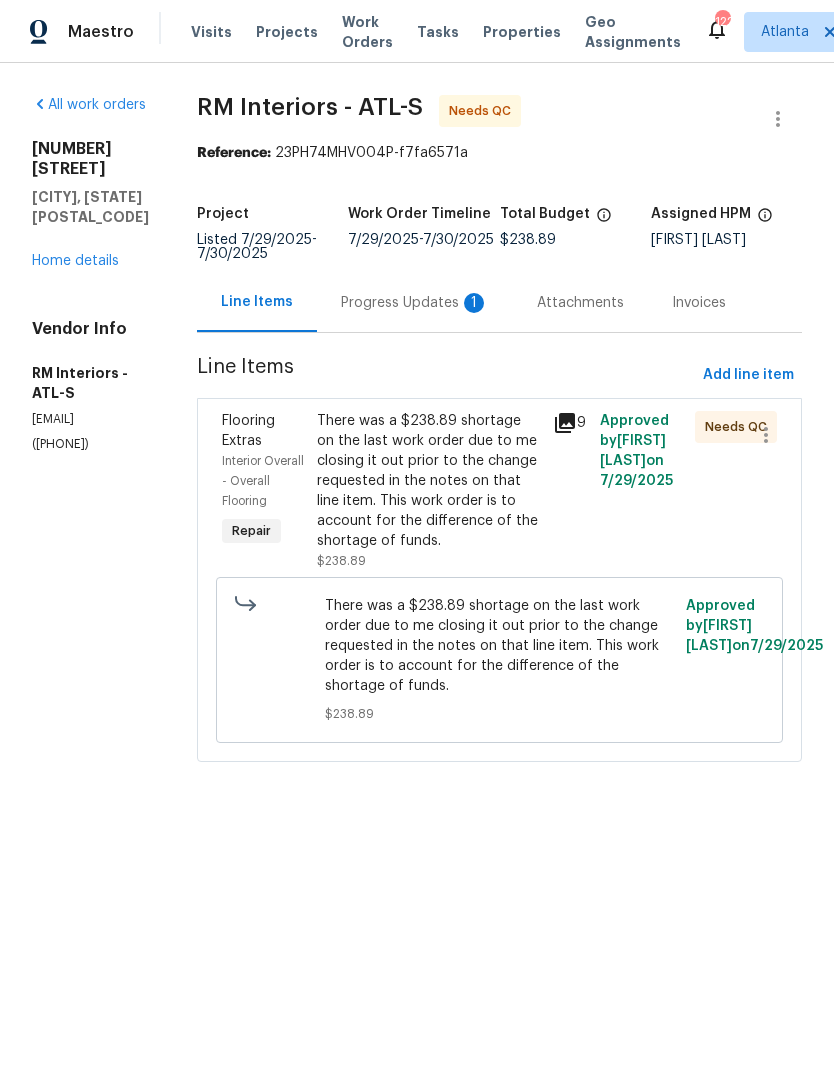click on "Progress Updates 1" at bounding box center (415, 303) 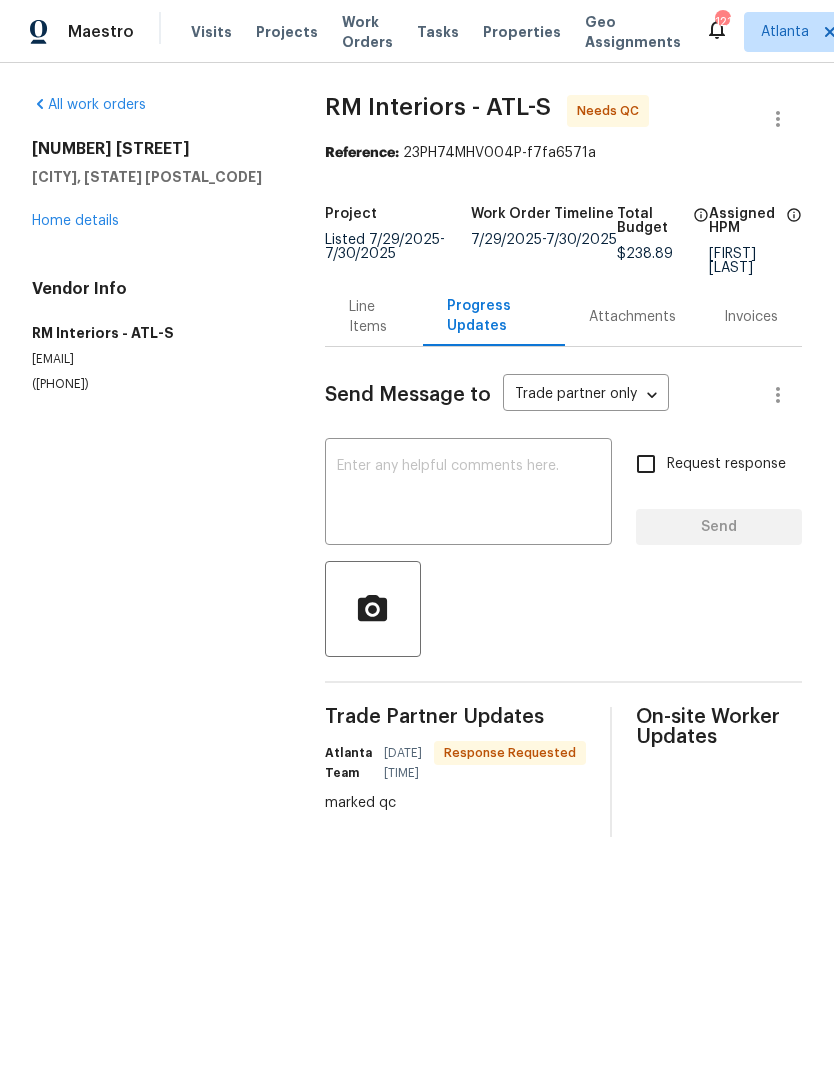 click on "Home details" at bounding box center [75, 221] 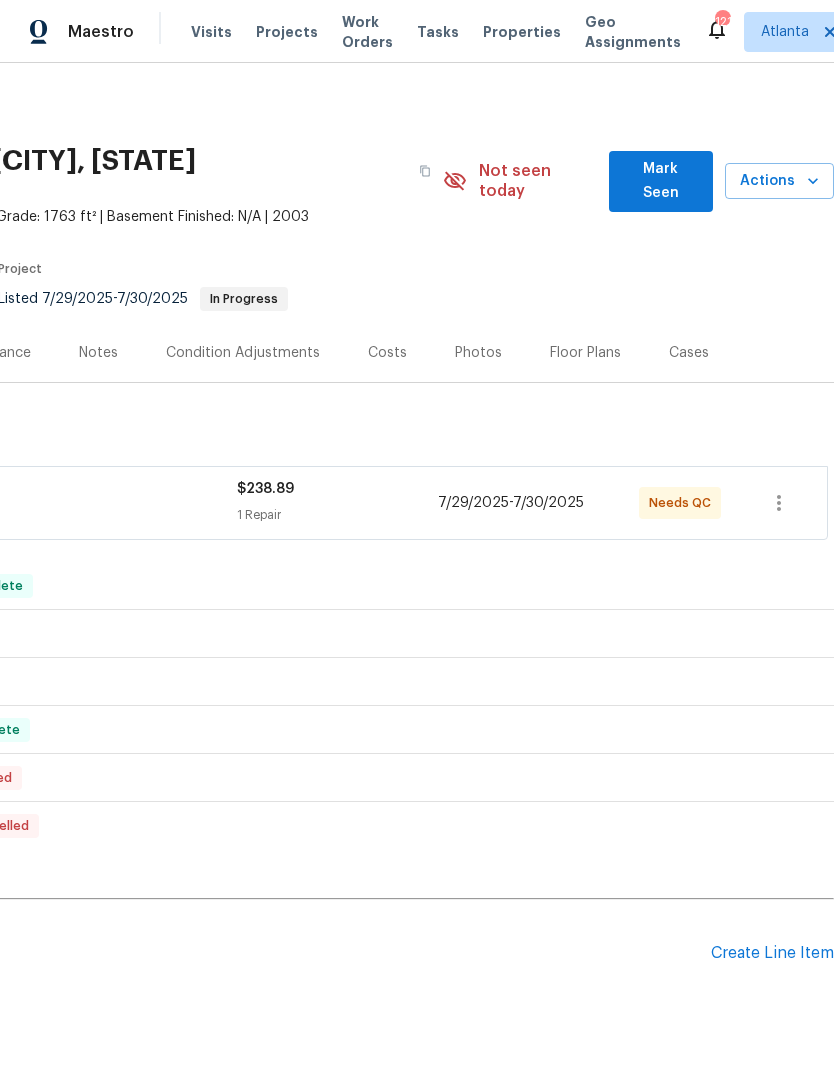 scroll, scrollTop: 0, scrollLeft: 296, axis: horizontal 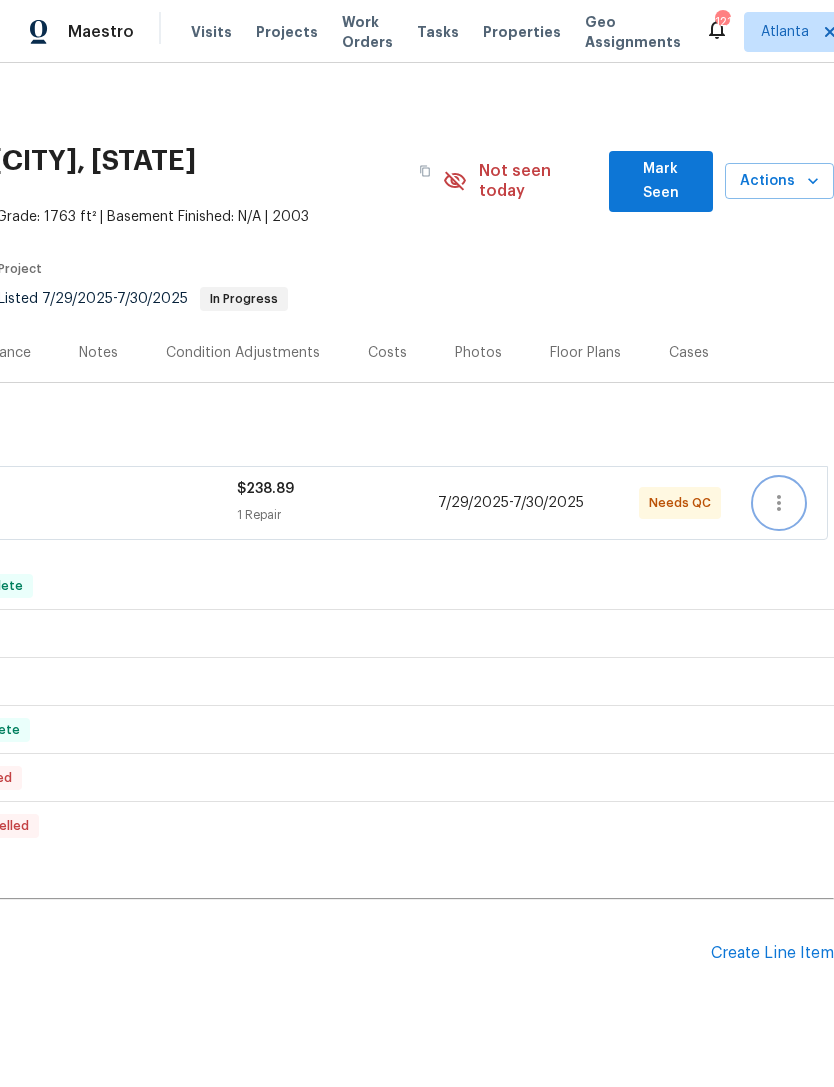 click 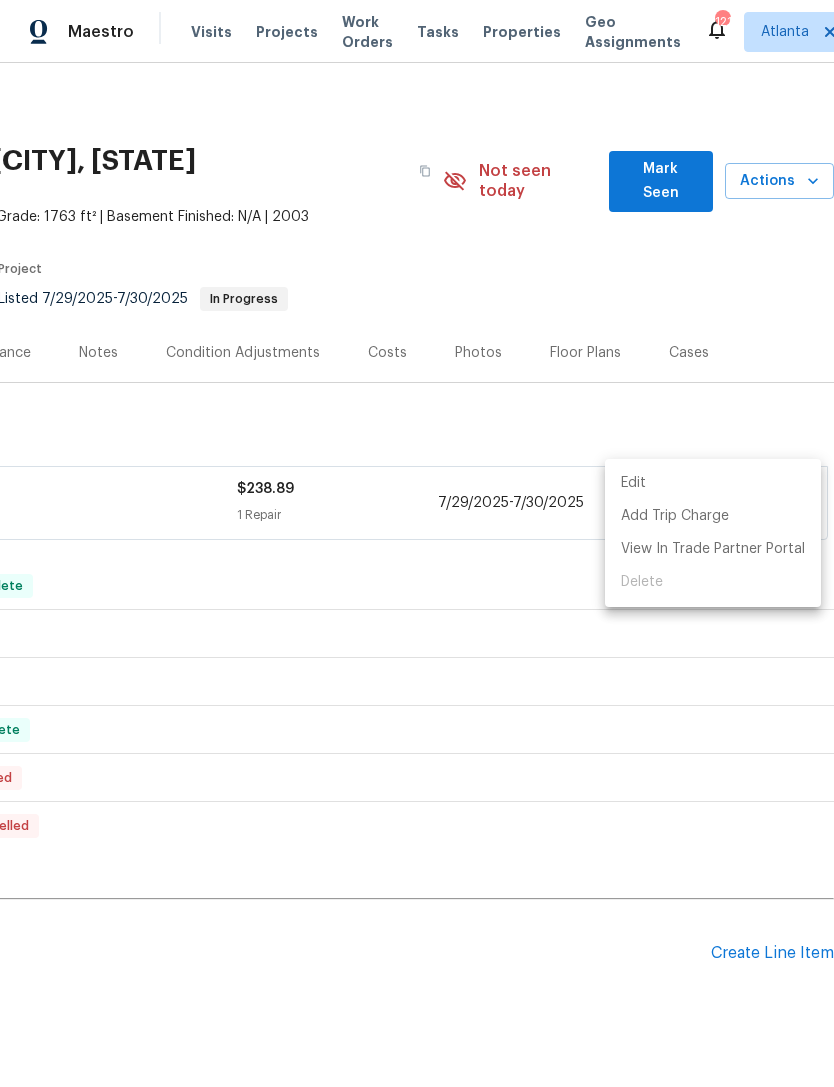 click at bounding box center [417, 543] 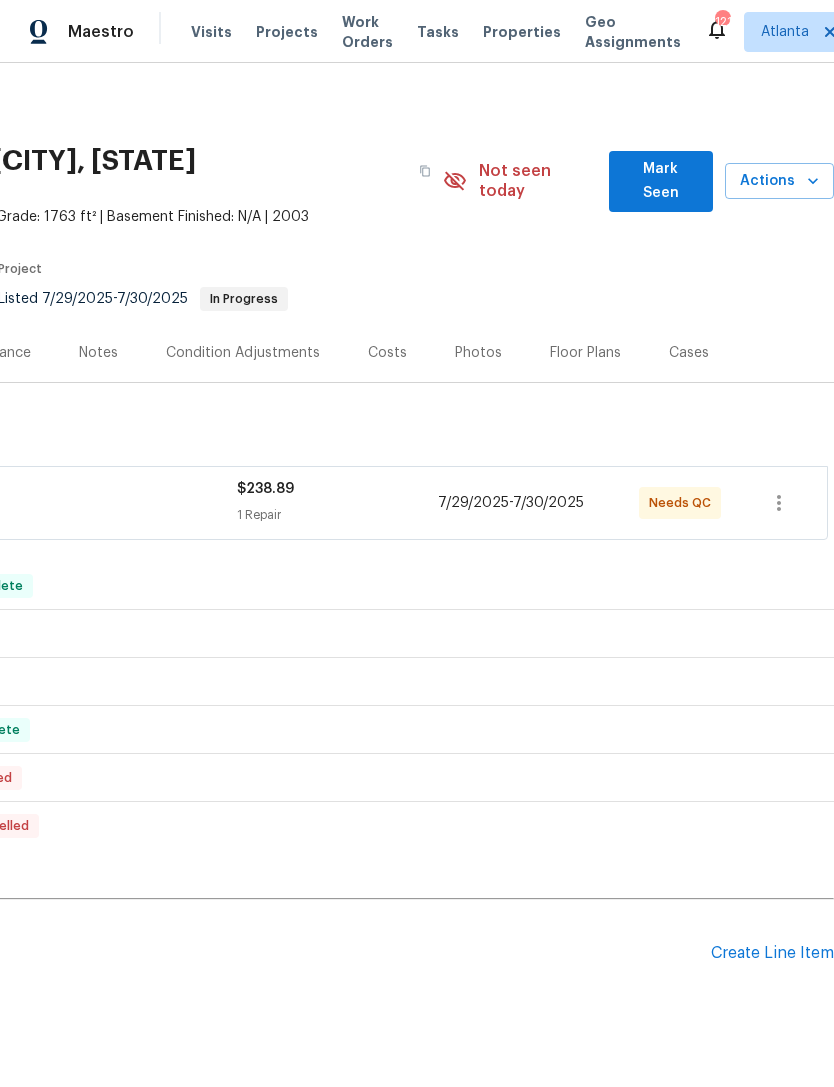 click on "RM Interiors" at bounding box center (-14, 491) 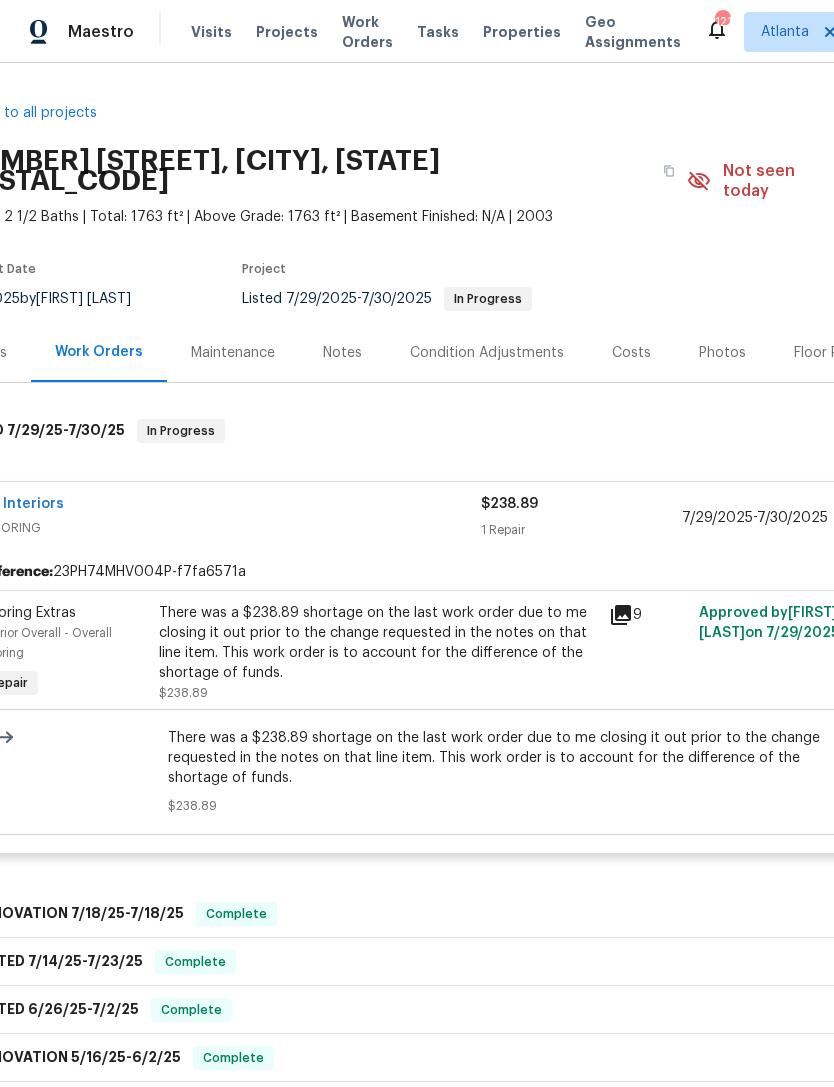 scroll, scrollTop: 0, scrollLeft: 52, axis: horizontal 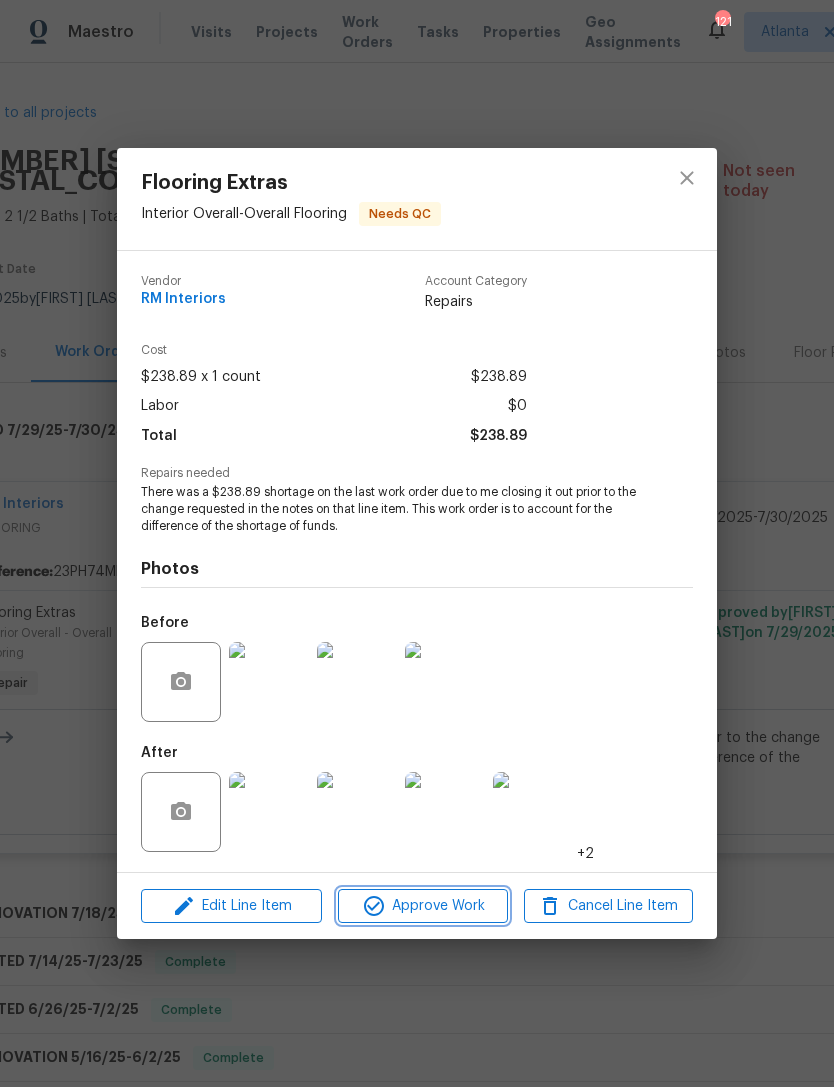 click on "Approve Work" at bounding box center (422, 906) 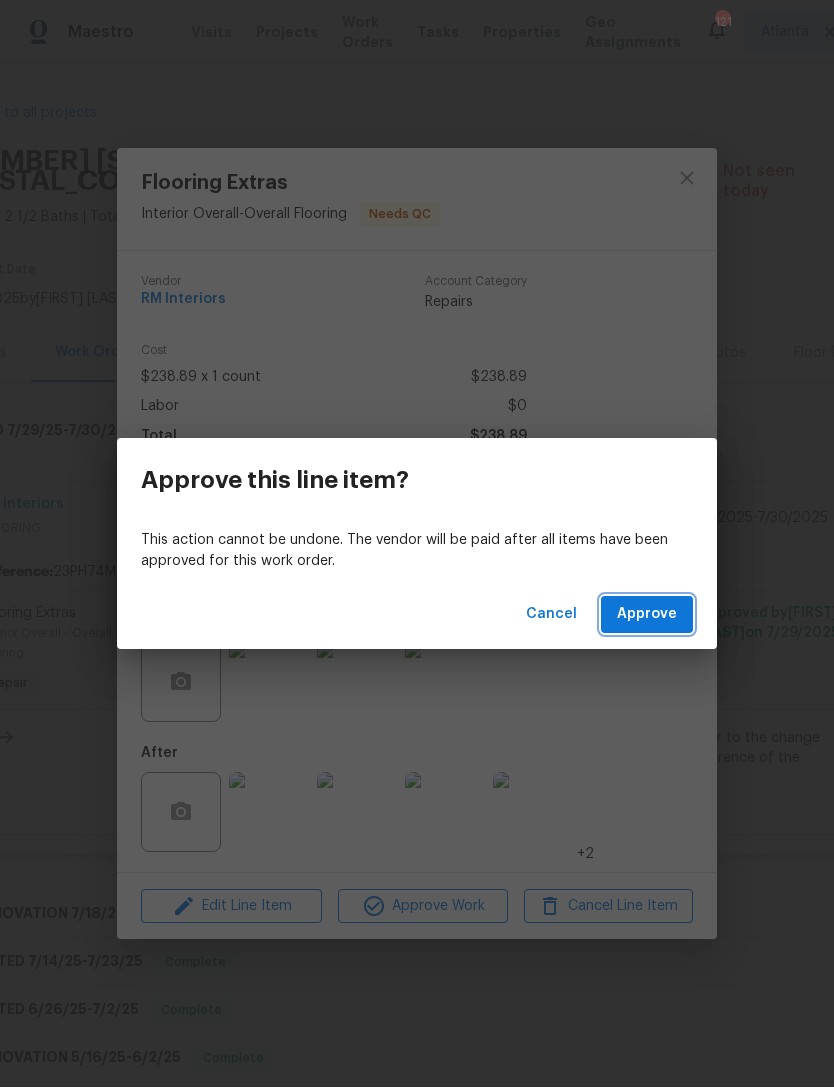 click on "Approve" at bounding box center [647, 614] 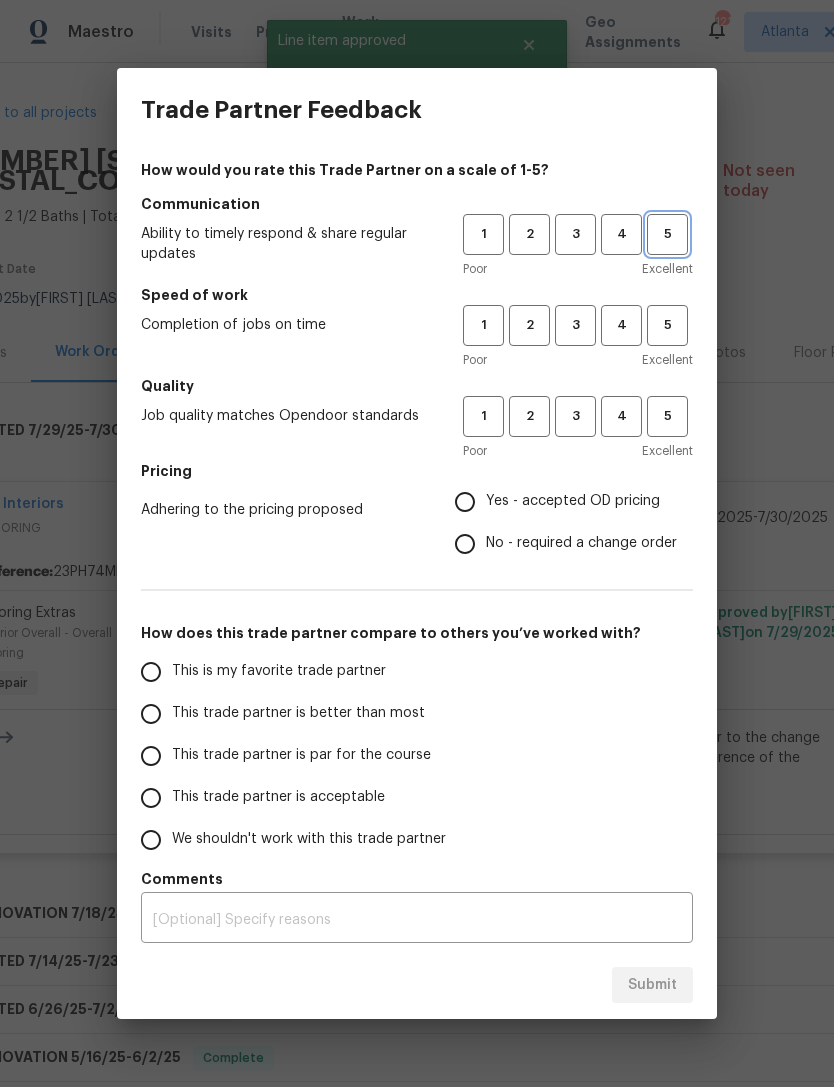 click on "5" at bounding box center (667, 234) 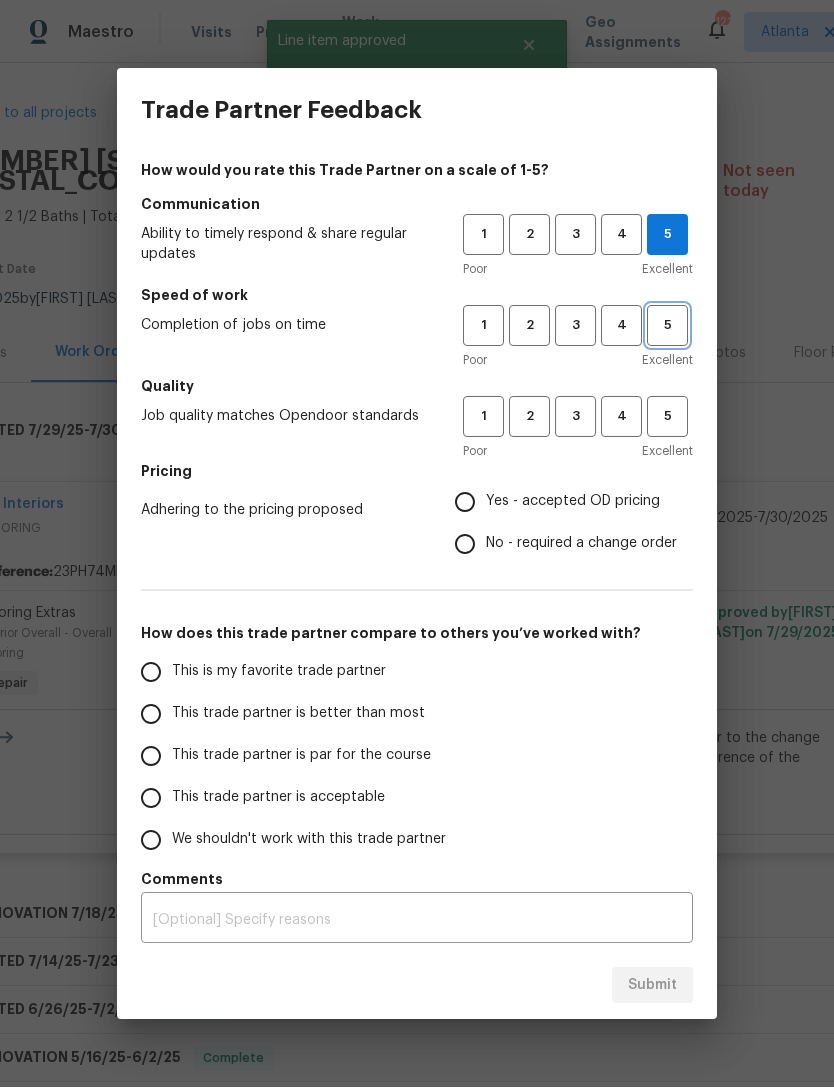 click on "5" at bounding box center (667, 325) 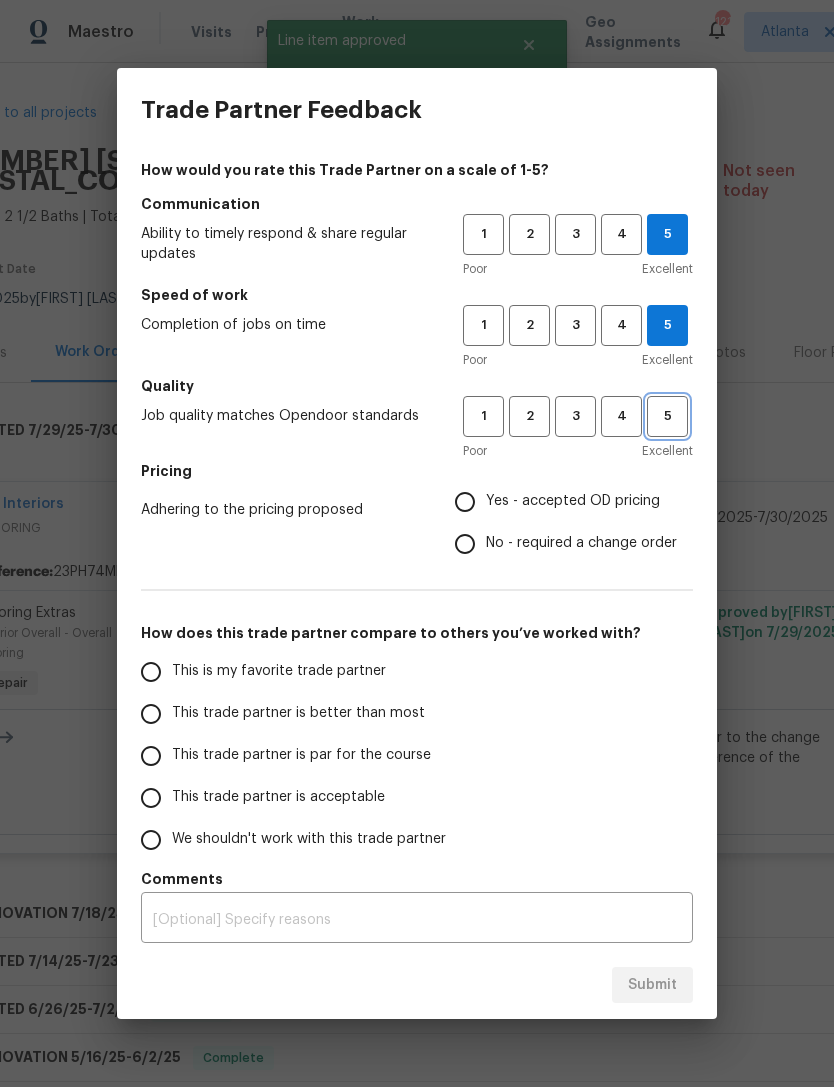 click on "5" at bounding box center (667, 416) 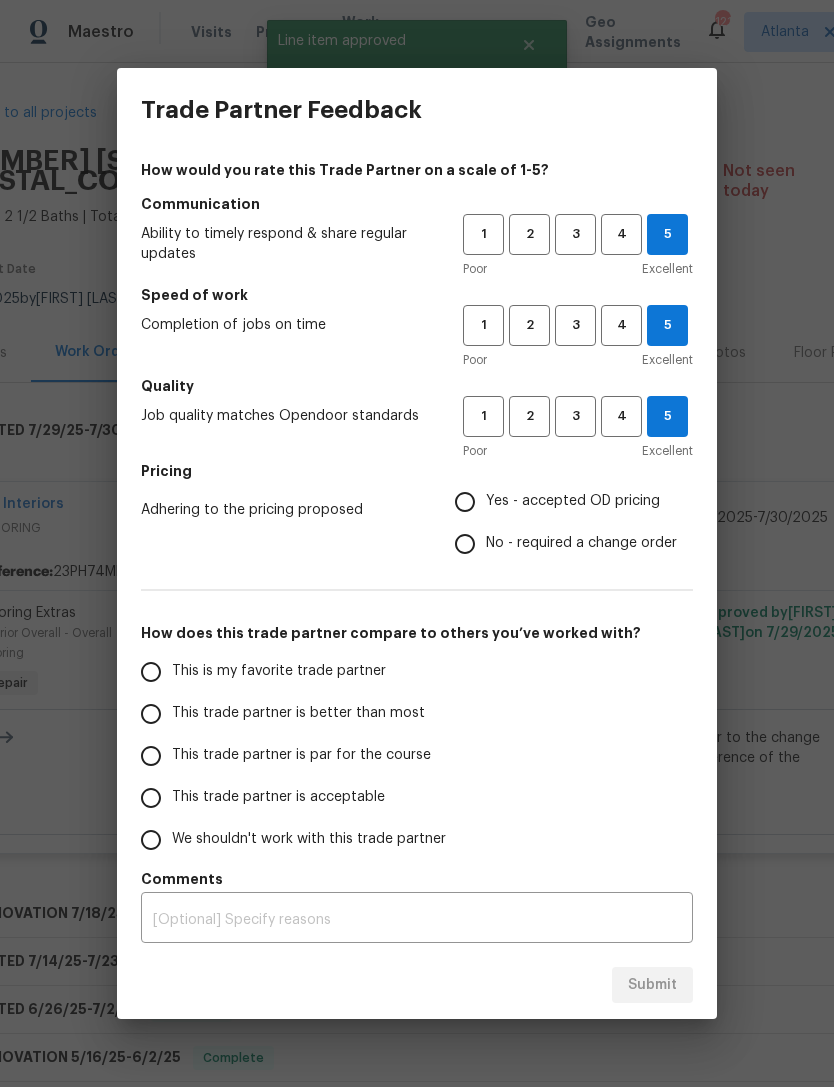 click on "Yes - accepted OD pricing" at bounding box center (465, 502) 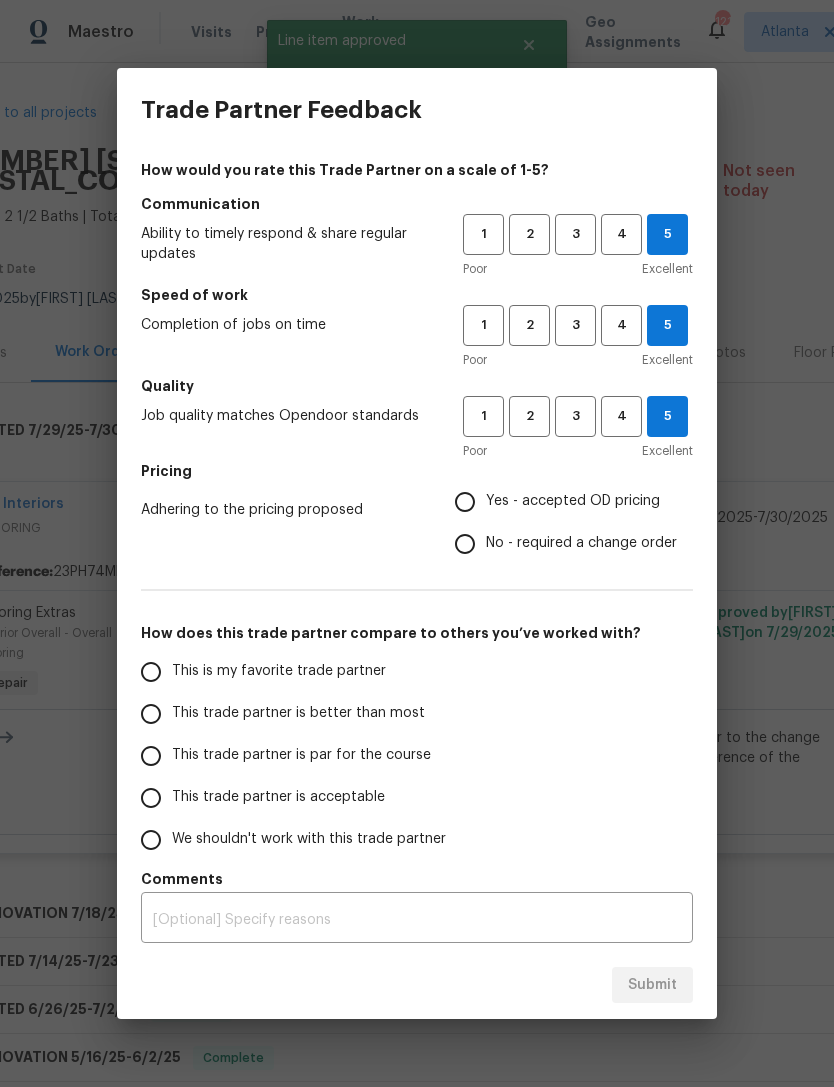 radio on "true" 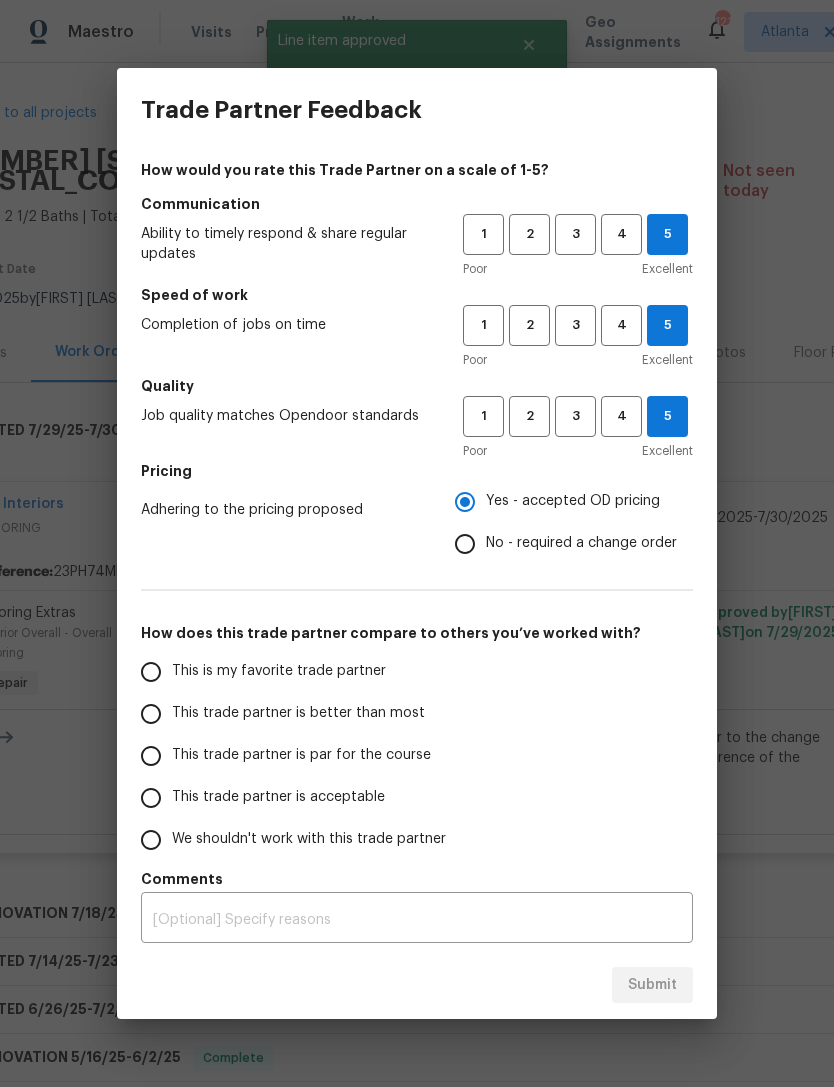 click on "This is my favorite trade partner" at bounding box center [151, 672] 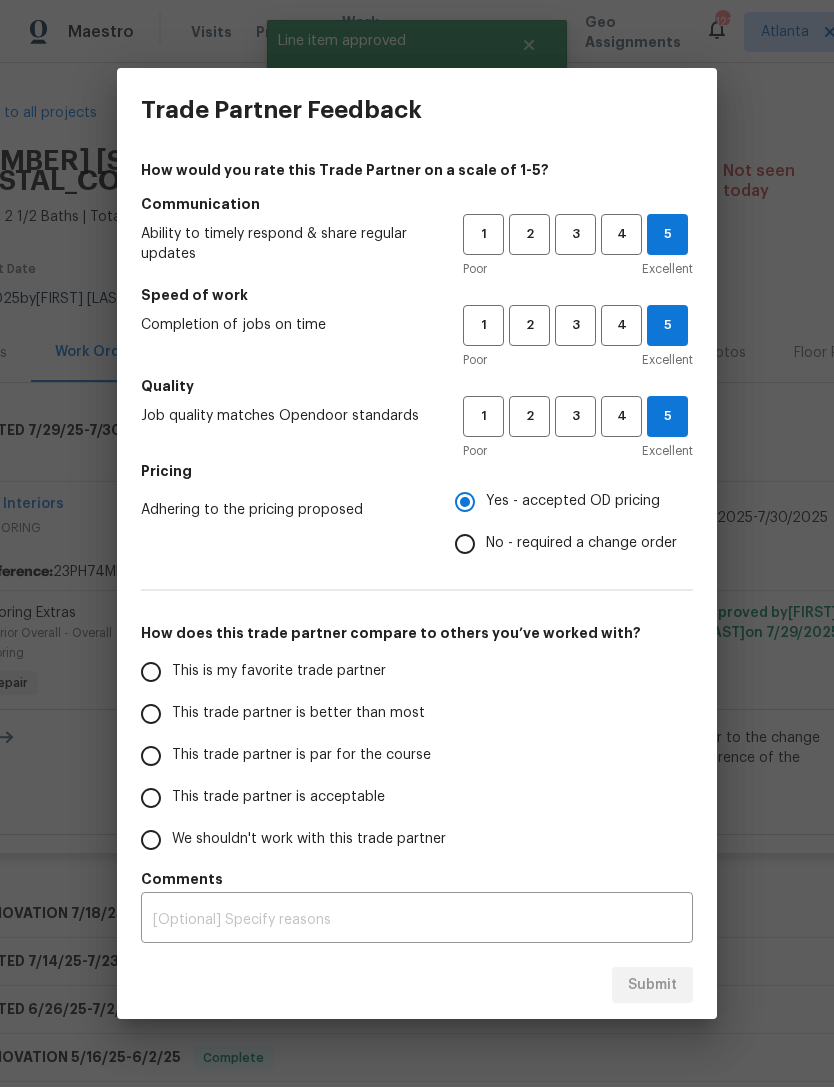 radio on "false" 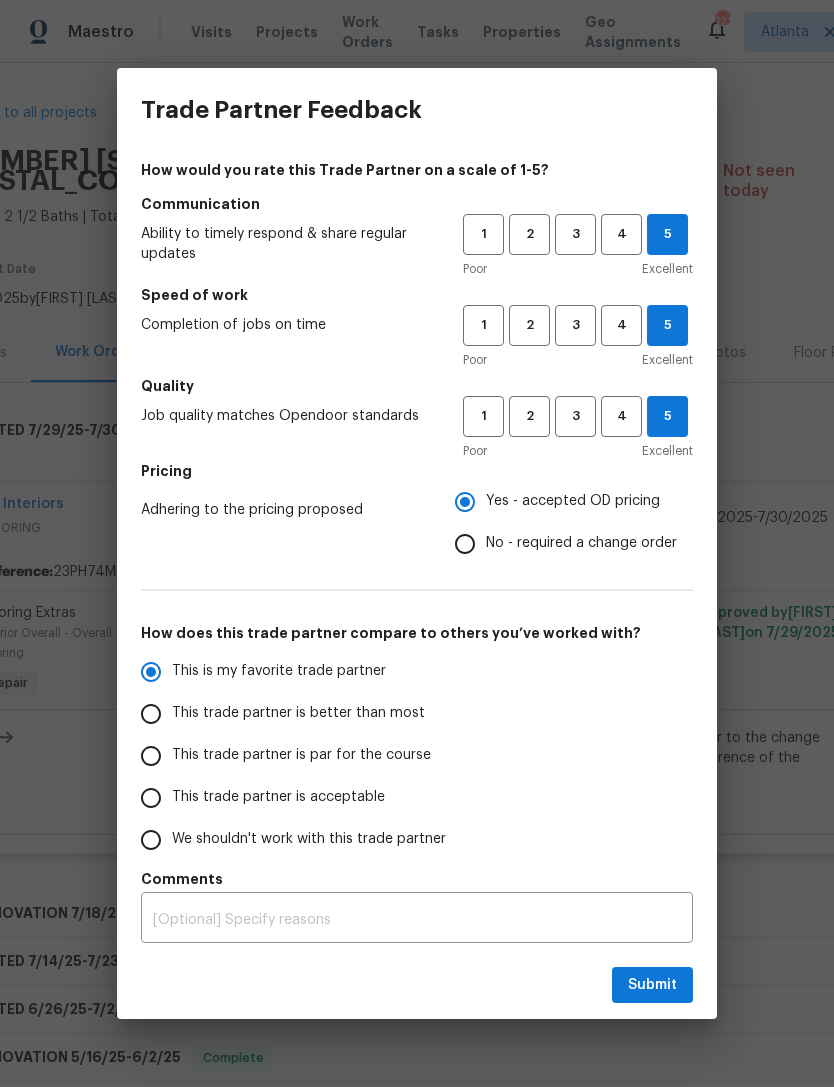 click on "This trade partner is better than most" at bounding box center (151, 714) 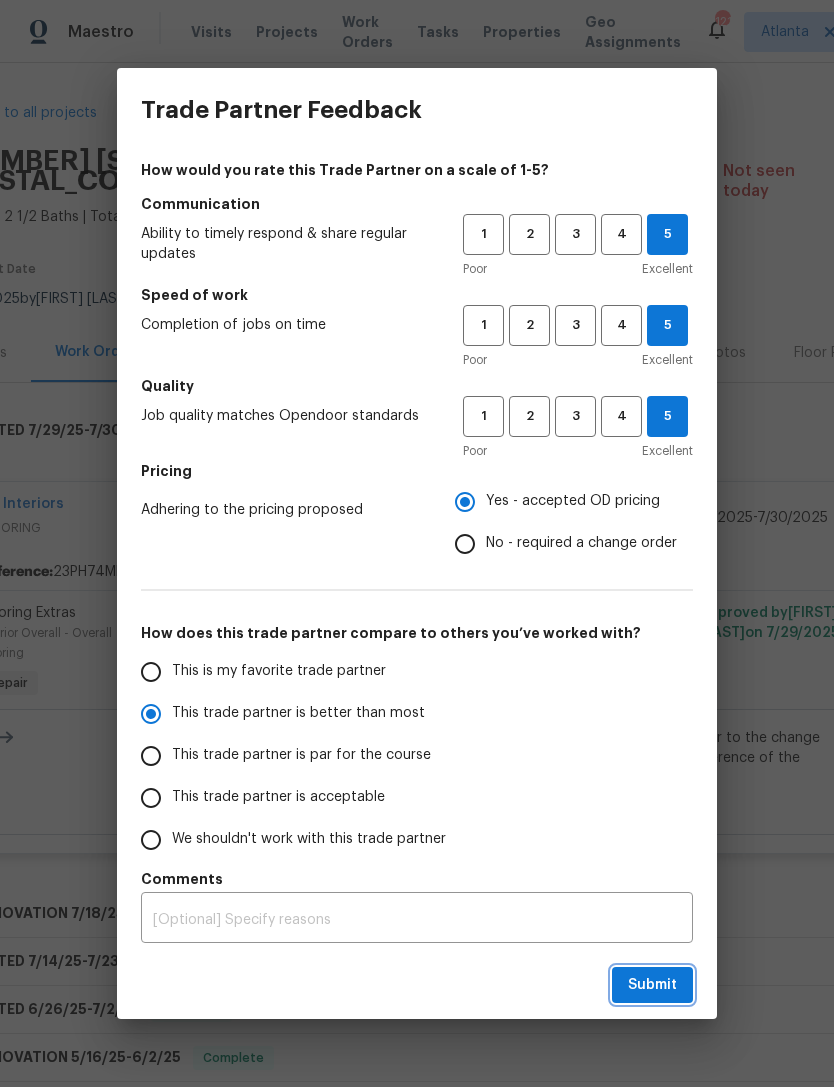 click on "Submit" at bounding box center [652, 985] 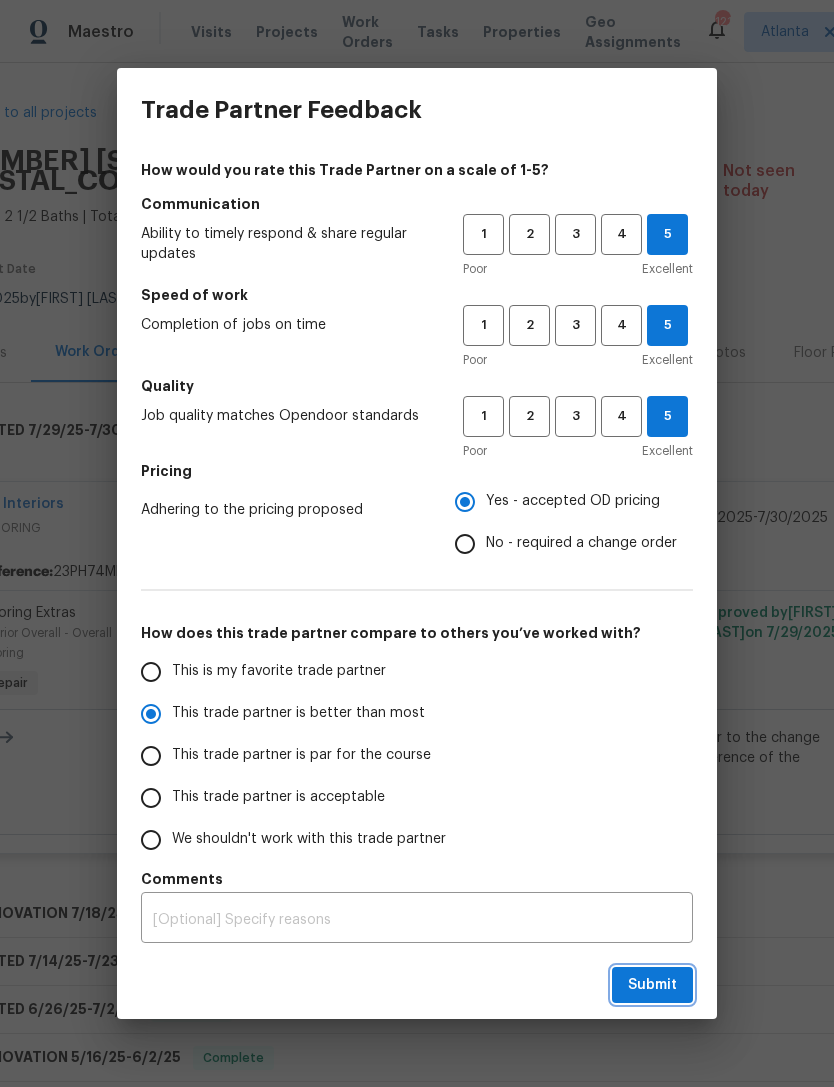 radio on "true" 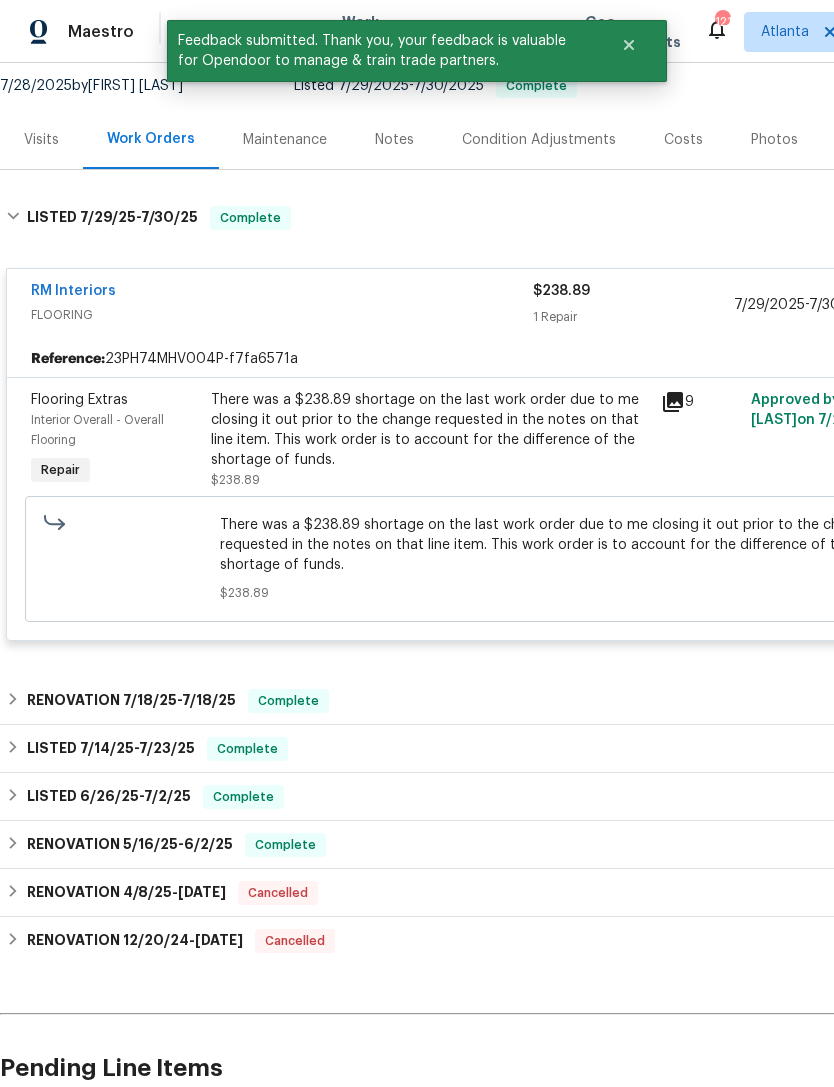 scroll, scrollTop: 213, scrollLeft: 0, axis: vertical 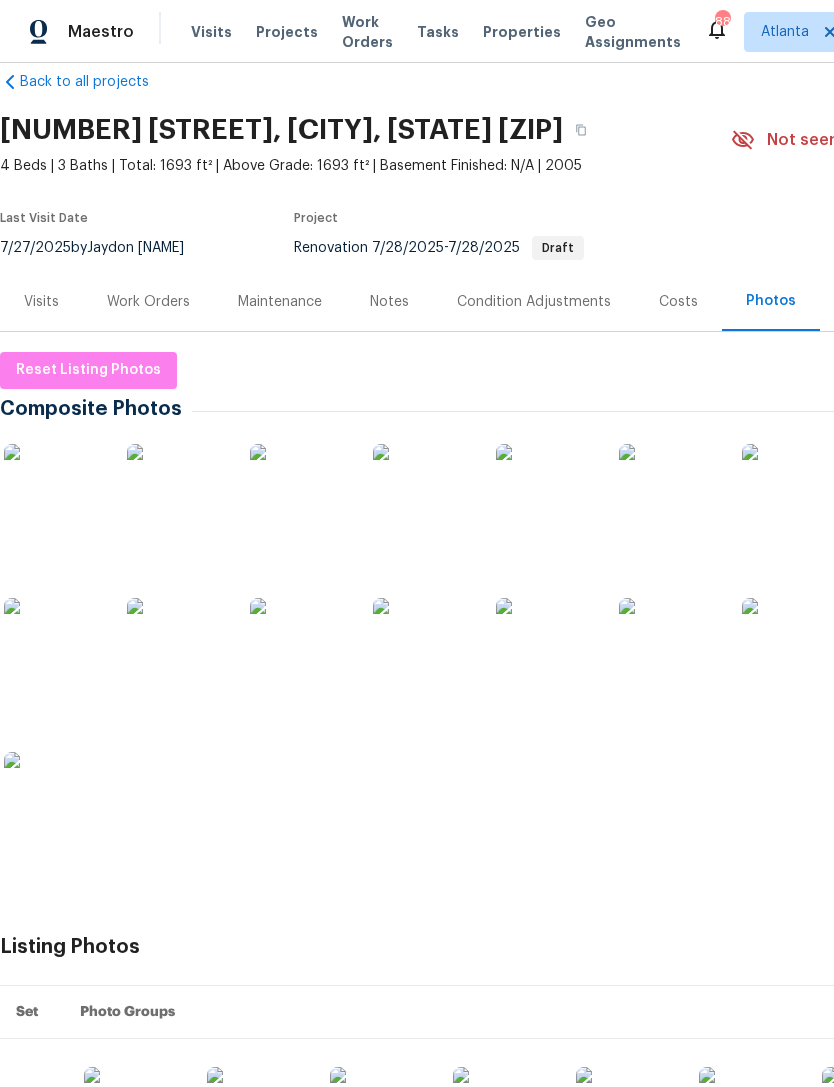 click on "Work Orders" at bounding box center (148, 302) 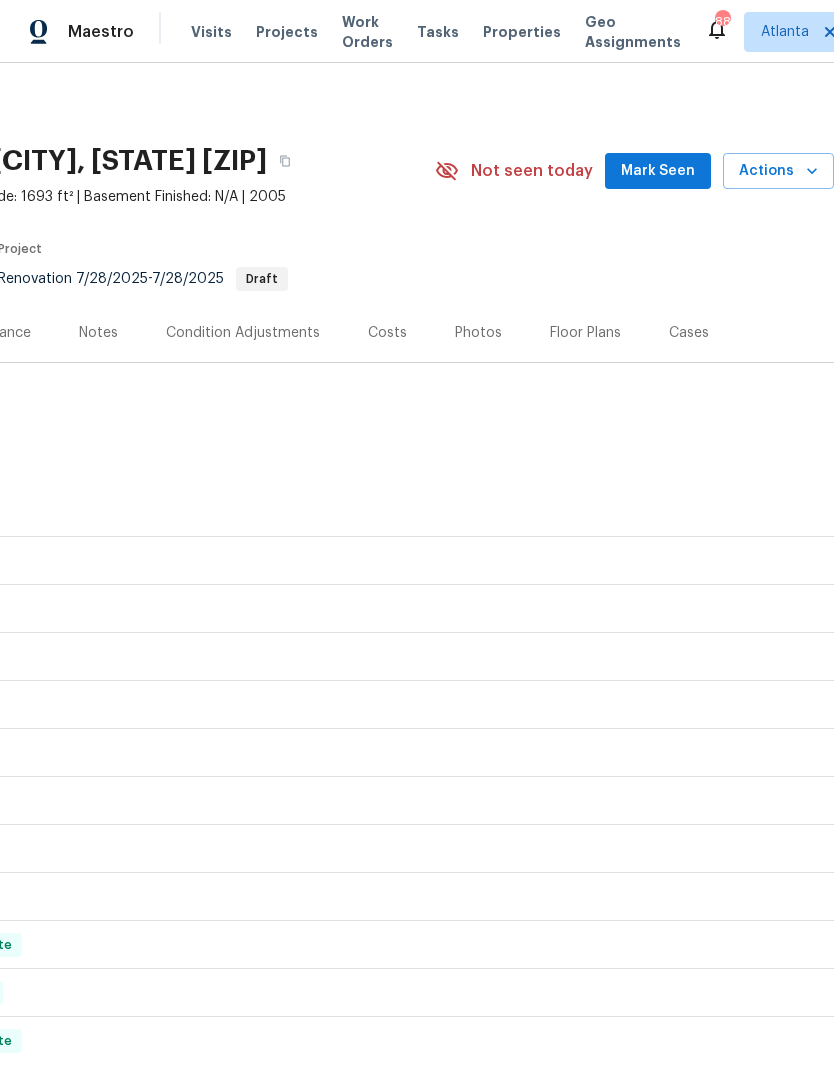 scroll, scrollTop: 2, scrollLeft: 284, axis: both 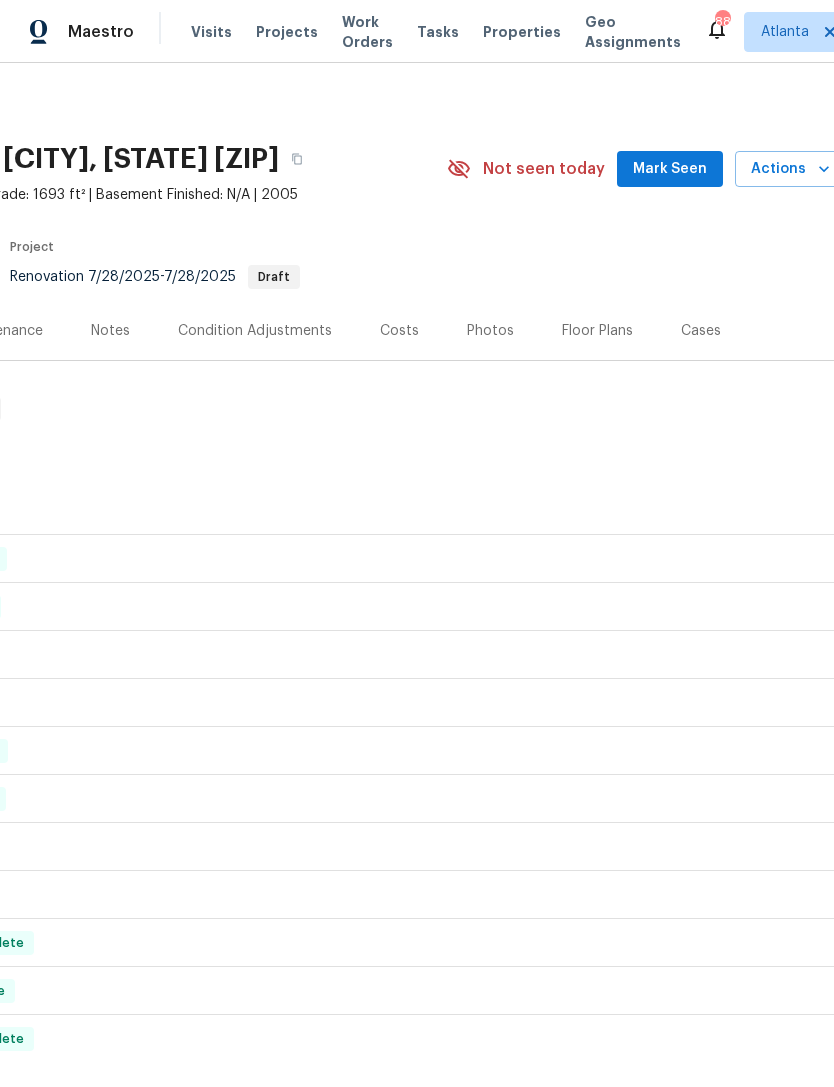 click on "Mark Seen" at bounding box center (670, 169) 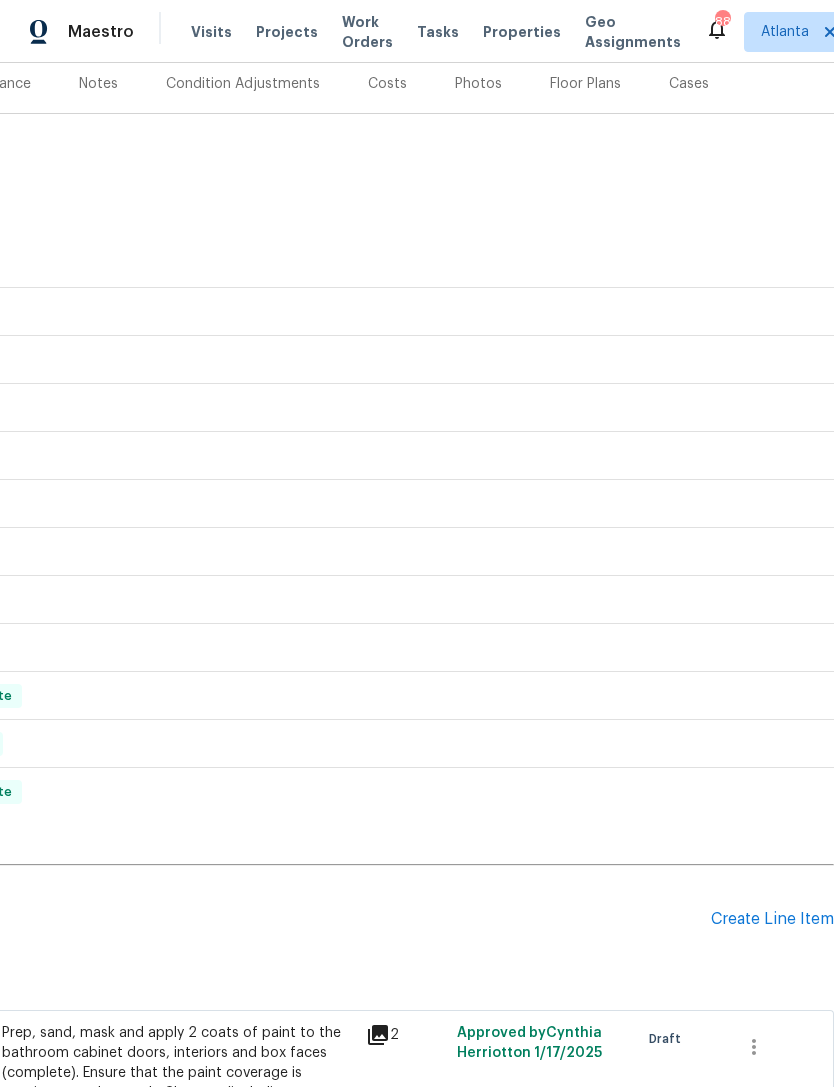 scroll, scrollTop: 251, scrollLeft: 296, axis: both 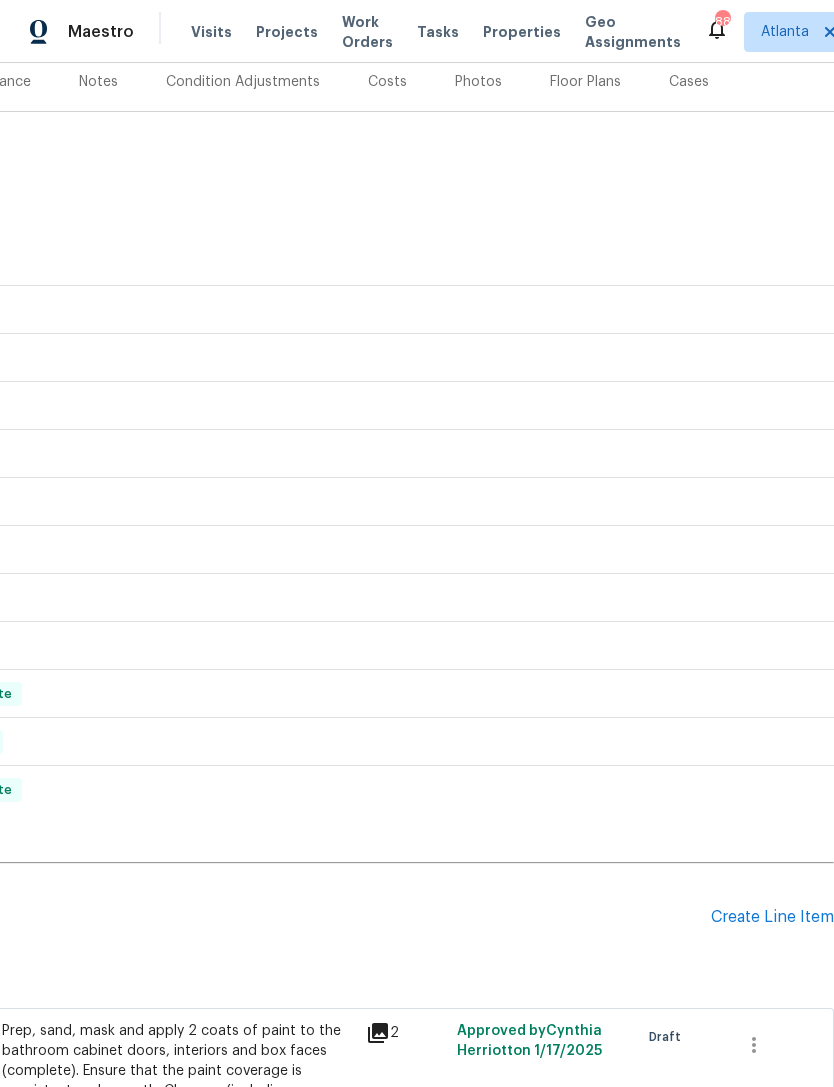 click on "Create Line Item" at bounding box center (772, 917) 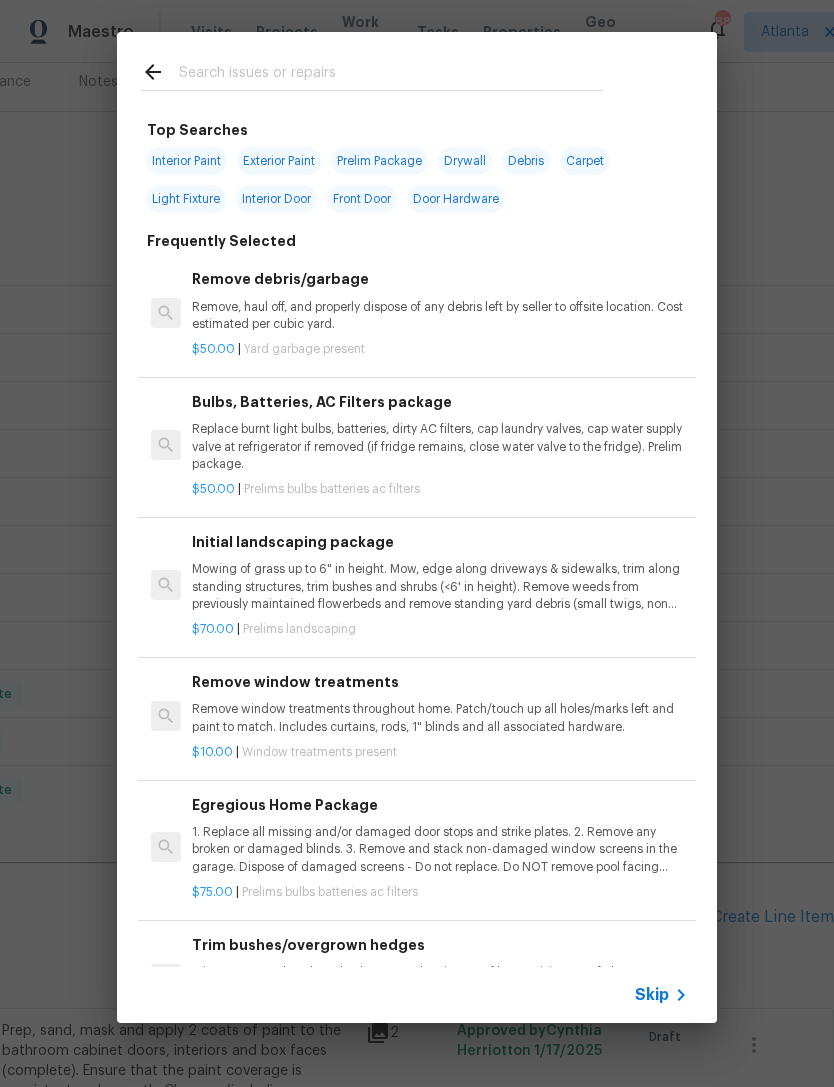 click at bounding box center (391, 75) 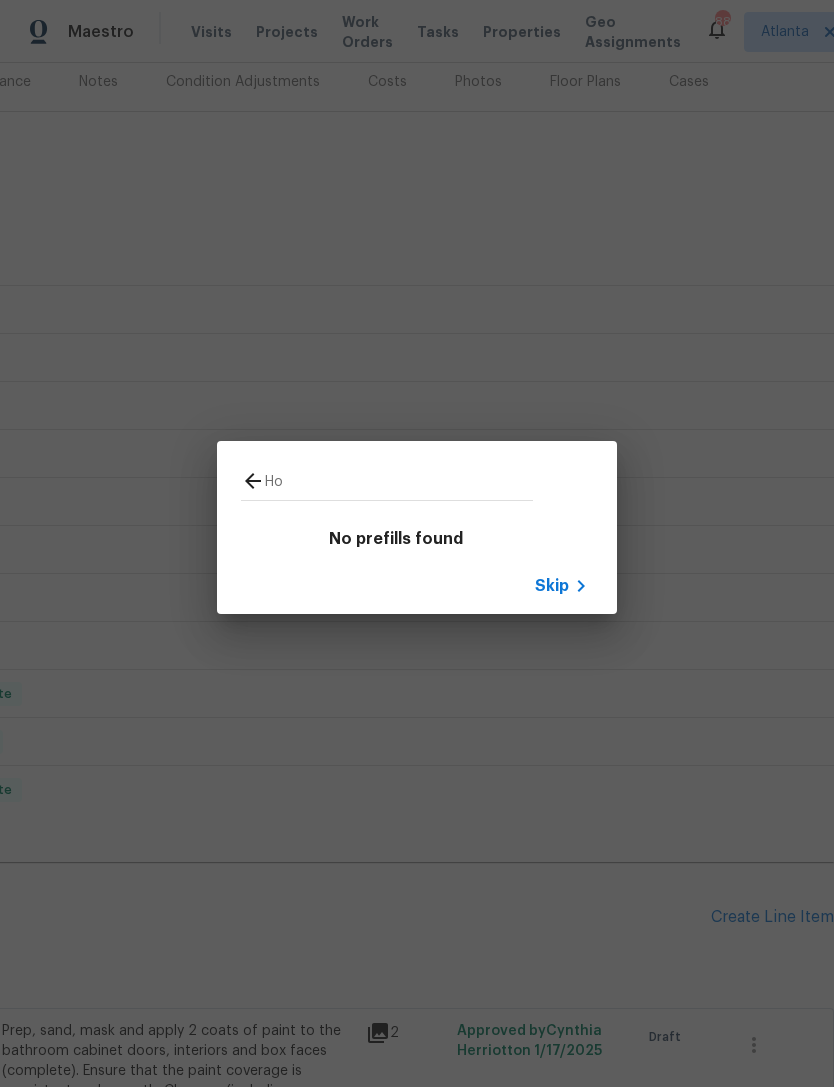 type on "H" 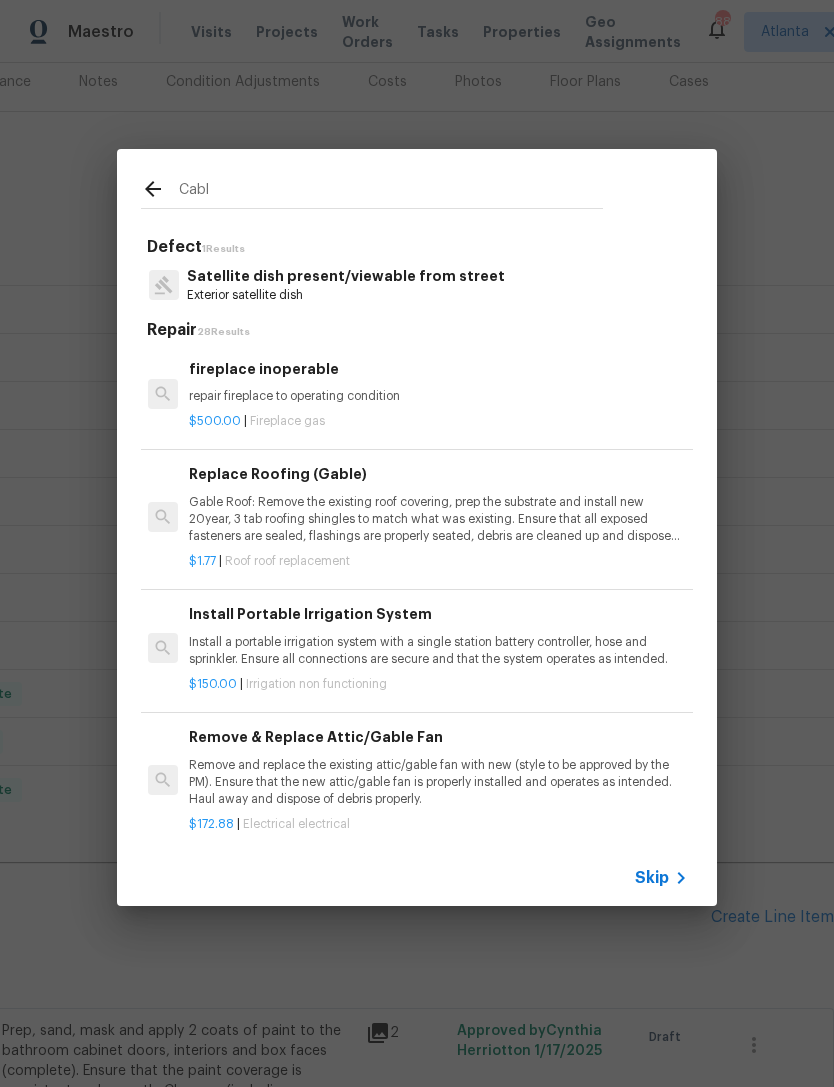 scroll, scrollTop: 0, scrollLeft: 3, axis: horizontal 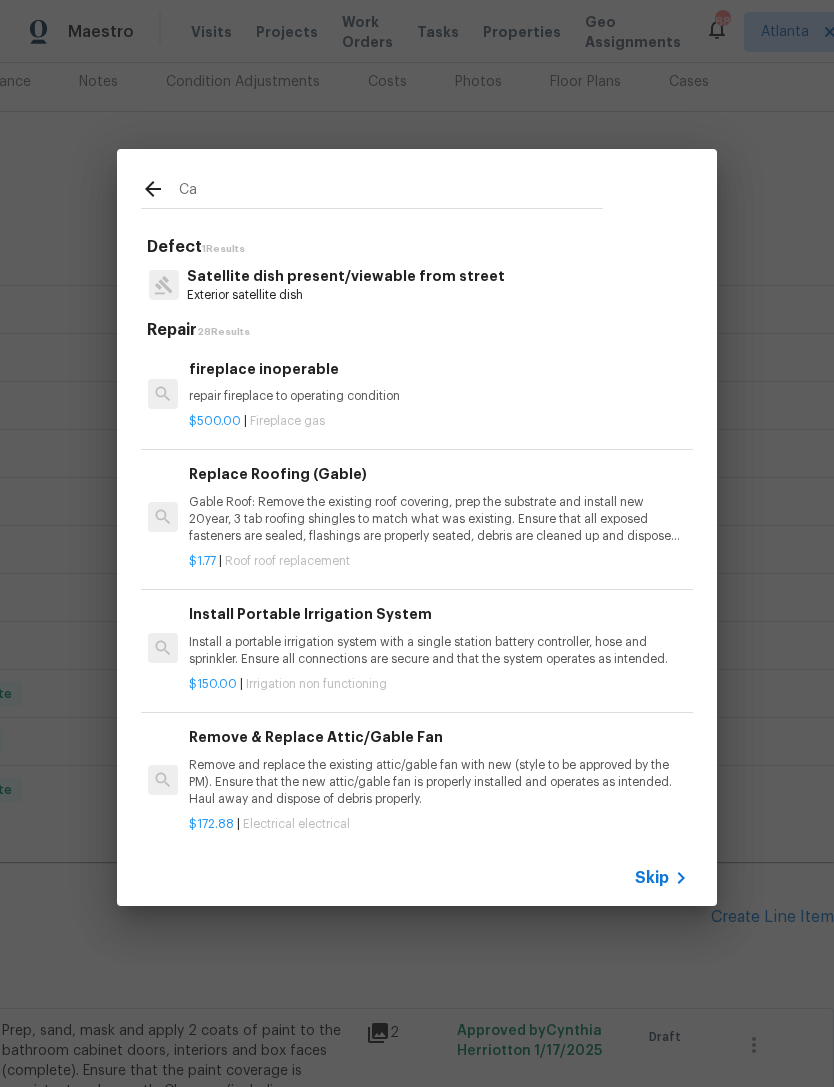 type on "C" 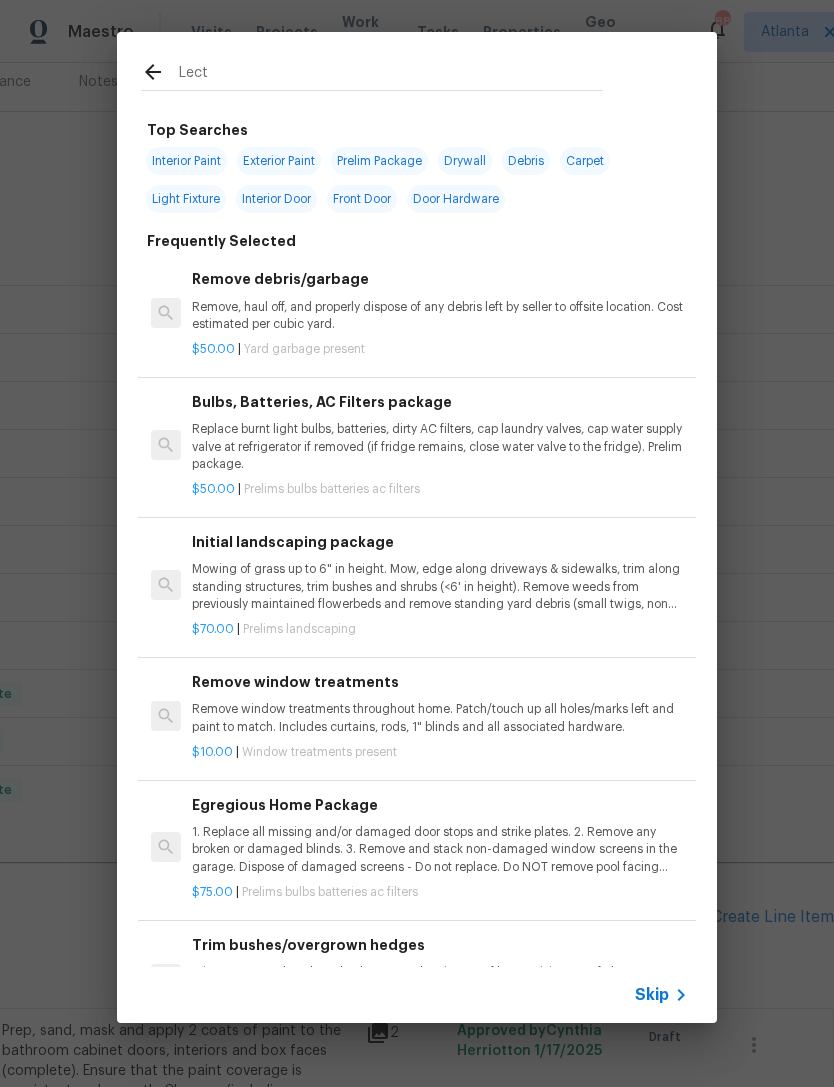 type on "Lectr" 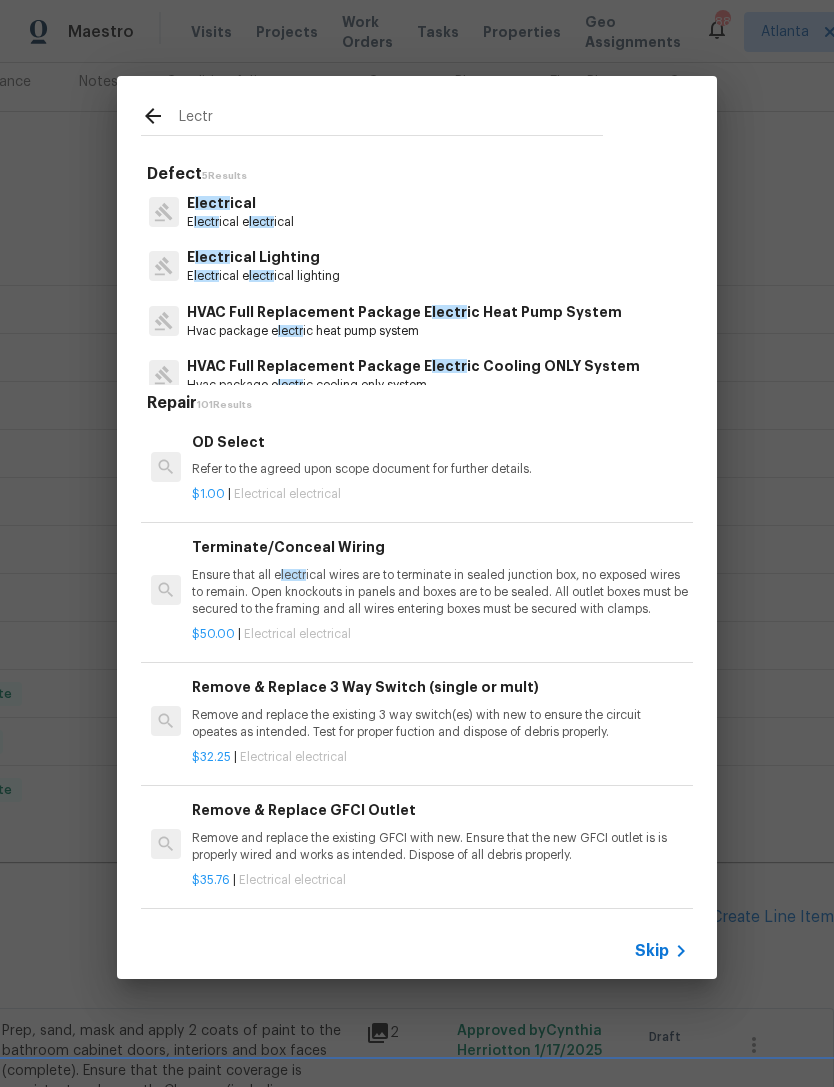 click on "E lectr ical e lectr ical" at bounding box center [240, 222] 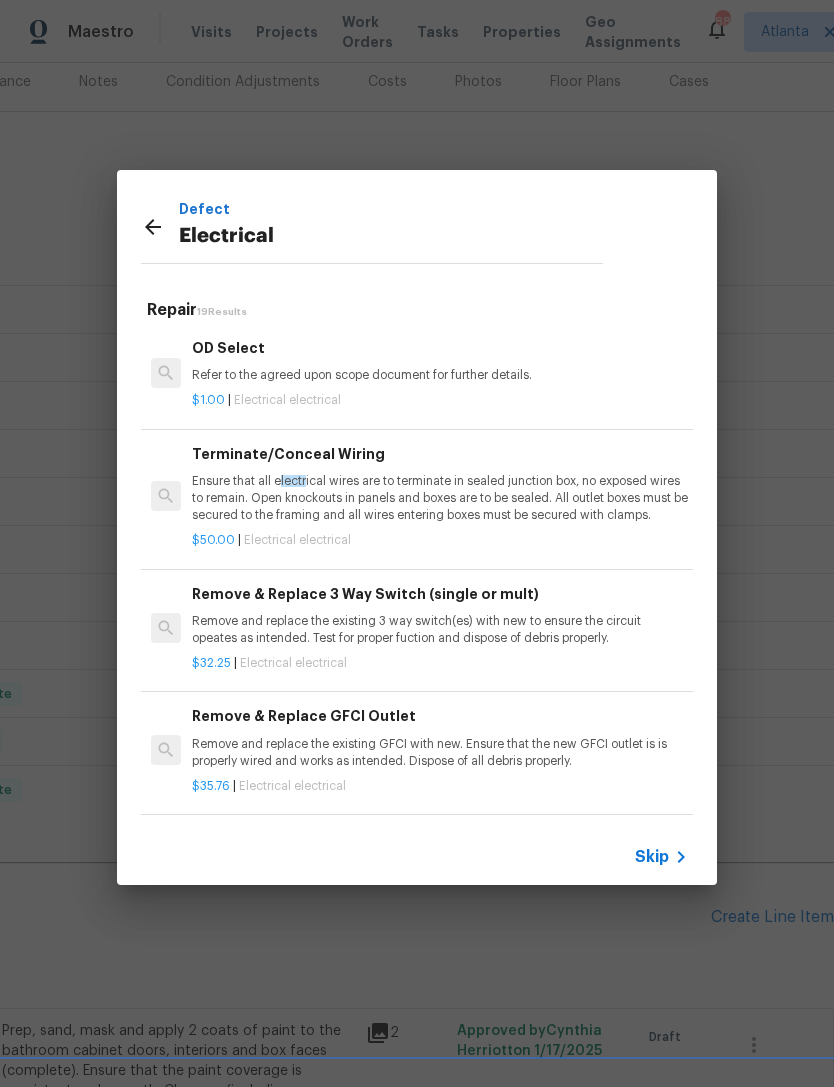 click on "Ensure that all e lectr ical wires are to terminate in sealed junction box, no exposed wires to remain. Open knockouts in panels and boxes are to be sealed. All outlet boxes must be secured to the framing and all wires entering boxes must be secured with clamps." at bounding box center [440, 498] 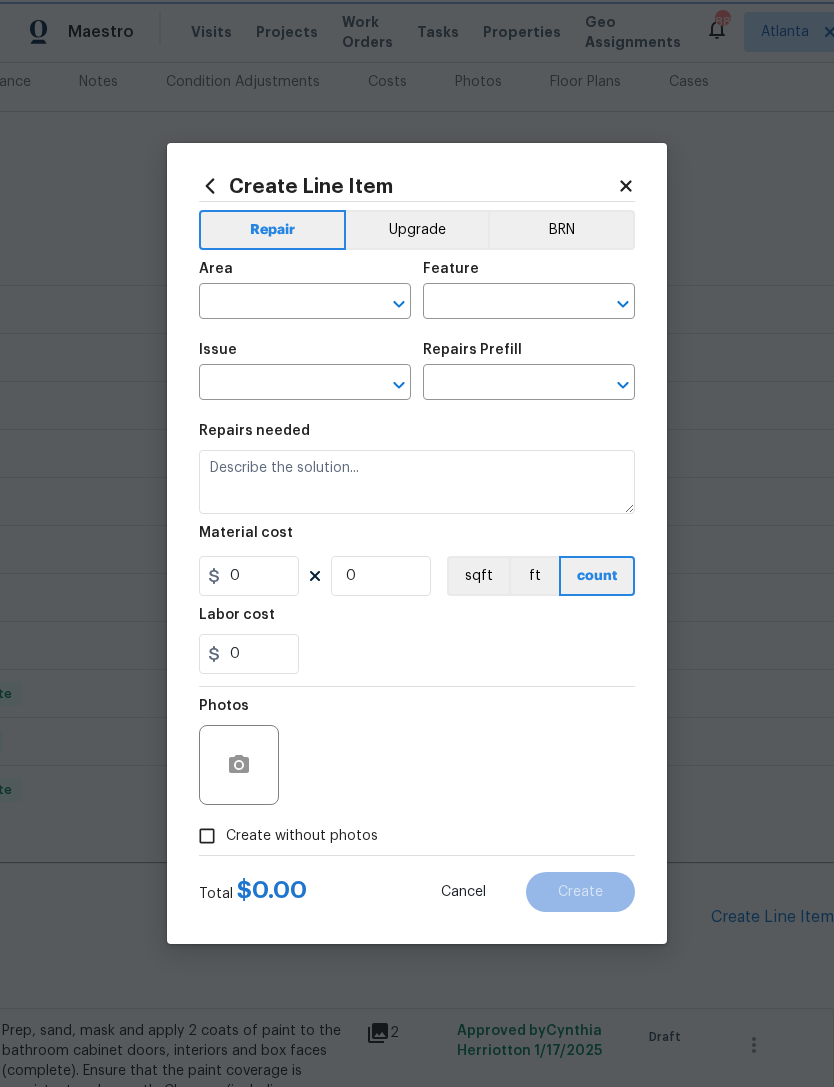 type on "Electrical" 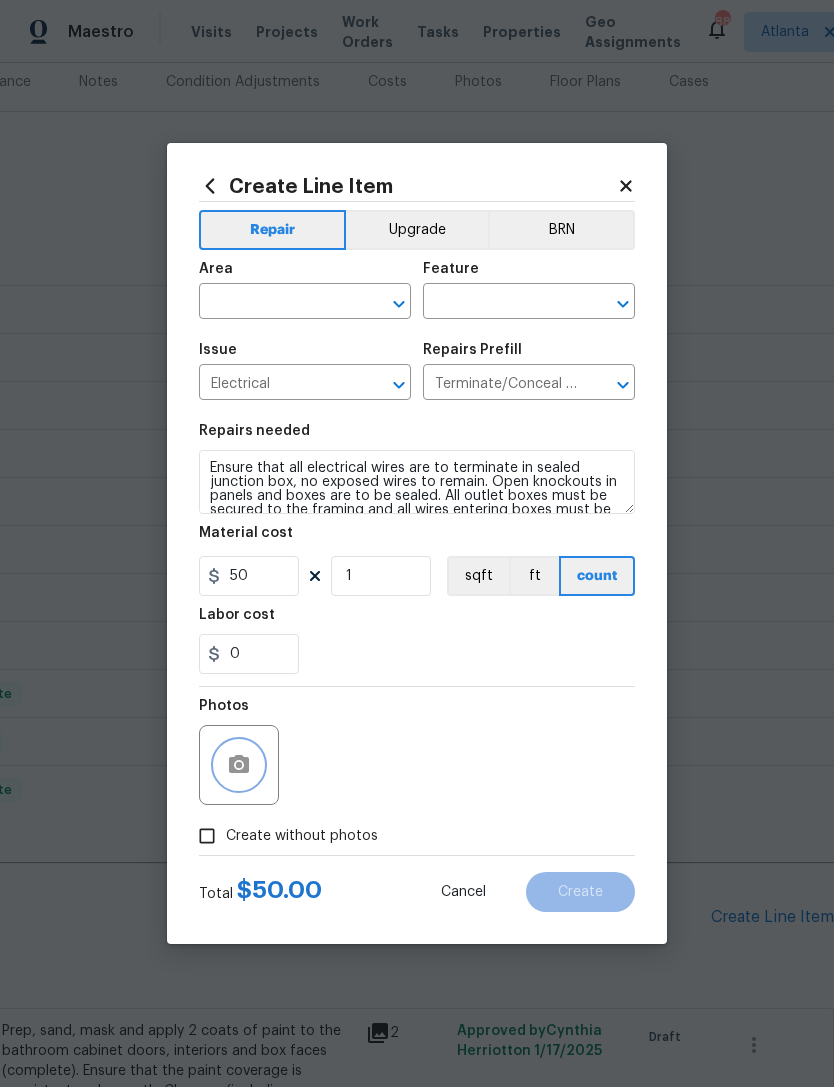click 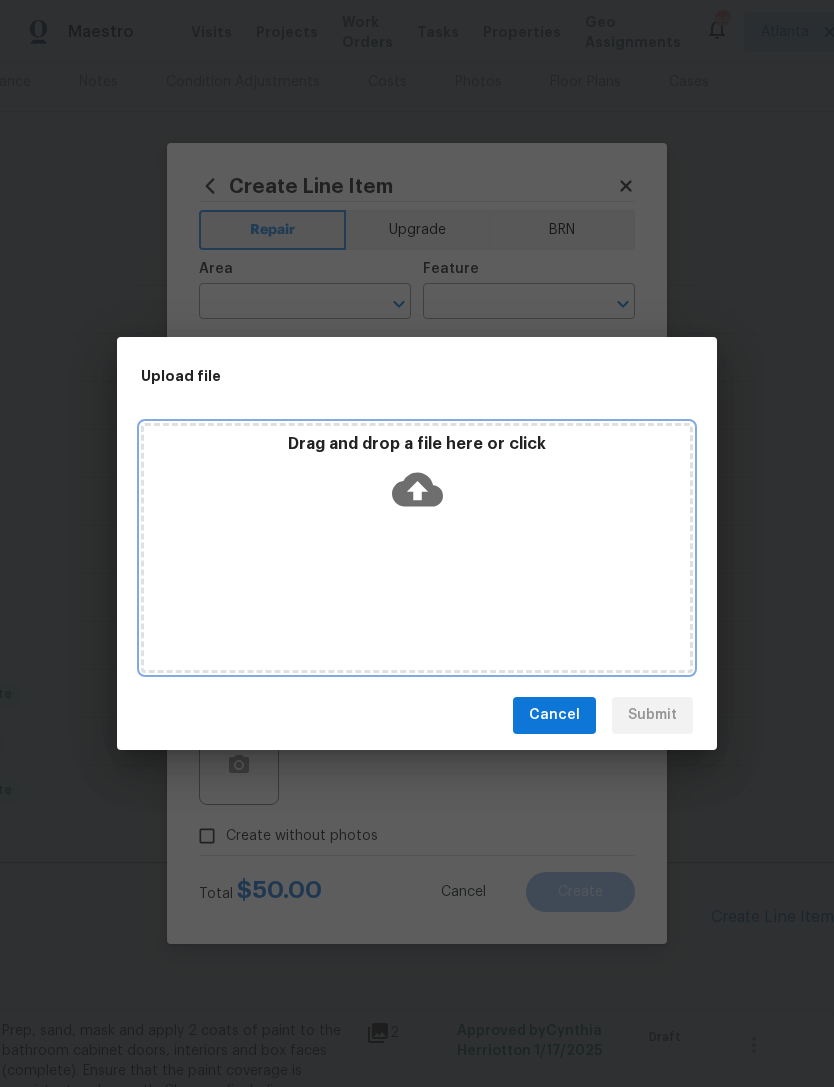 click 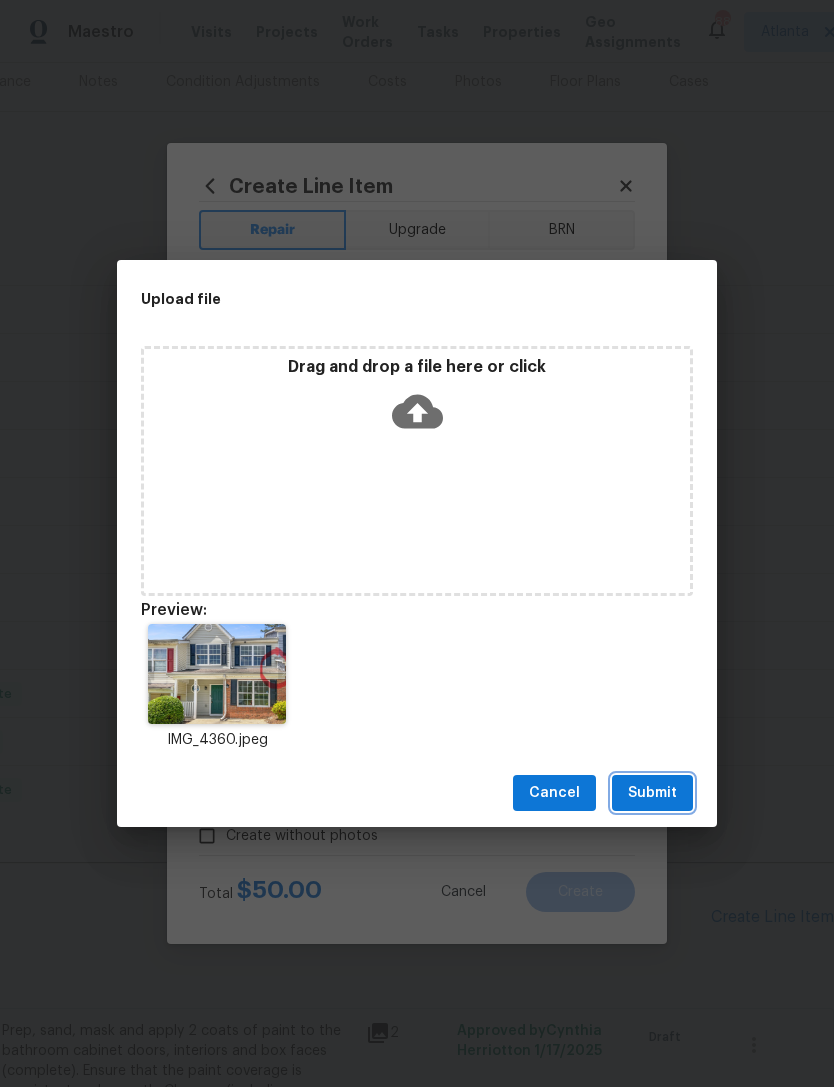 click on "Submit" at bounding box center (652, 793) 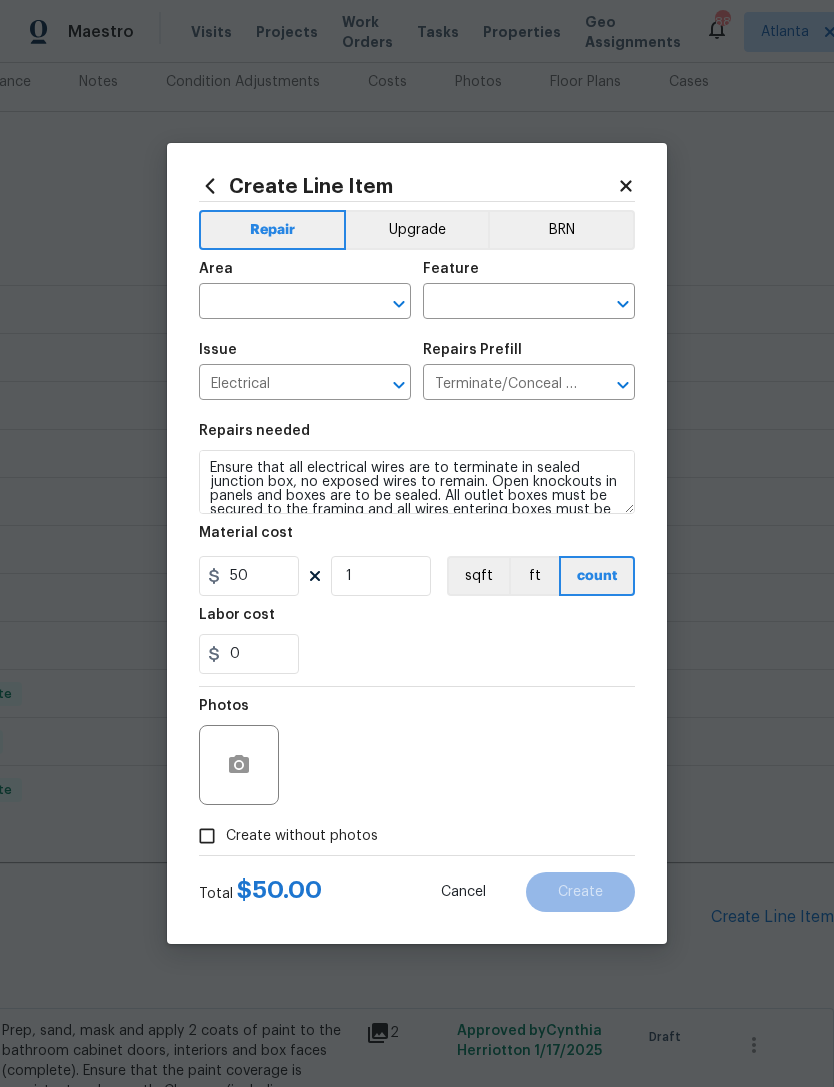 click at bounding box center [277, 303] 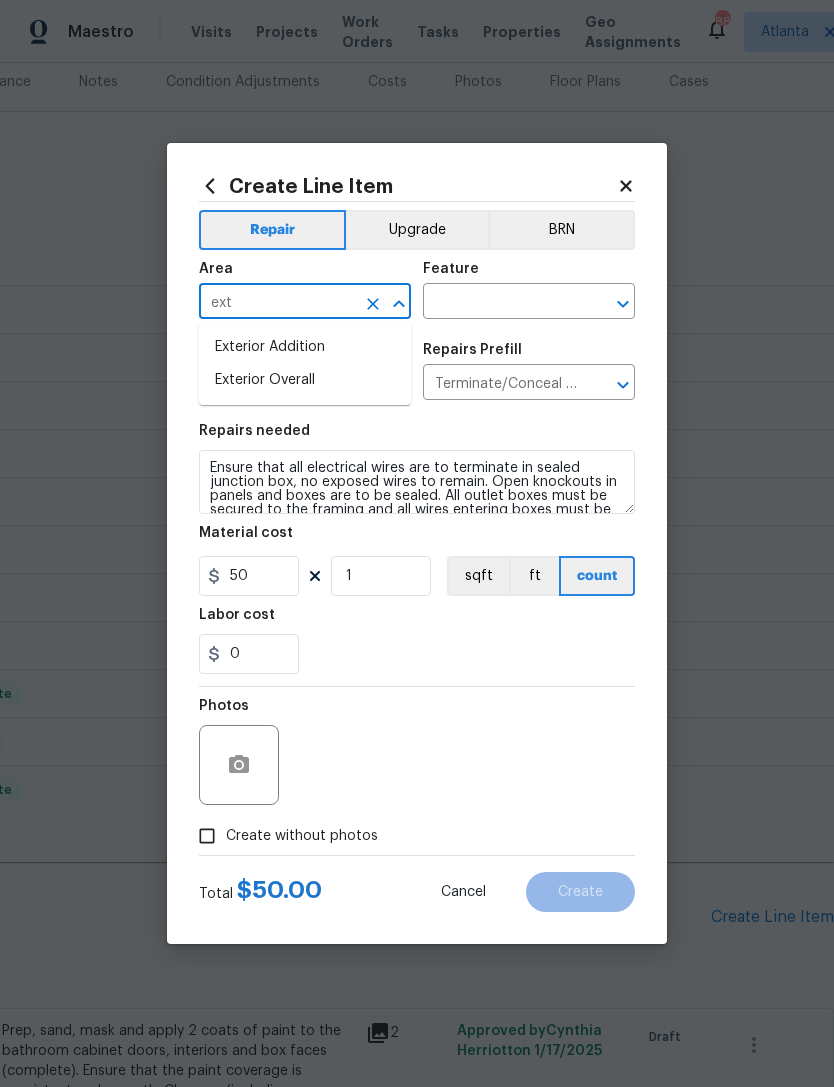 click on "Exterior Overall" at bounding box center (305, 380) 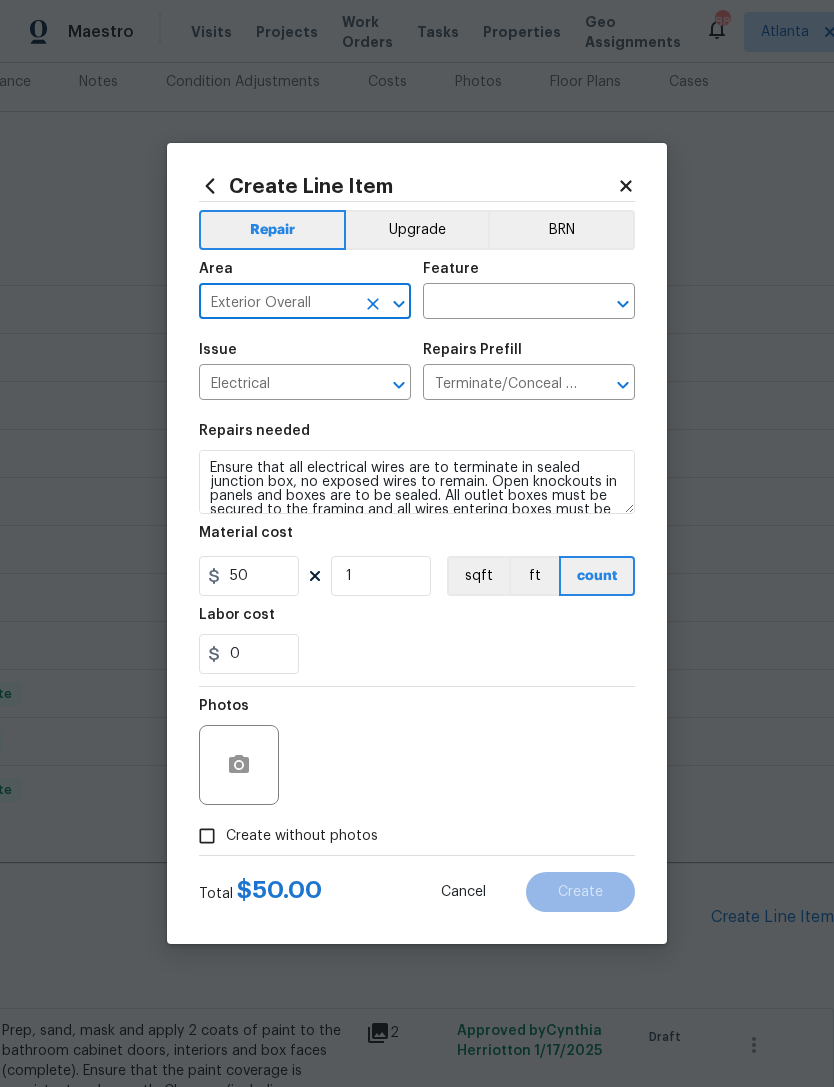 click at bounding box center (501, 303) 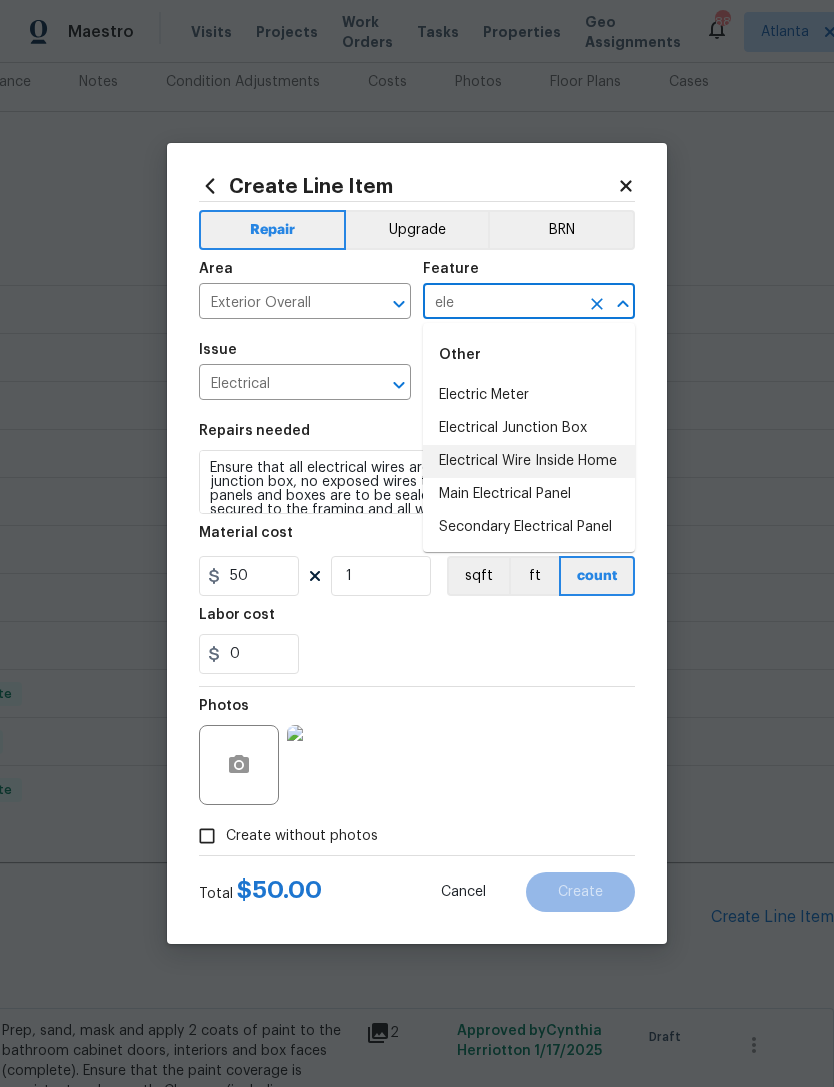 click on "Electrical Wire Inside Home" at bounding box center (529, 461) 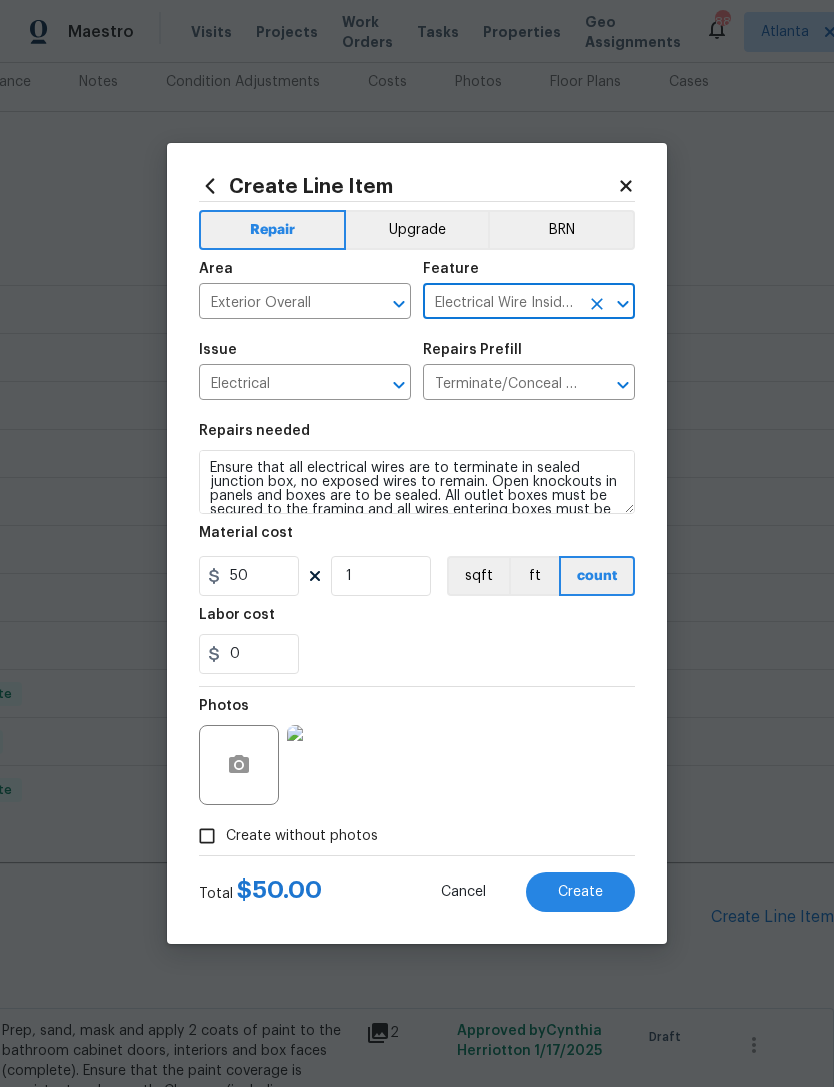 scroll, scrollTop: 0, scrollLeft: 0, axis: both 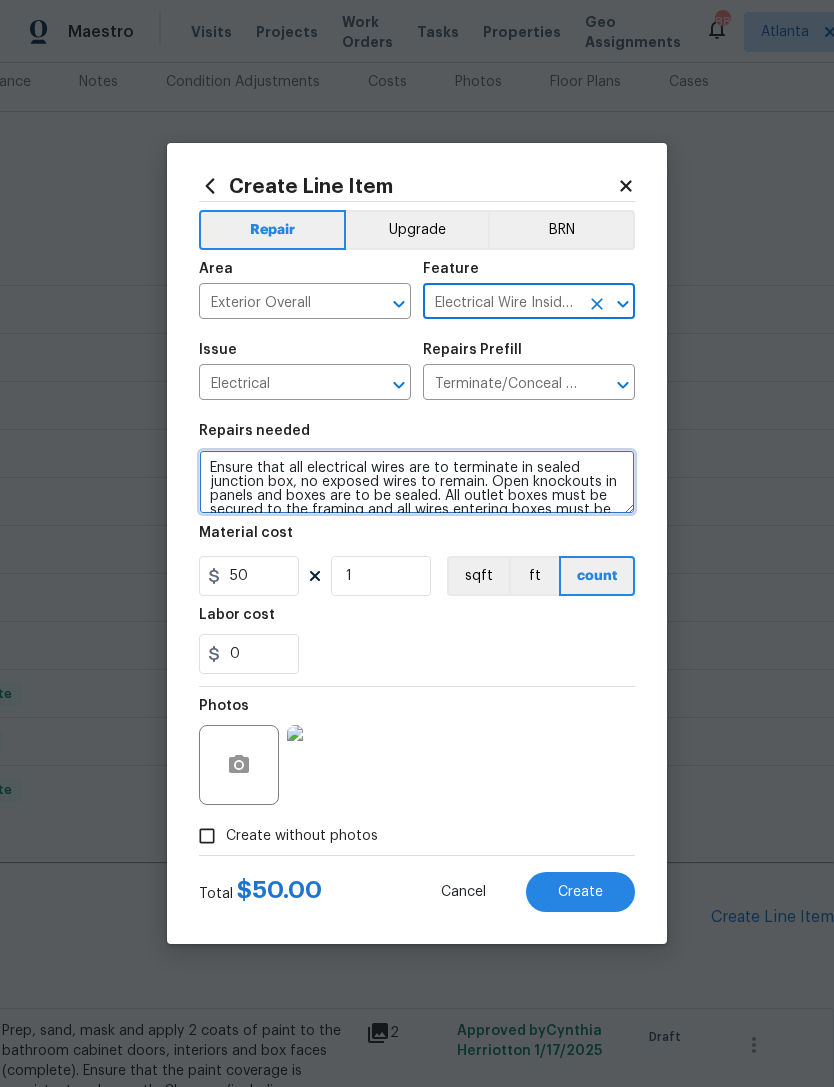 click on "Ensure that all electrical wires are to terminate in sealed junction box, no exposed wires to remain. Open knockouts in panels and boxes are to be sealed. All outlet boxes must be secured to the framing and all wires entering boxes must be secured with clamps." at bounding box center (417, 482) 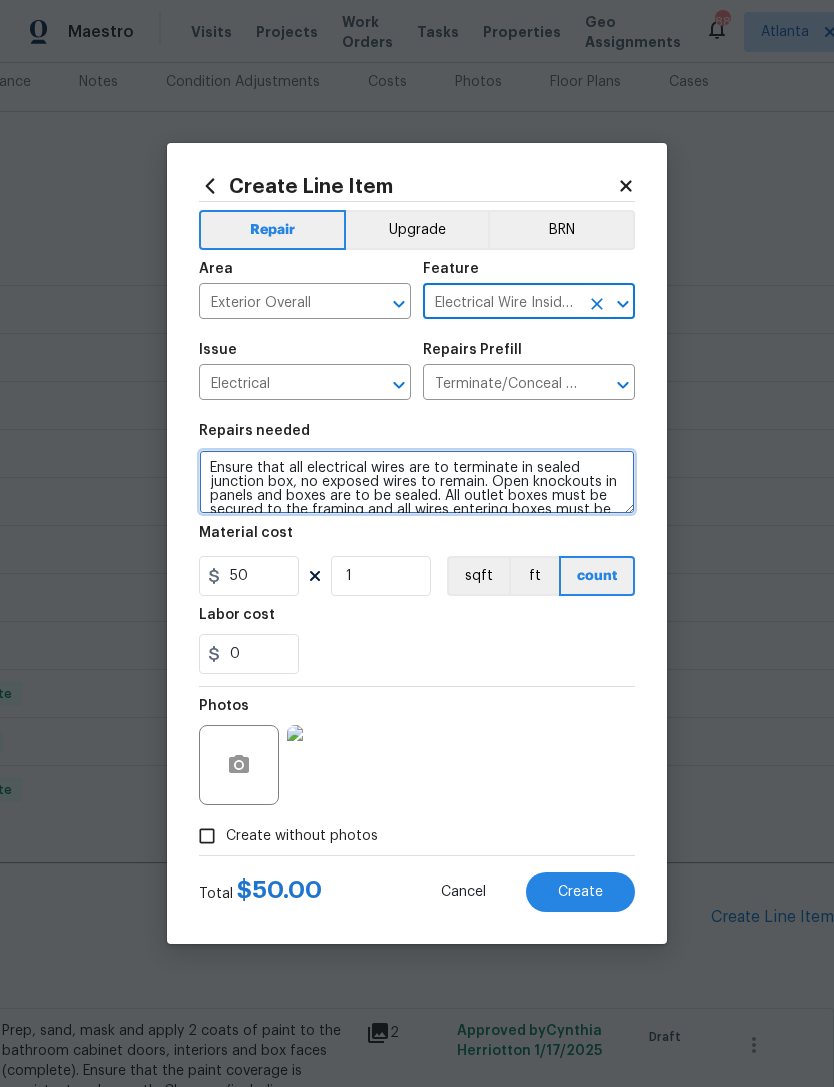 click on "Ensure that all electrical wires are to terminate in sealed junction box, no exposed wires to remain. Open knockouts in panels and boxes are to be sealed. All outlet boxes must be secured to the framing and all wires entering boxes must be secured with clamps." at bounding box center [417, 482] 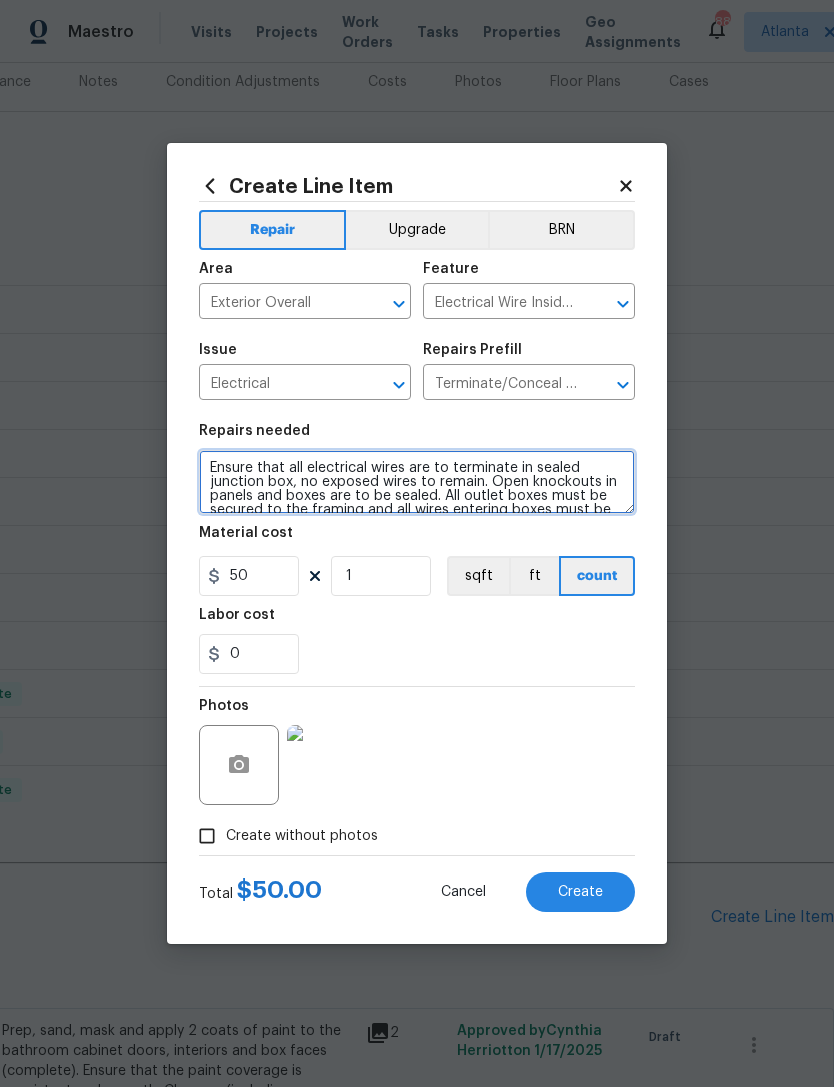 click on "Ensure that all electrical wires are to terminate in sealed junction box, no exposed wires to remain. Open knockouts in panels and boxes are to be sealed. All outlet boxes must be secured to the framing and all wires entering boxes must be secured with clamps." at bounding box center (417, 482) 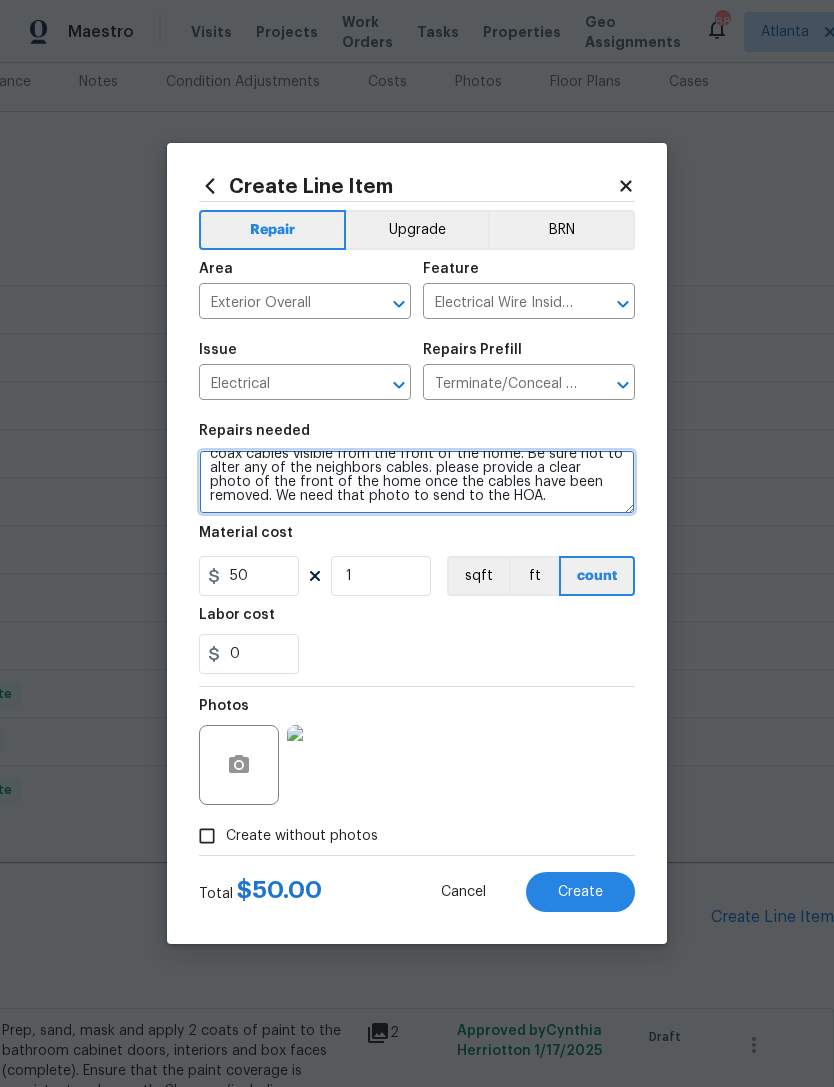 scroll, scrollTop: 28, scrollLeft: 0, axis: vertical 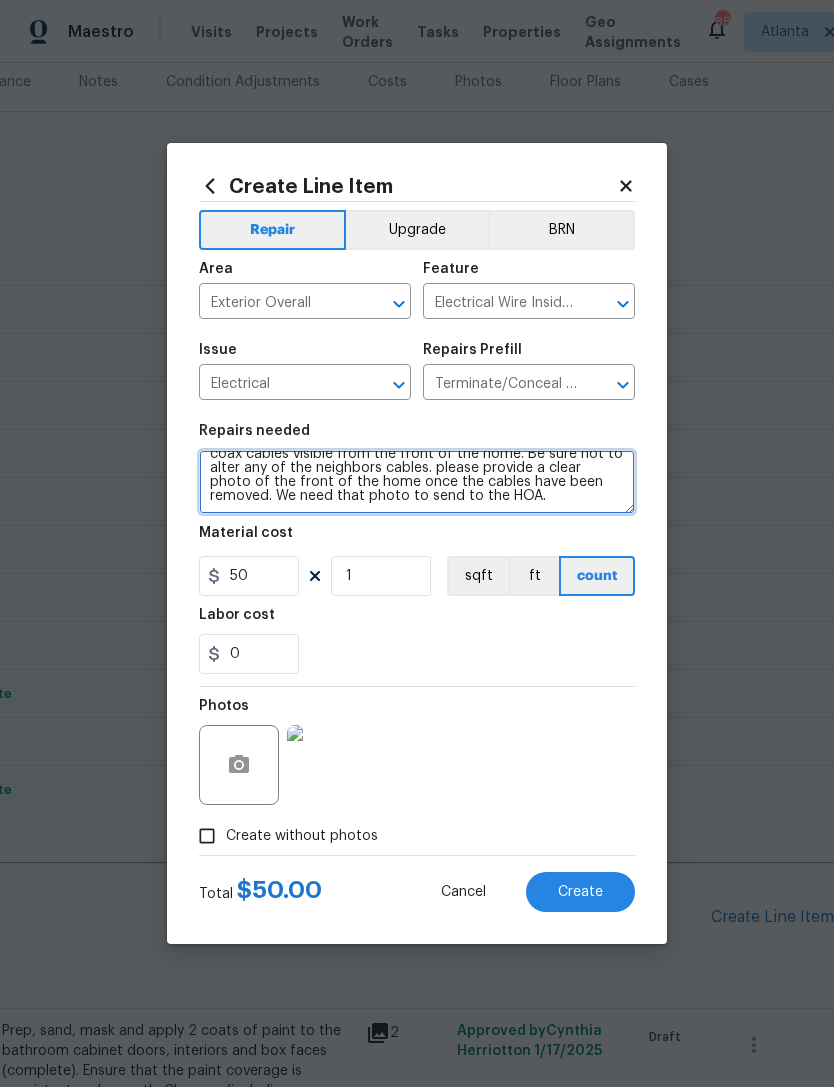 type on "HOA violation. Please remove or completely concealed the coax cables visible from the front of the home. Be sure not to alter any of the neighbors cables. please provide a clear photo of the front of the home once the cables have been removed. We need that photo to send to the HOA." 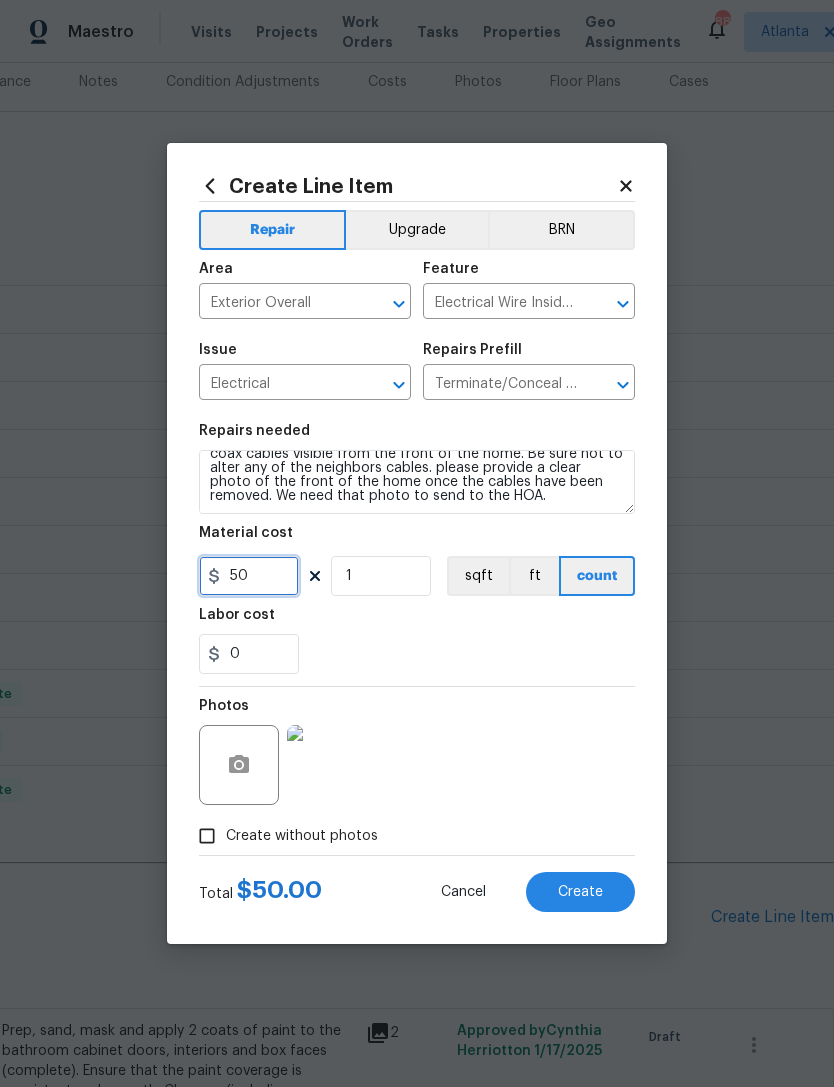 click on "50" at bounding box center [249, 576] 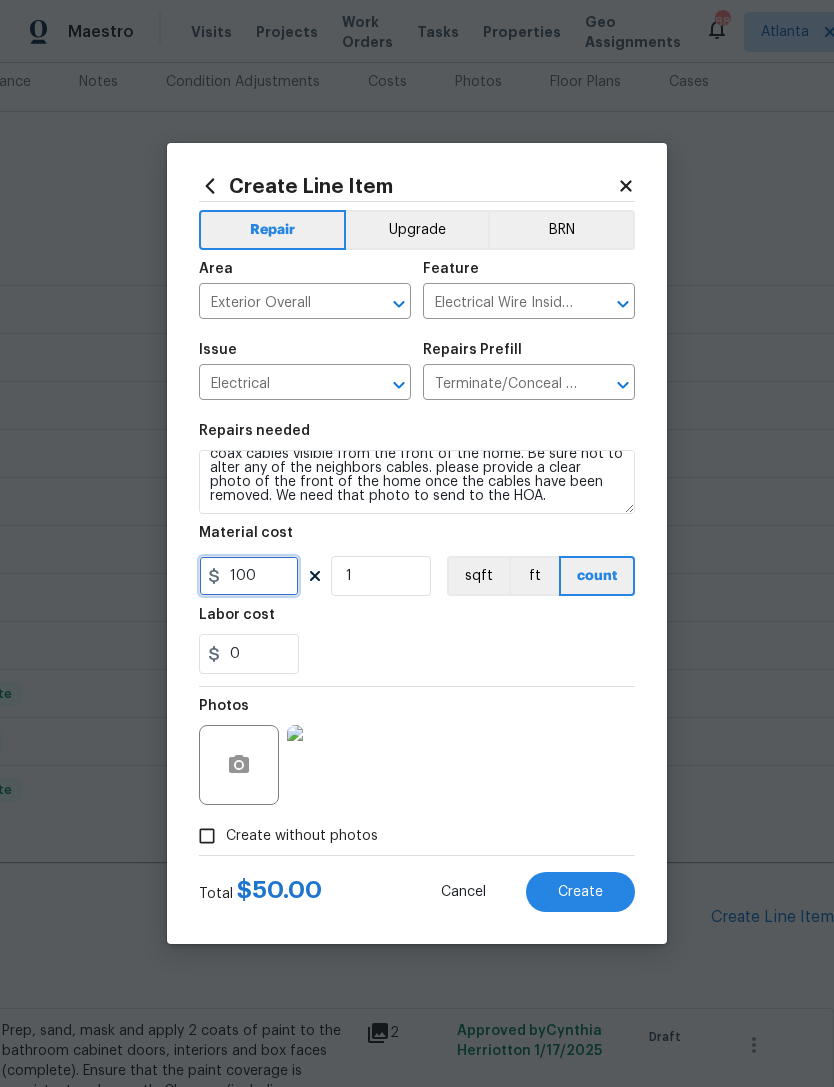 type on "100" 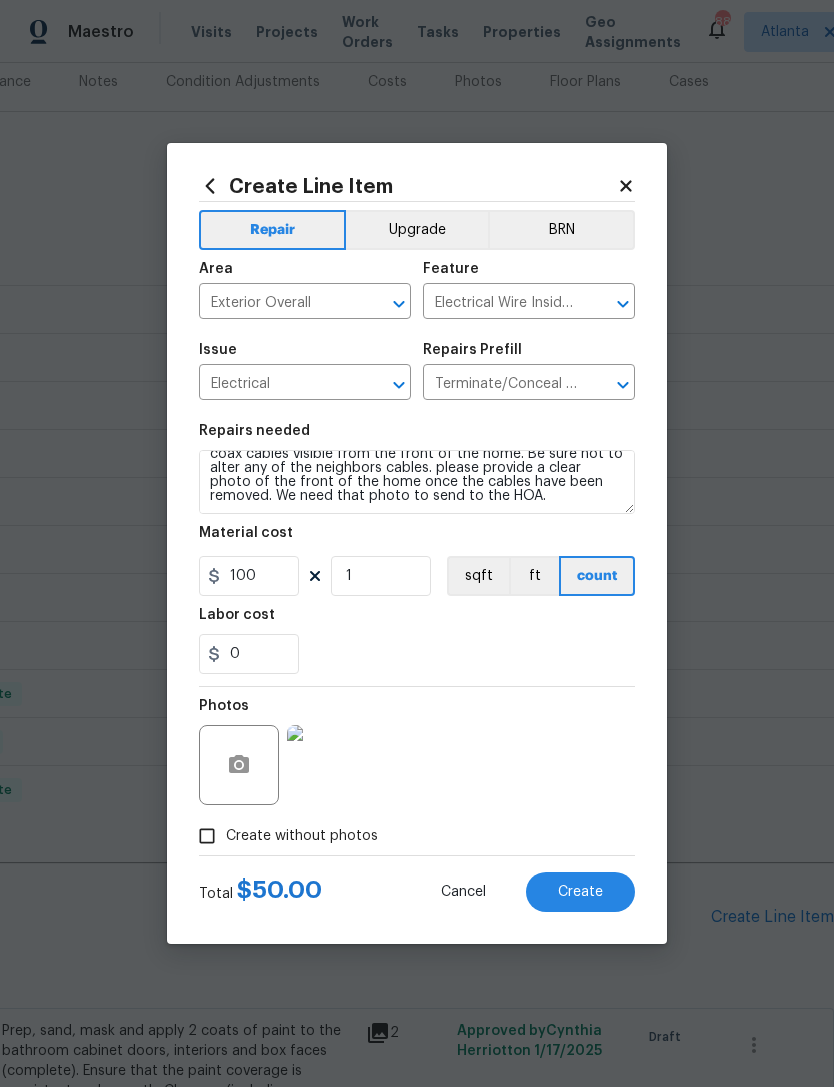 click on "Labor cost" at bounding box center (417, 621) 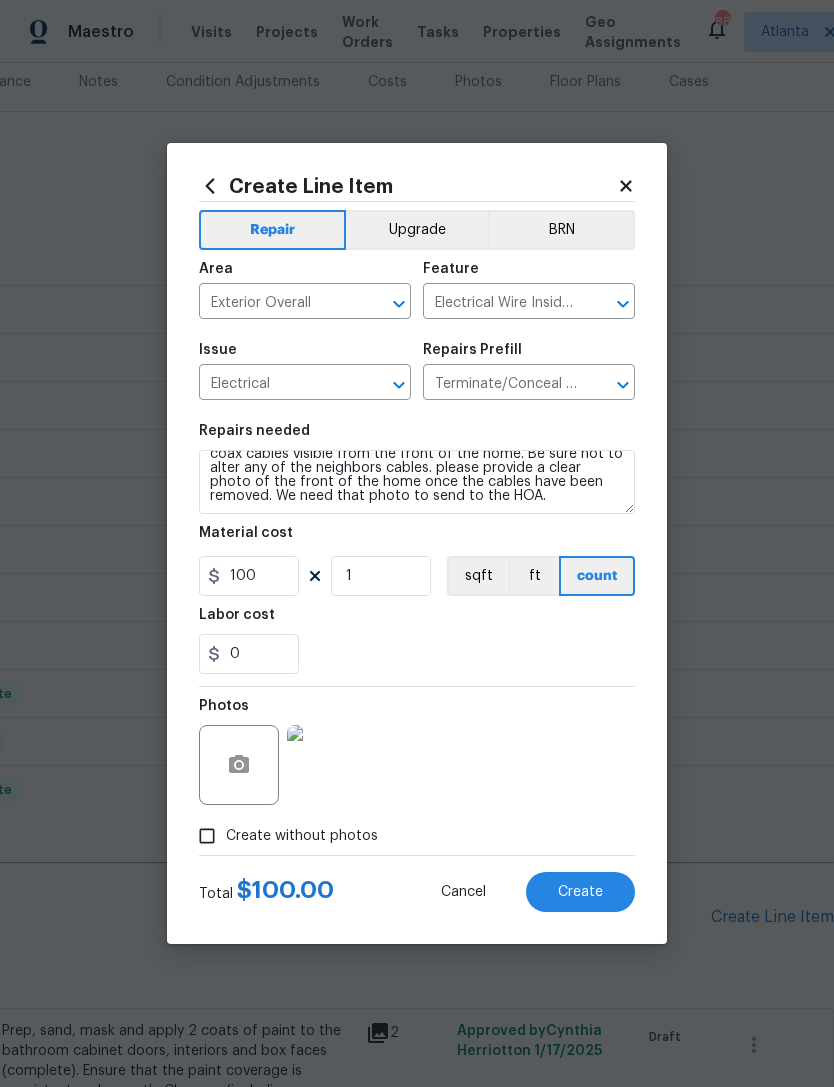 click on "Create" at bounding box center (580, 892) 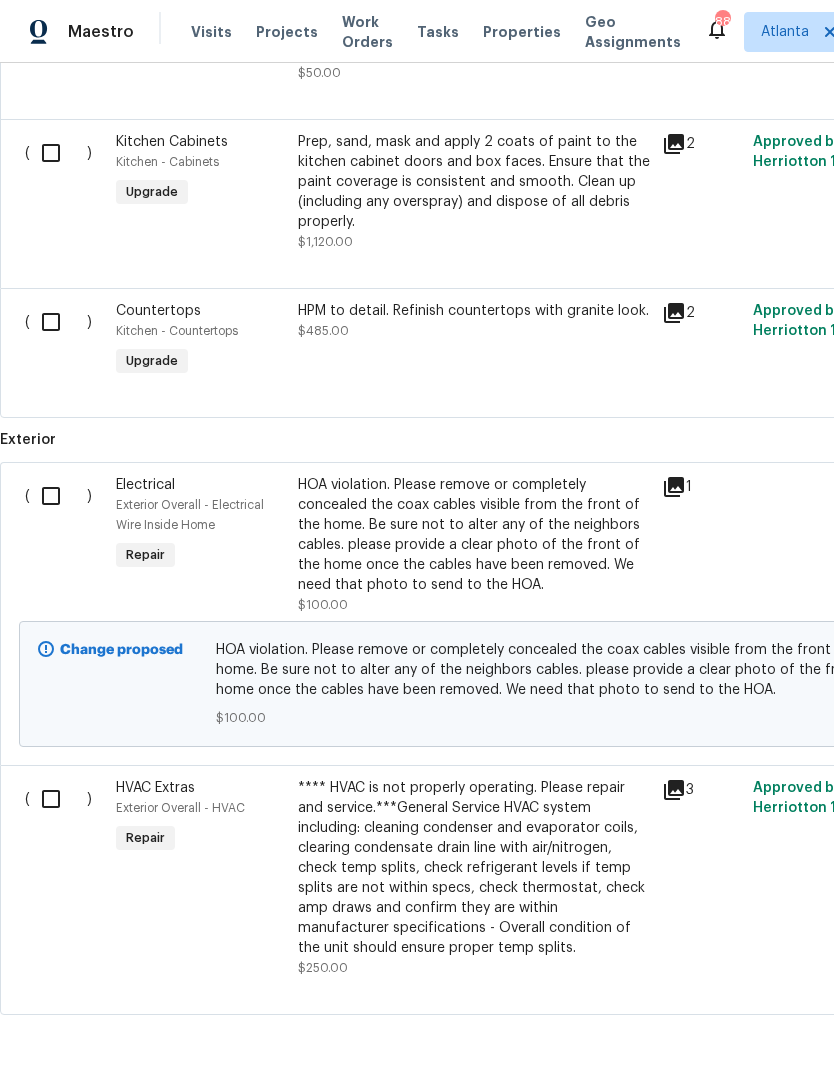 scroll, scrollTop: 4225, scrollLeft: 0, axis: vertical 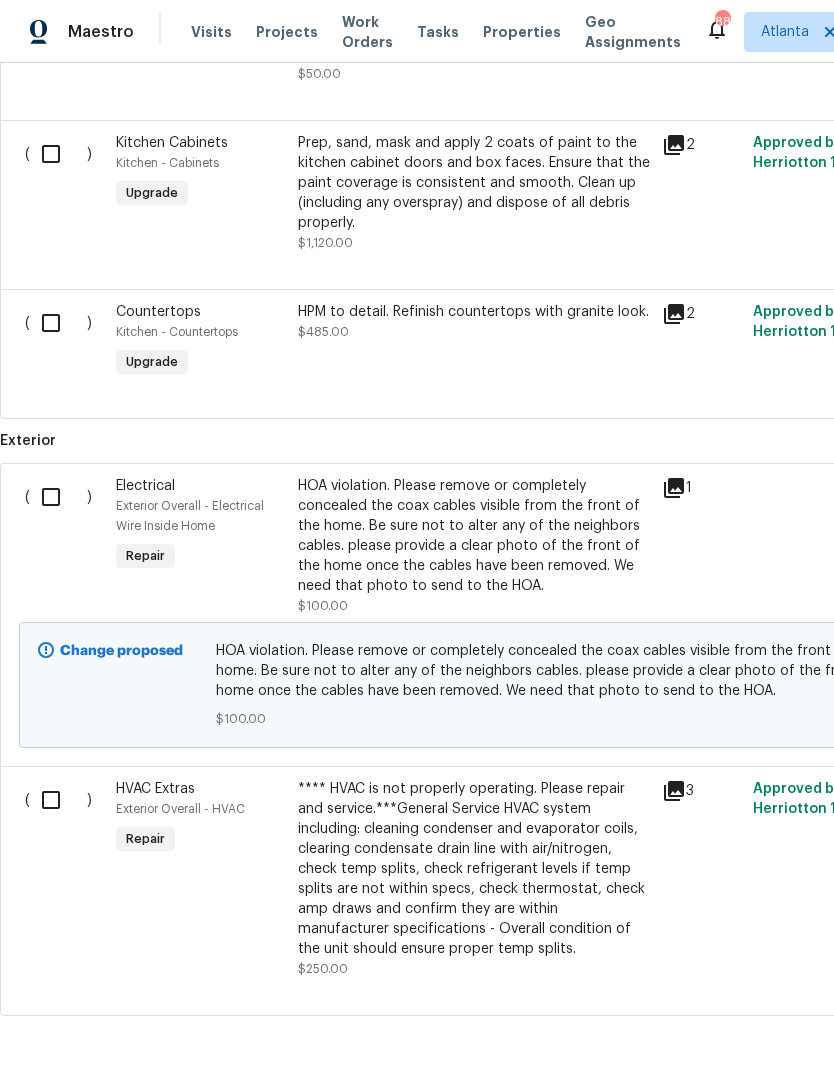 click at bounding box center [58, 497] 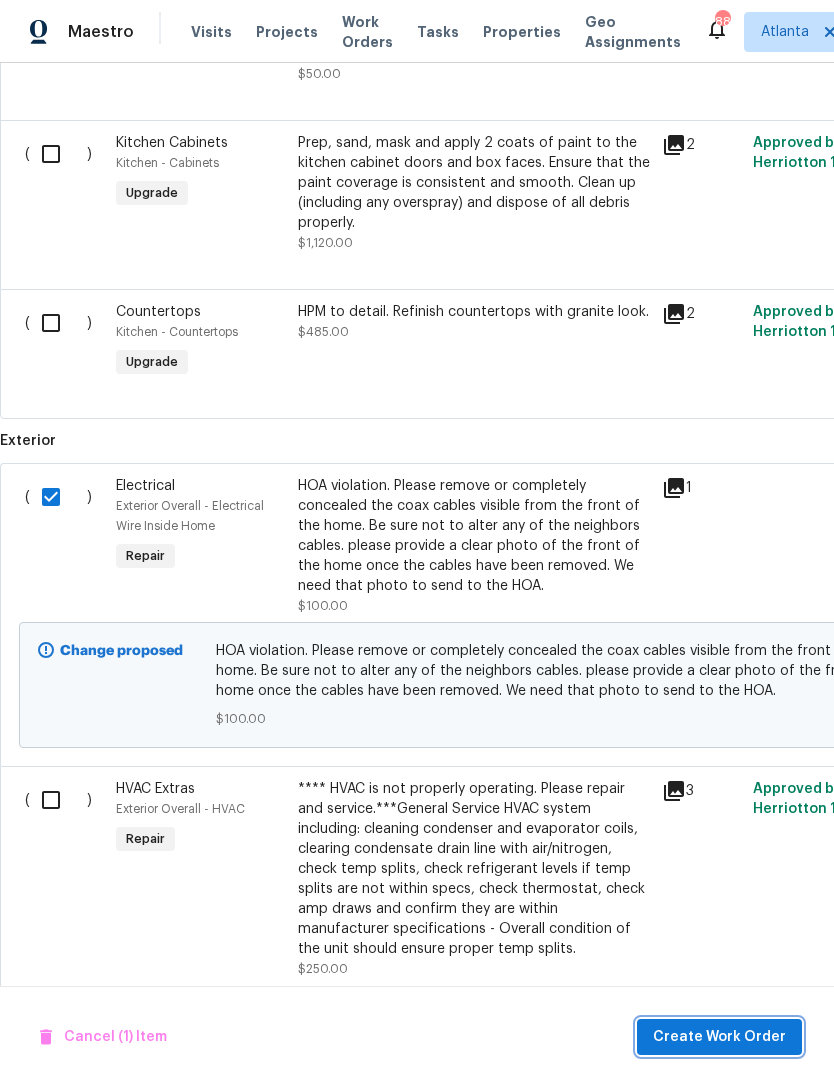 click on "Create Work Order" at bounding box center (719, 1037) 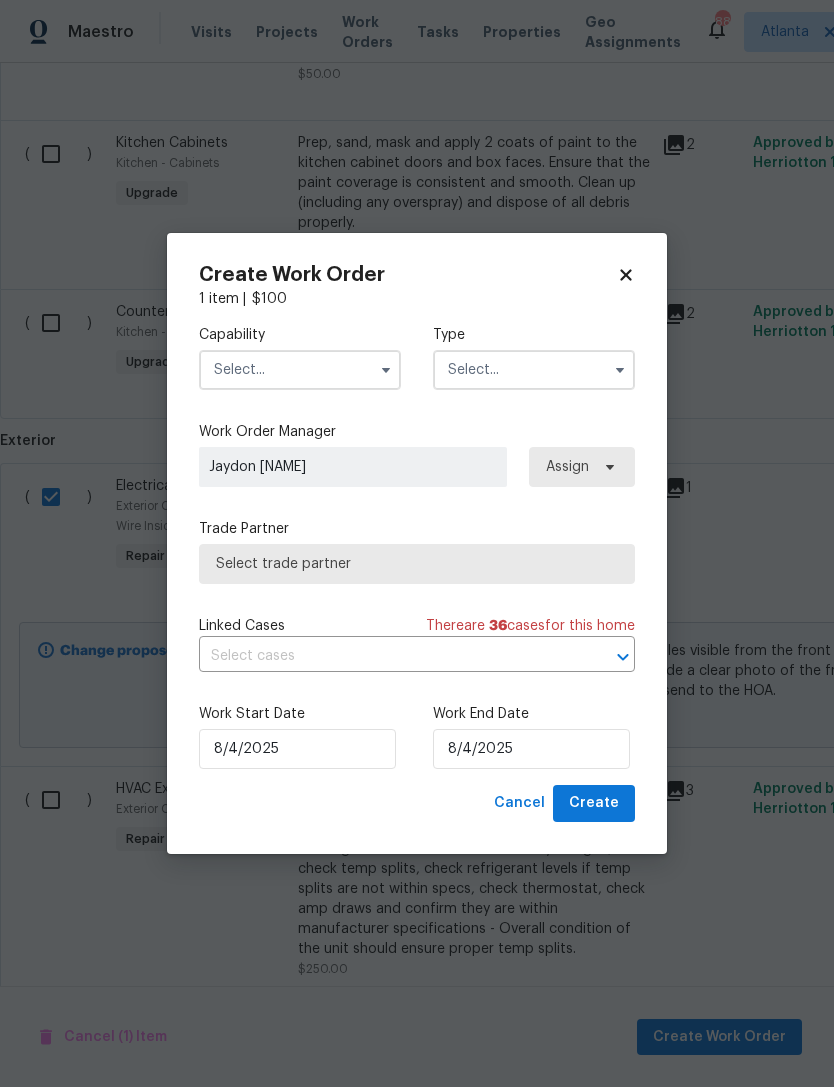 click at bounding box center [300, 370] 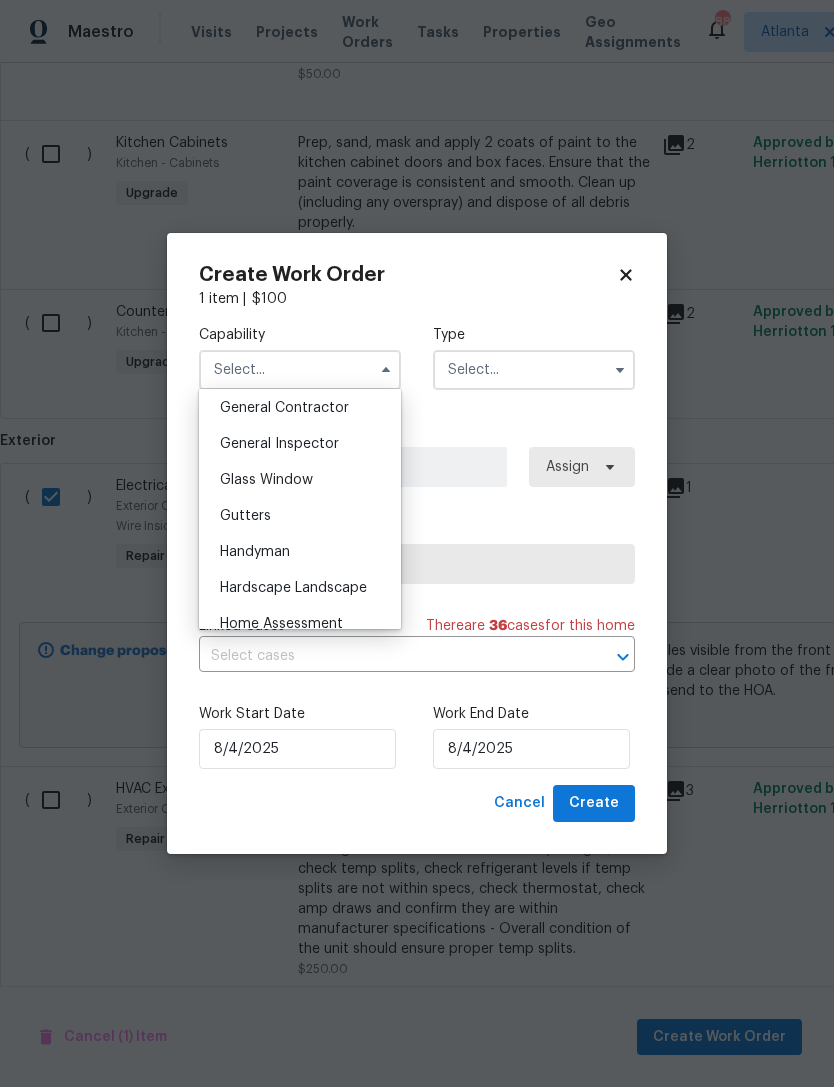 scroll, scrollTop: 959, scrollLeft: 0, axis: vertical 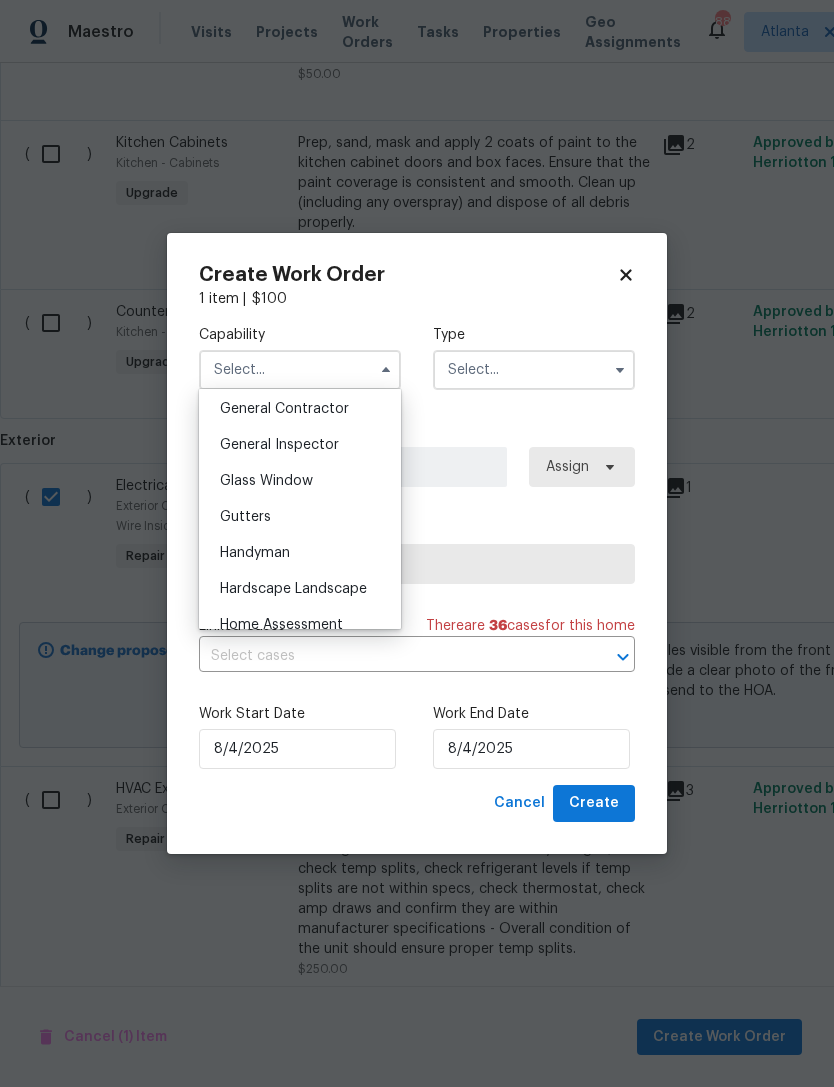 click on "General Contractor" at bounding box center [300, 409] 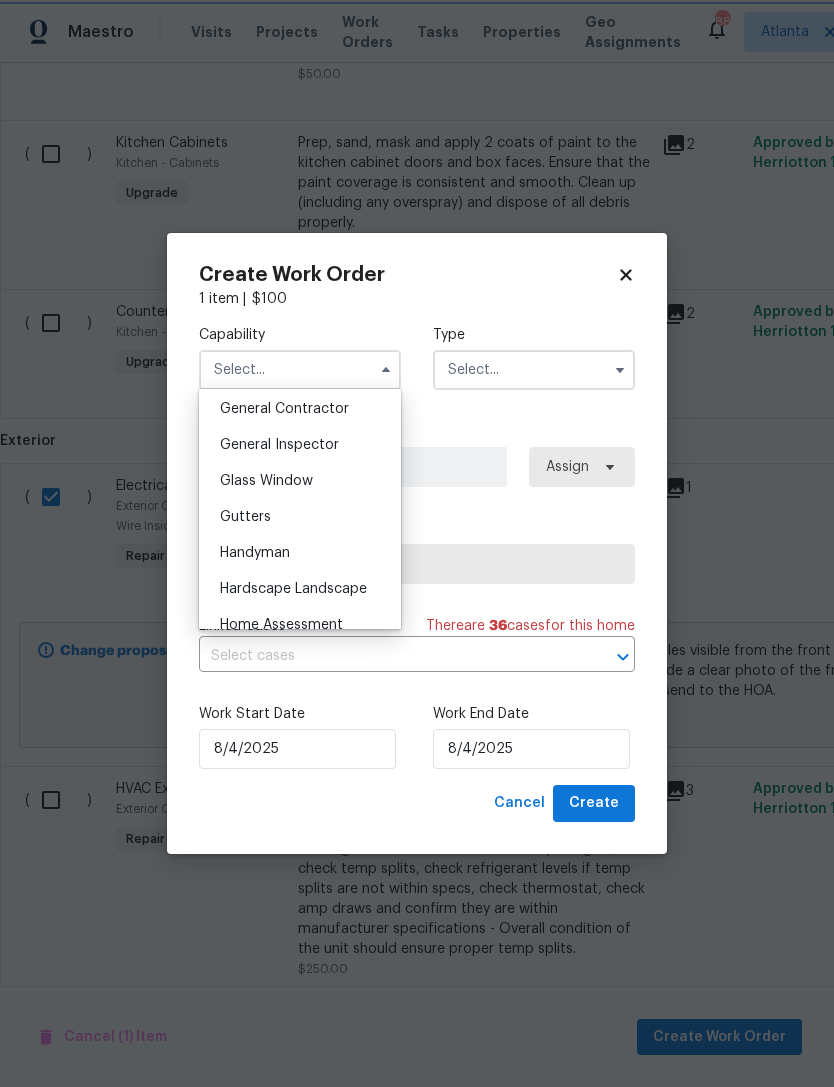 type on "General Contractor" 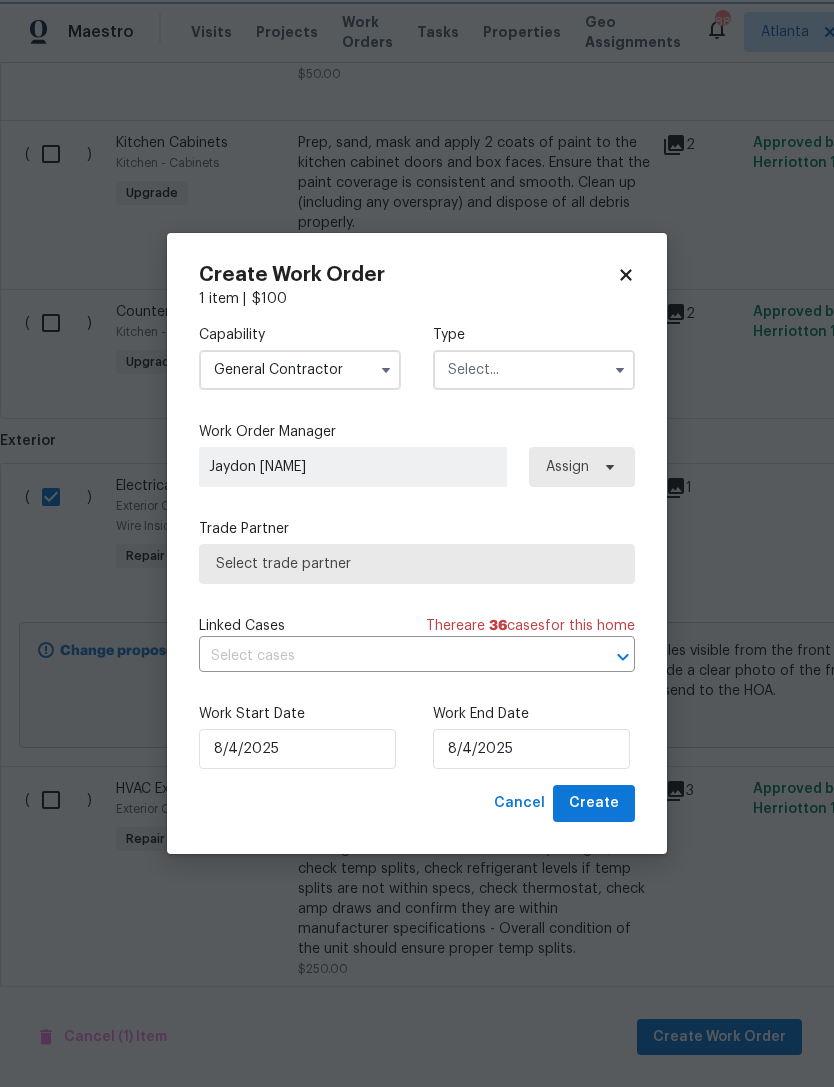 scroll, scrollTop: 920, scrollLeft: 0, axis: vertical 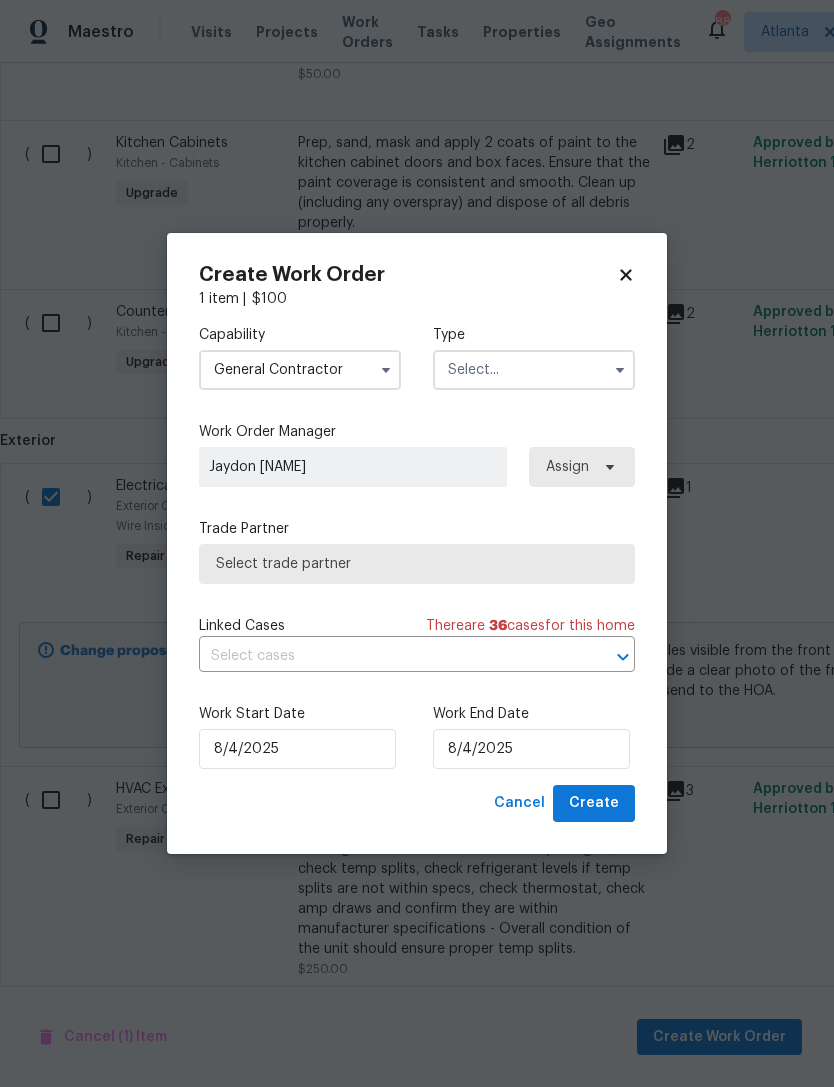 click at bounding box center [534, 370] 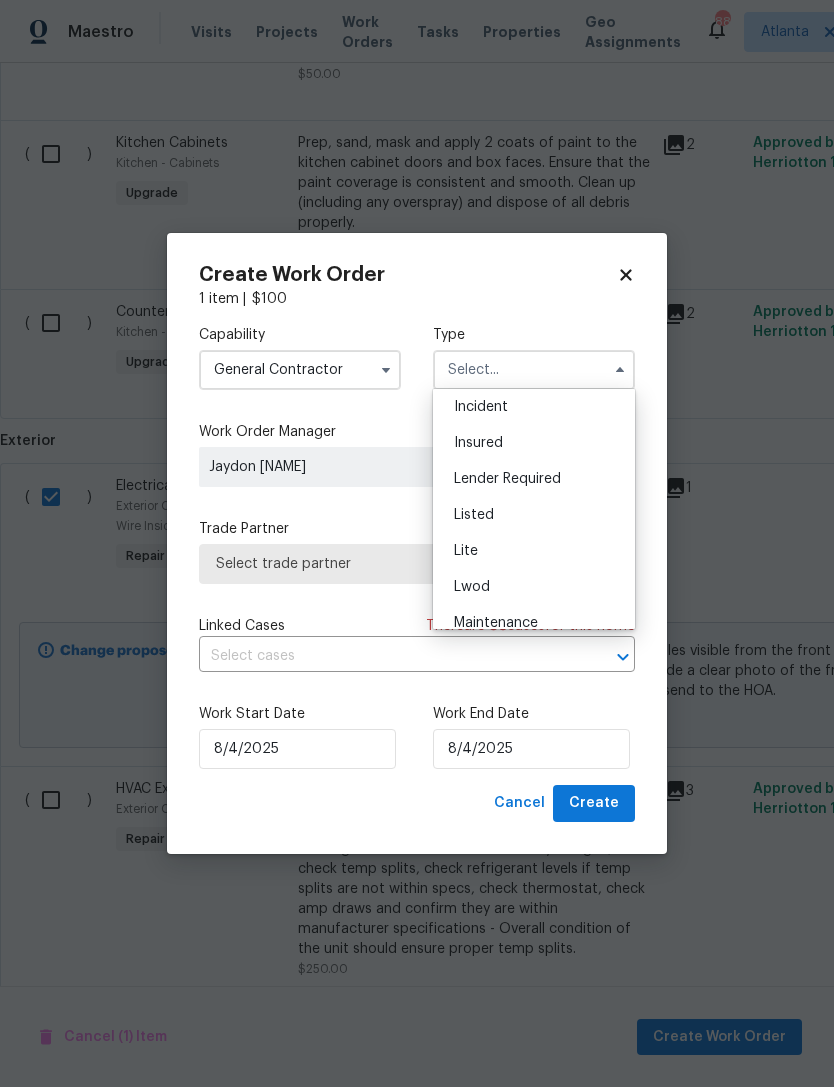 scroll, scrollTop: 132, scrollLeft: 0, axis: vertical 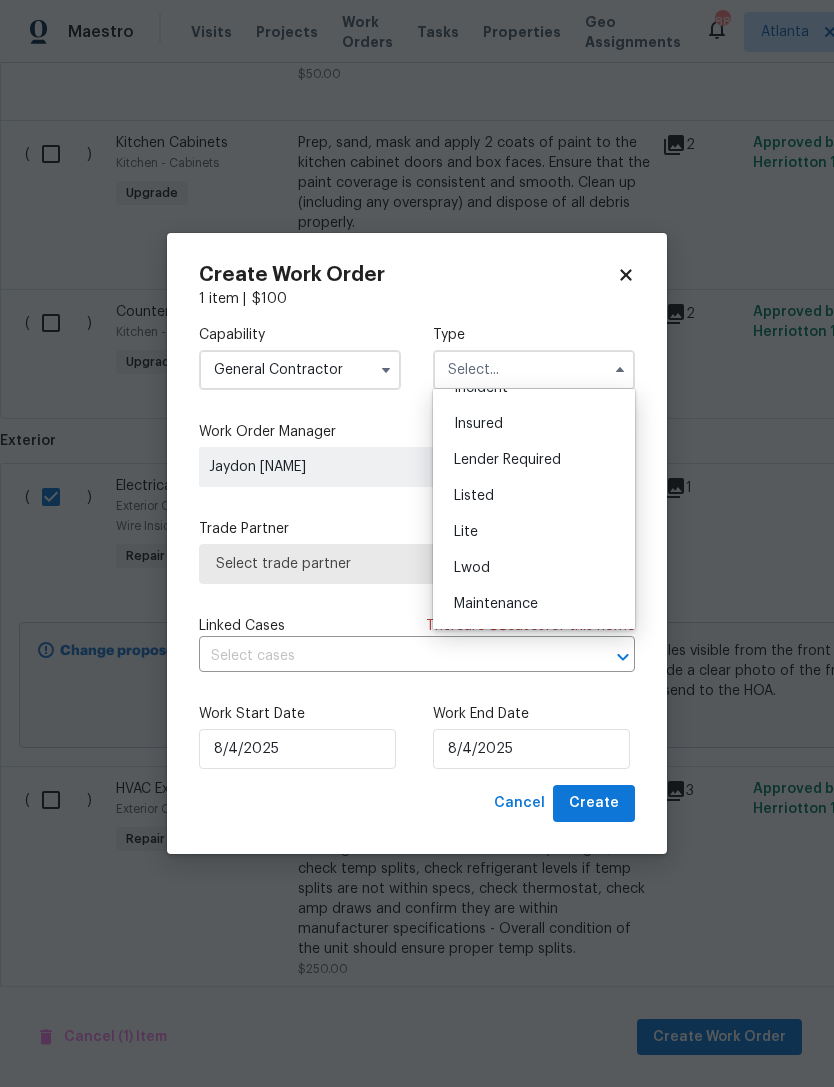 click on "Listed" at bounding box center (534, 496) 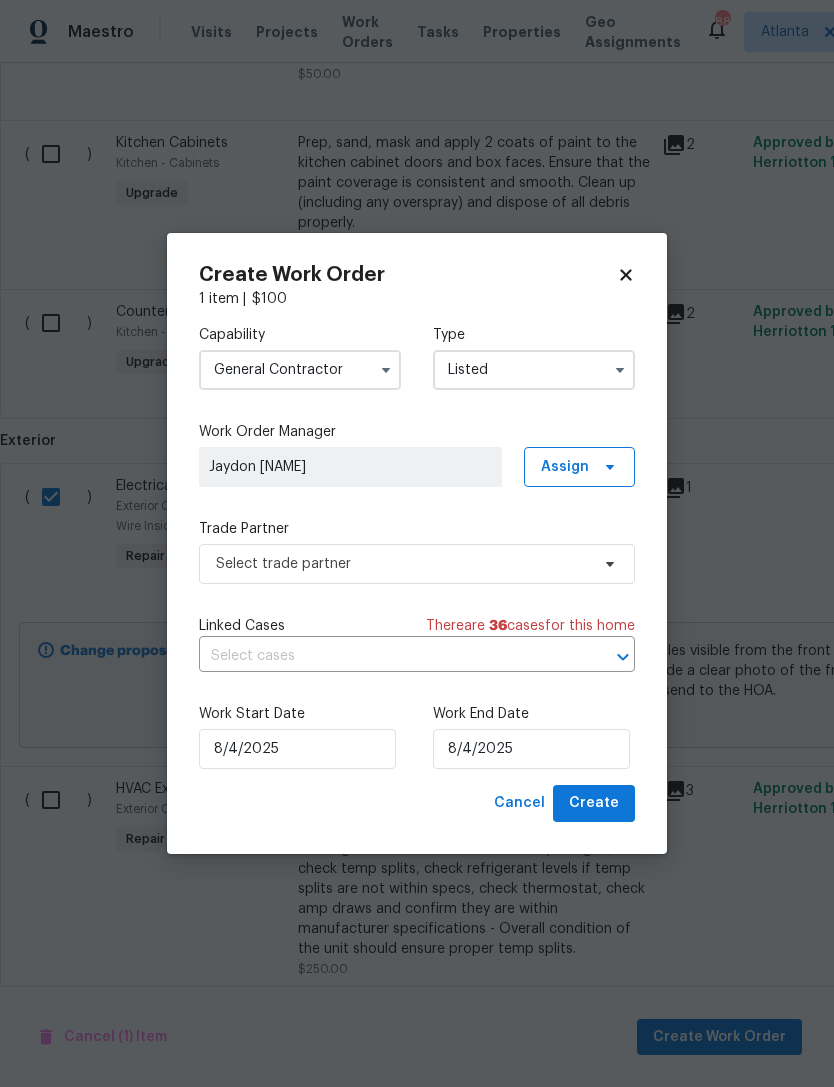 type on "Listed" 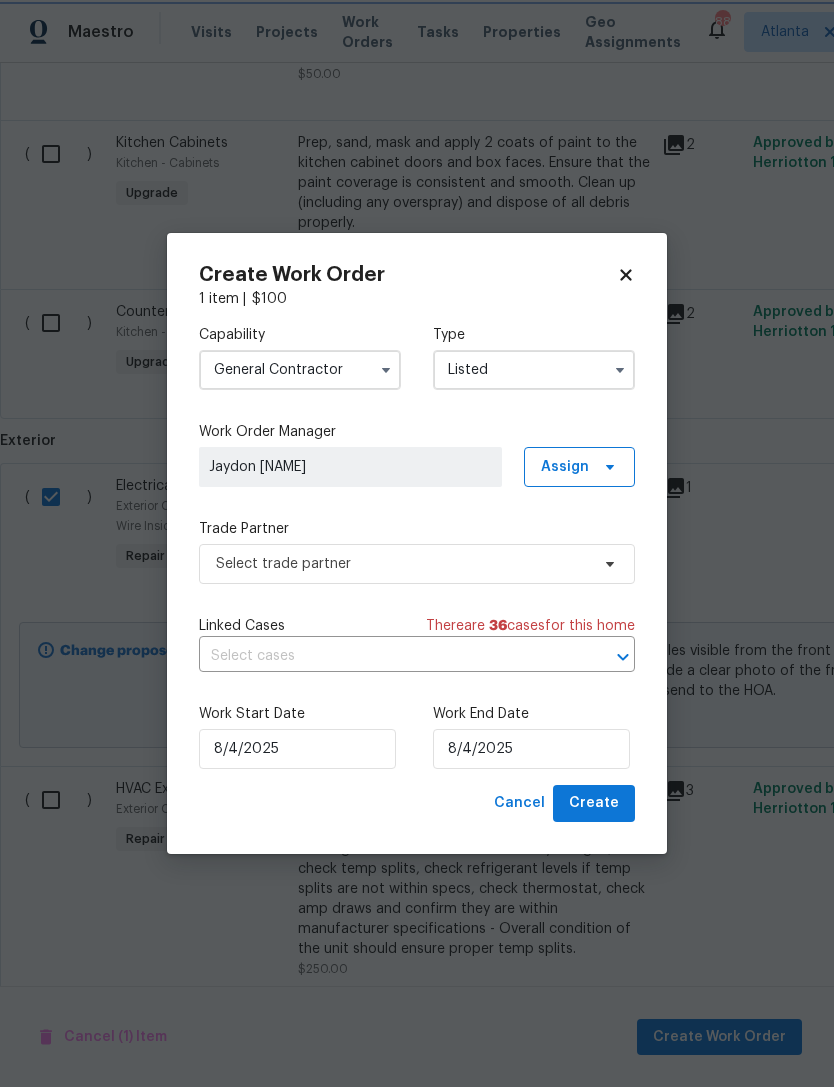scroll, scrollTop: 0, scrollLeft: 0, axis: both 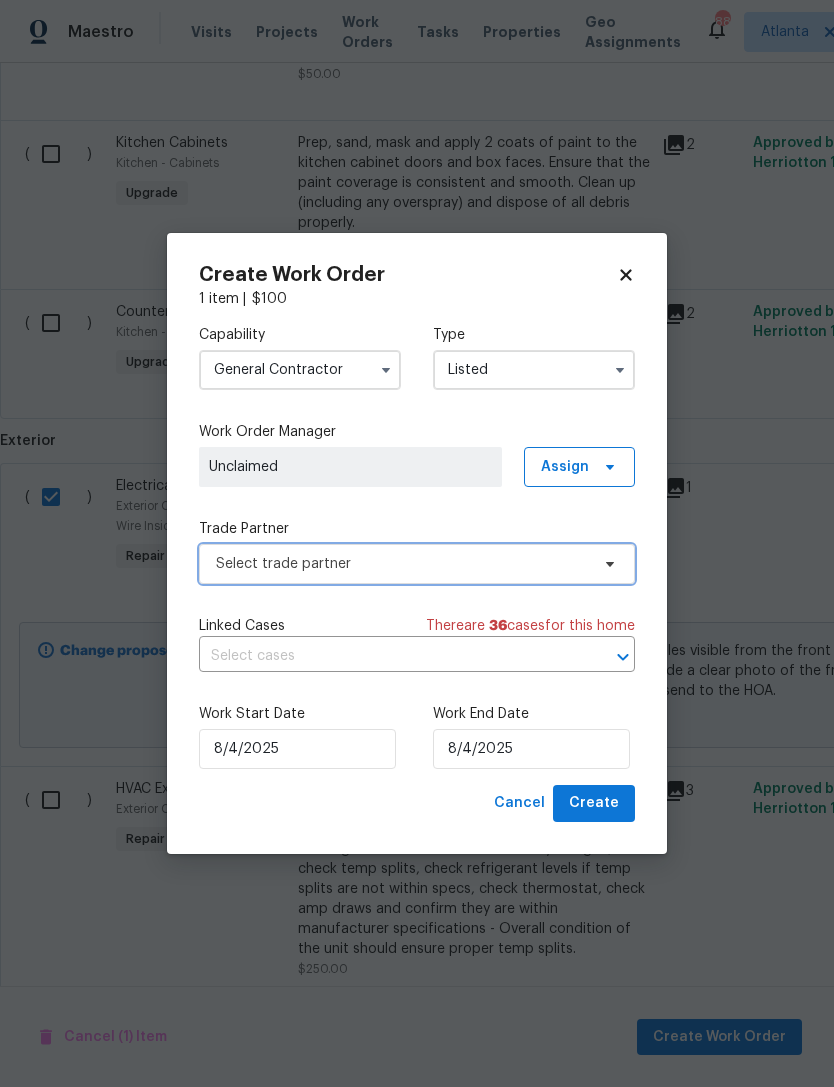 click on "Select trade partner" at bounding box center (417, 564) 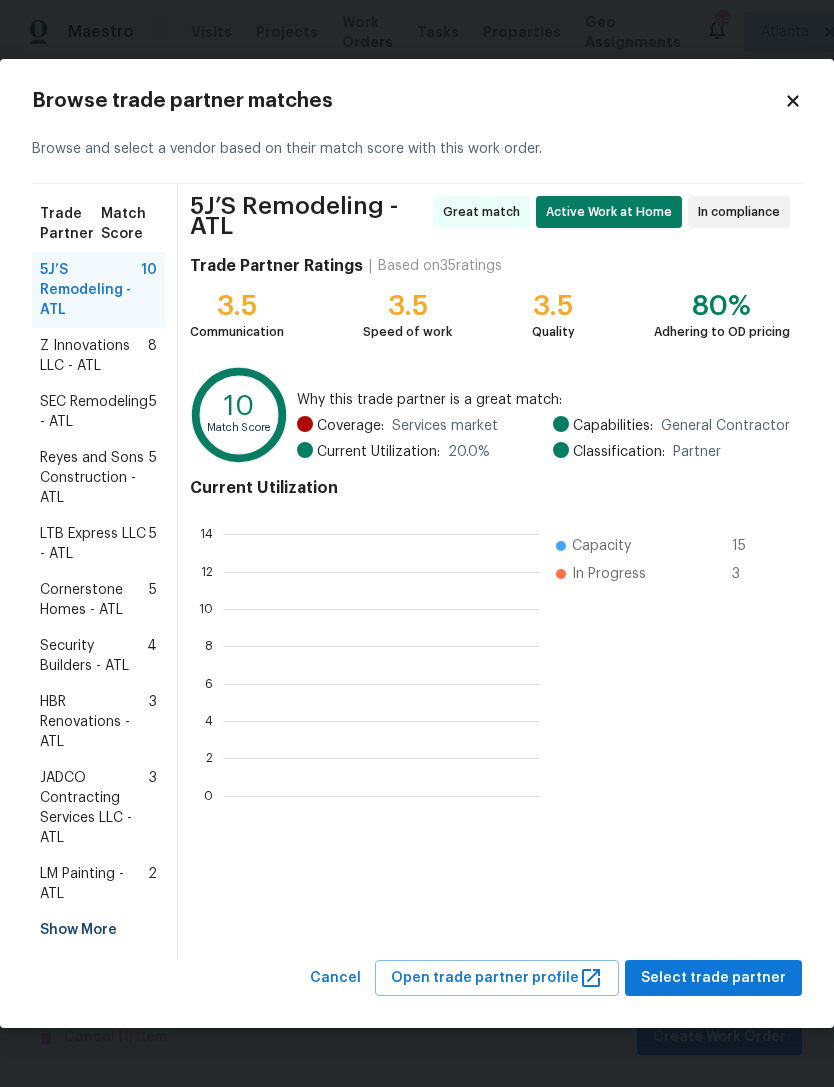 scroll, scrollTop: 280, scrollLeft: 317, axis: both 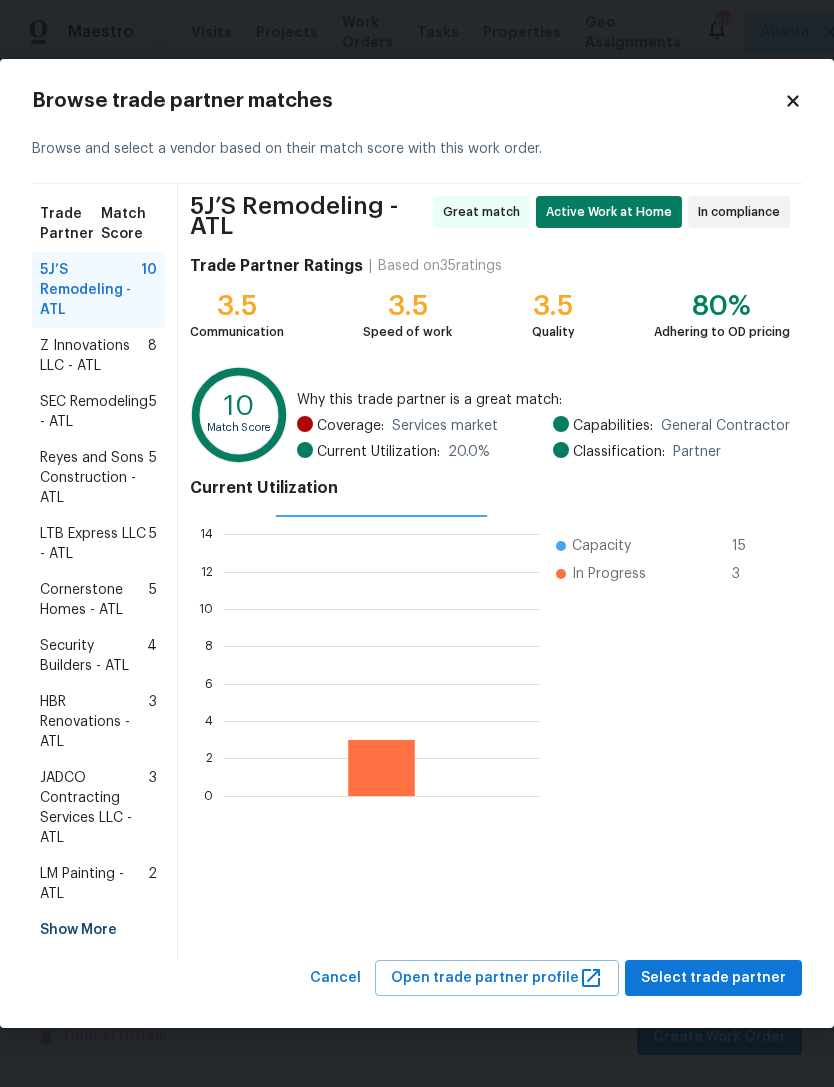 click on "Show More" at bounding box center [98, 930] 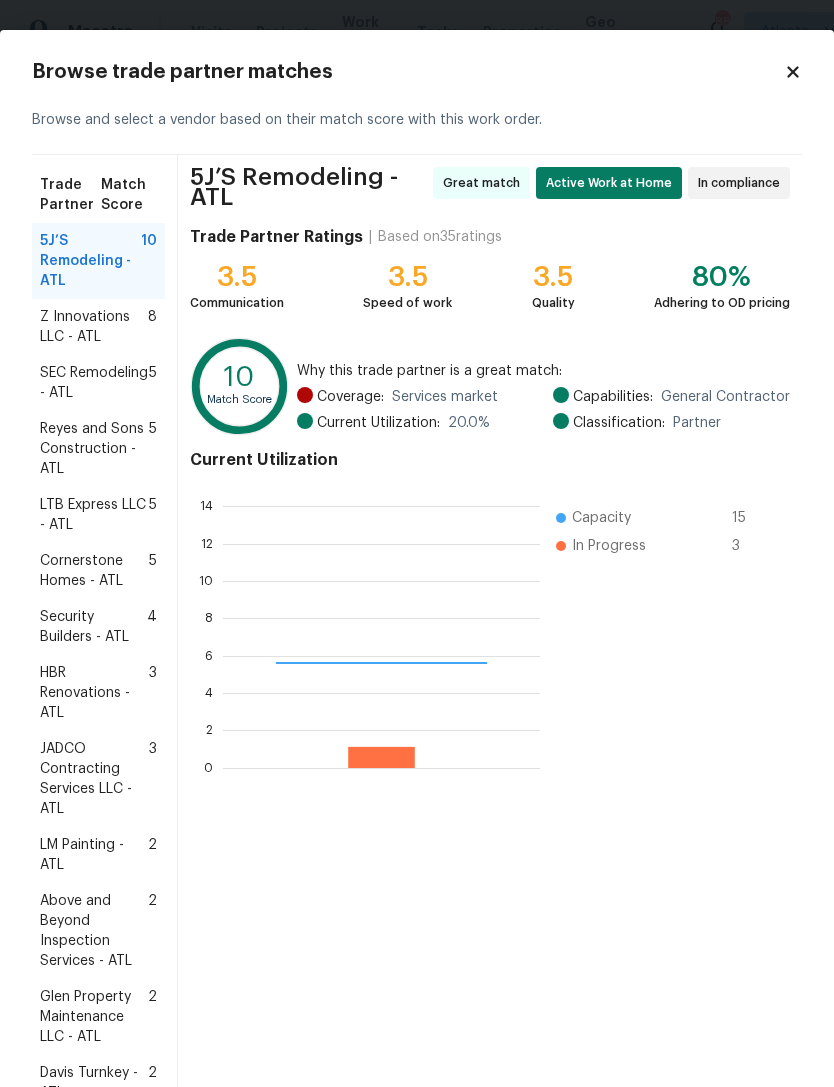 scroll, scrollTop: 2, scrollLeft: 2, axis: both 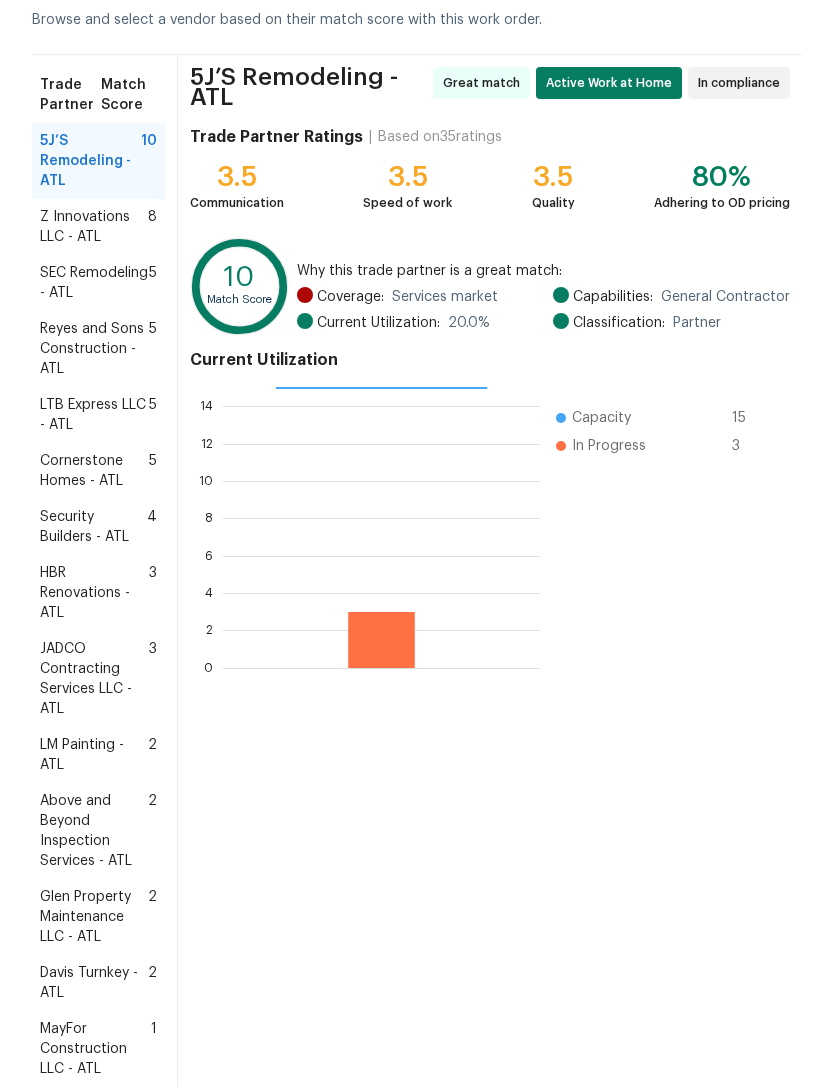 click on "Glen Property Maintenance LLC - ATL" at bounding box center [94, 917] 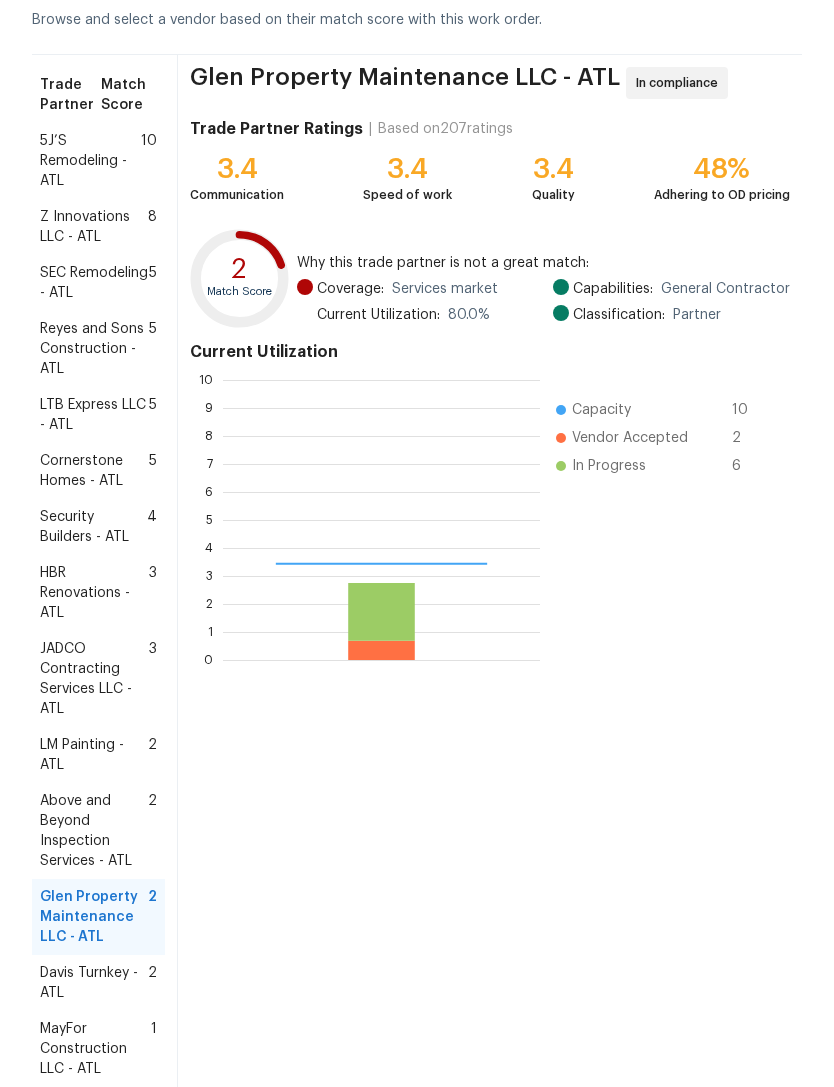 scroll, scrollTop: 2, scrollLeft: 2, axis: both 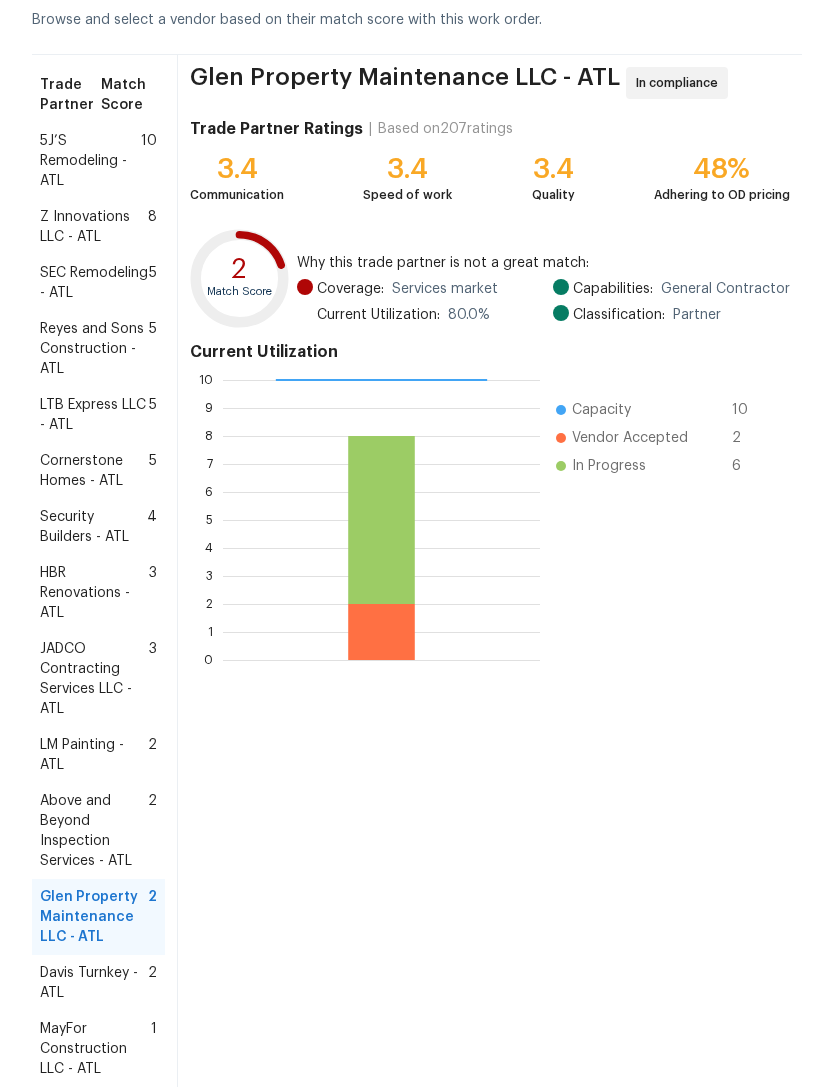 click on "HBR Renovations - ATL" at bounding box center (94, 593) 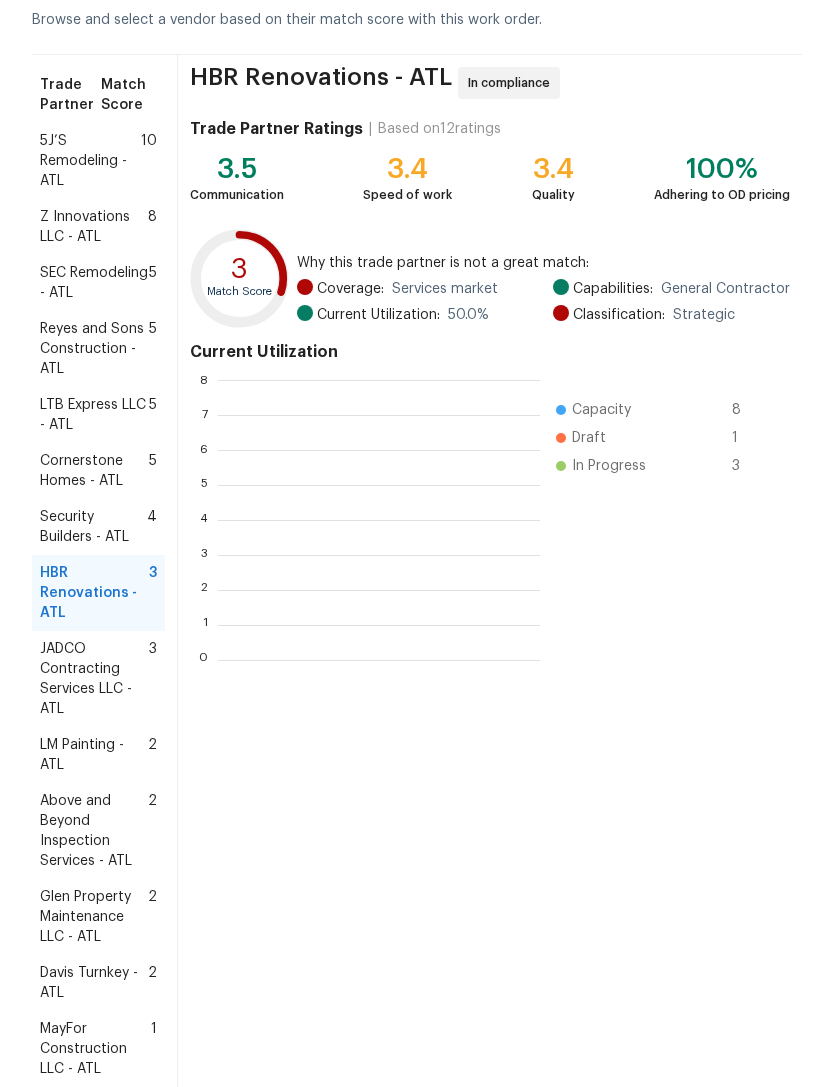 scroll, scrollTop: 2, scrollLeft: 2, axis: both 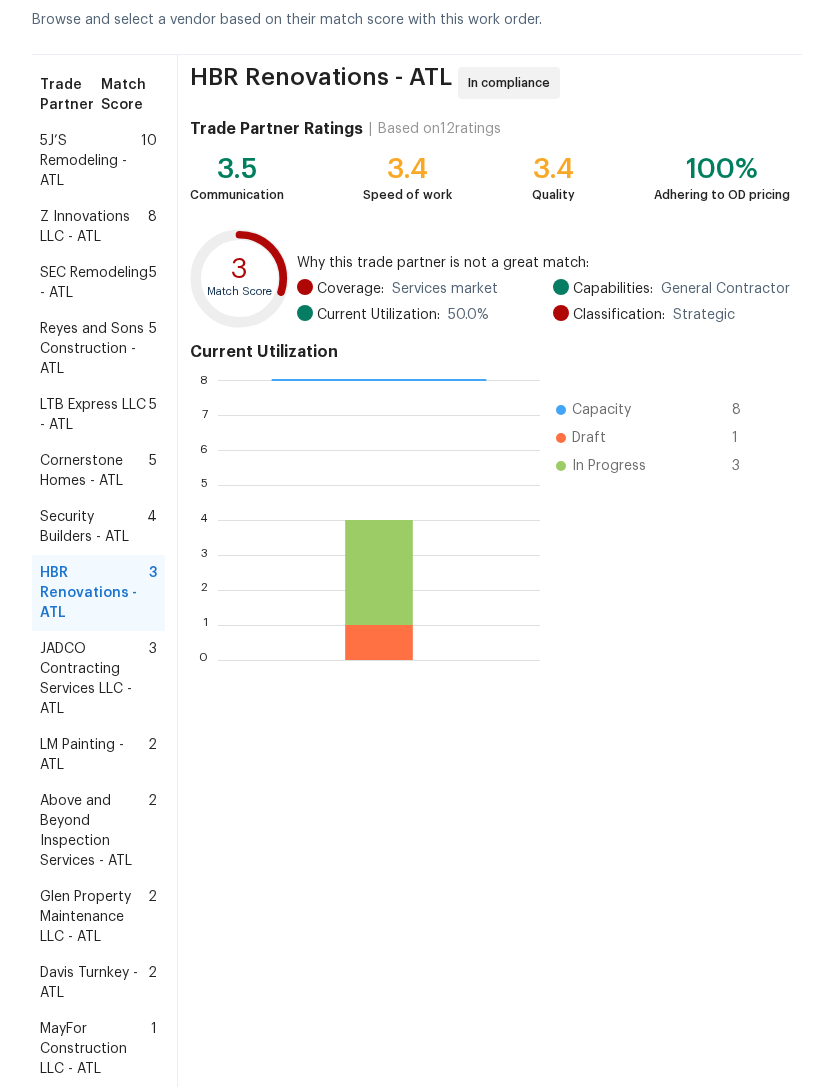 click on "Z Innovations LLC - ATL" at bounding box center [94, 227] 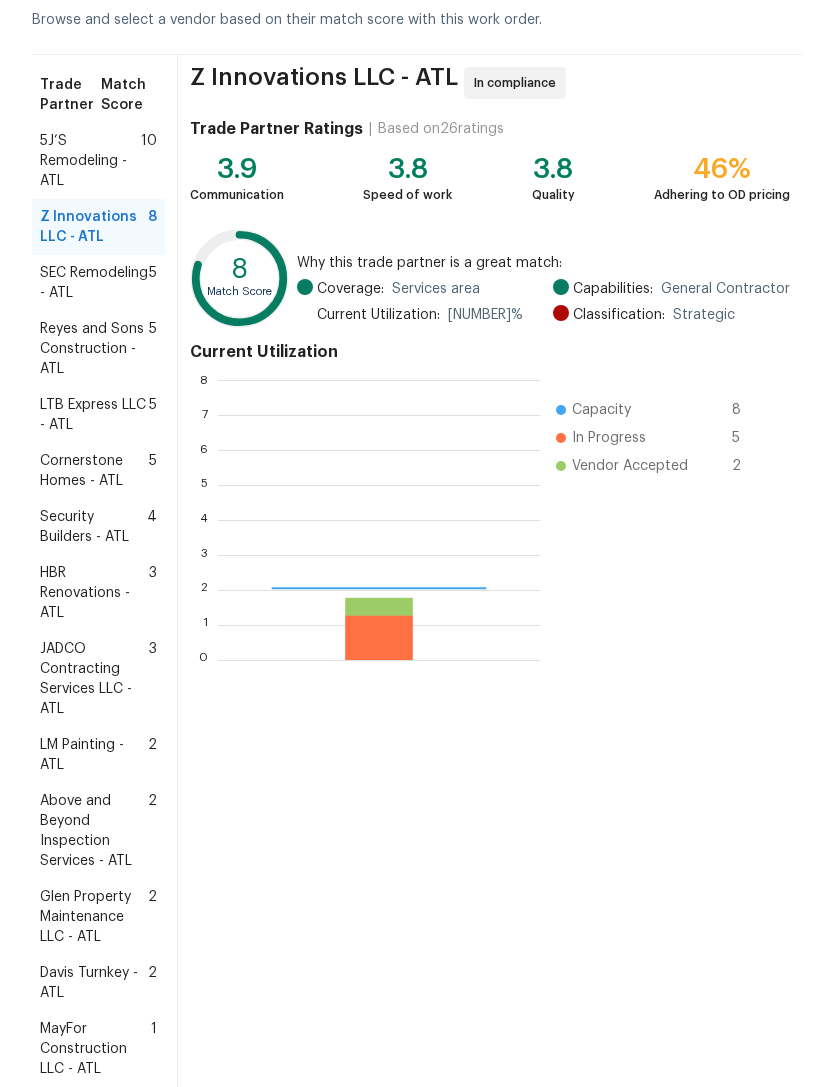 scroll, scrollTop: 2, scrollLeft: 2, axis: both 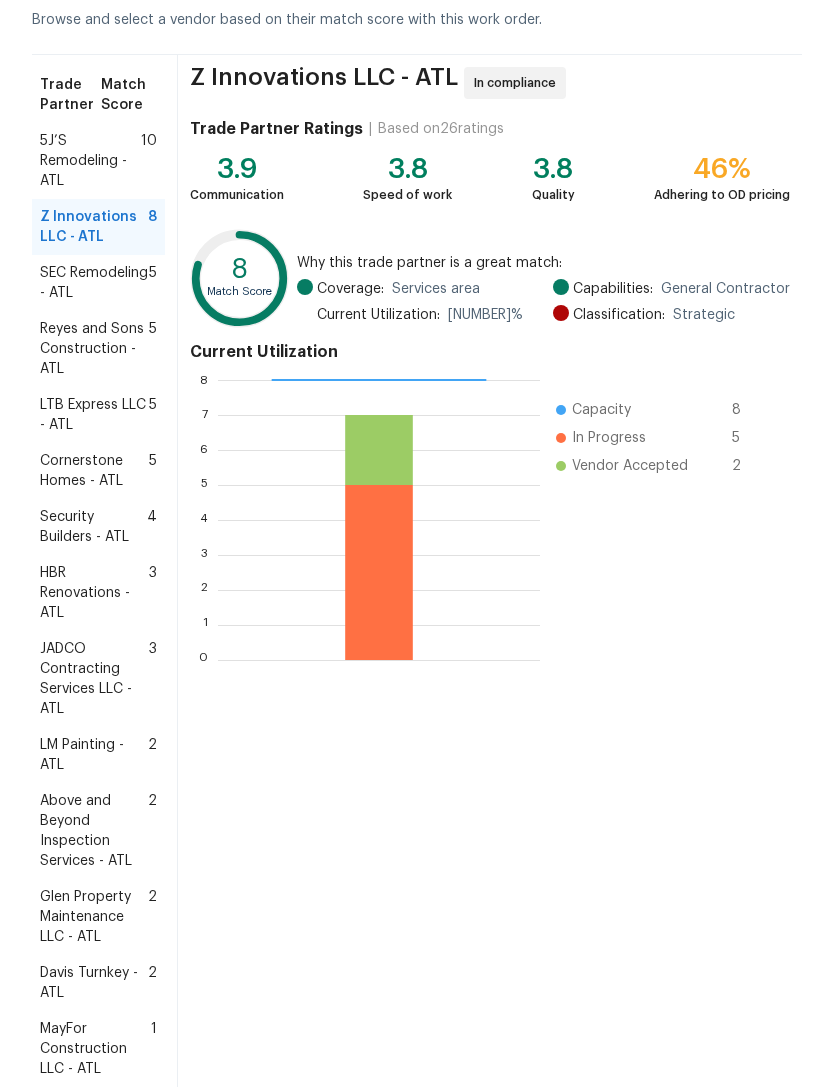click on "Above and Beyond Inspection Services - ATL" at bounding box center [94, 831] 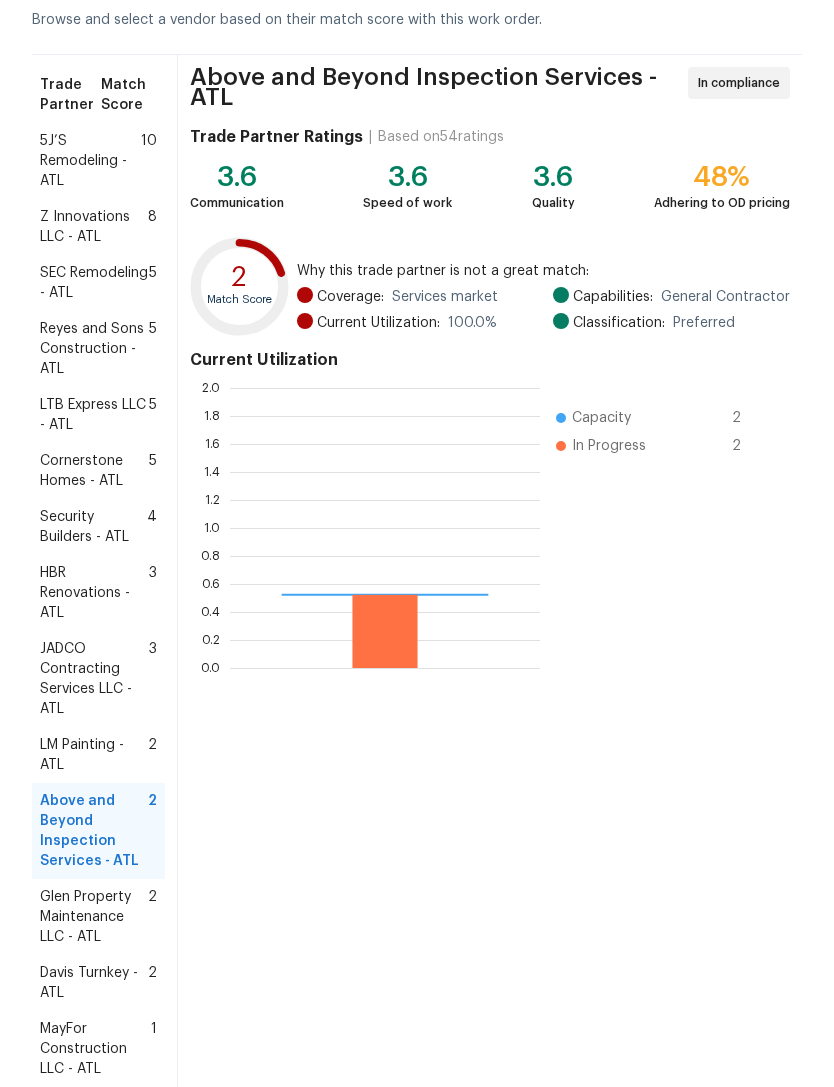 scroll, scrollTop: 2, scrollLeft: 2, axis: both 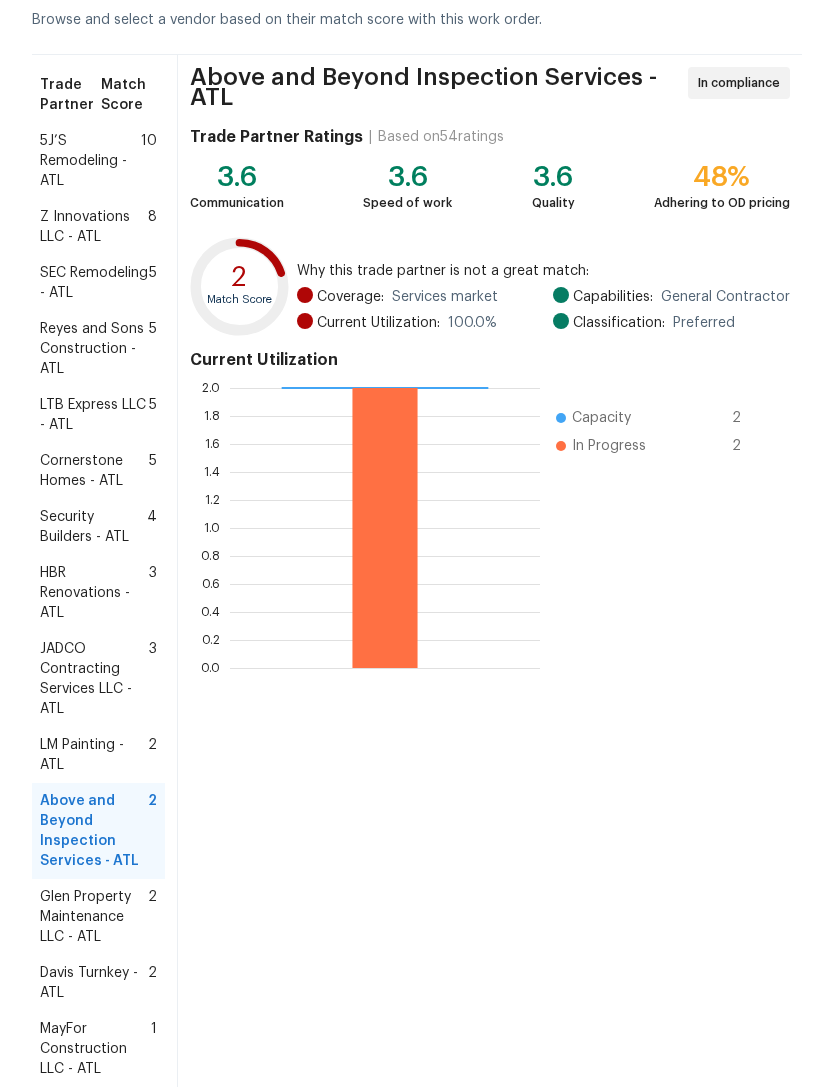click on "Glen Property Maintenance LLC - ATL" at bounding box center (94, 917) 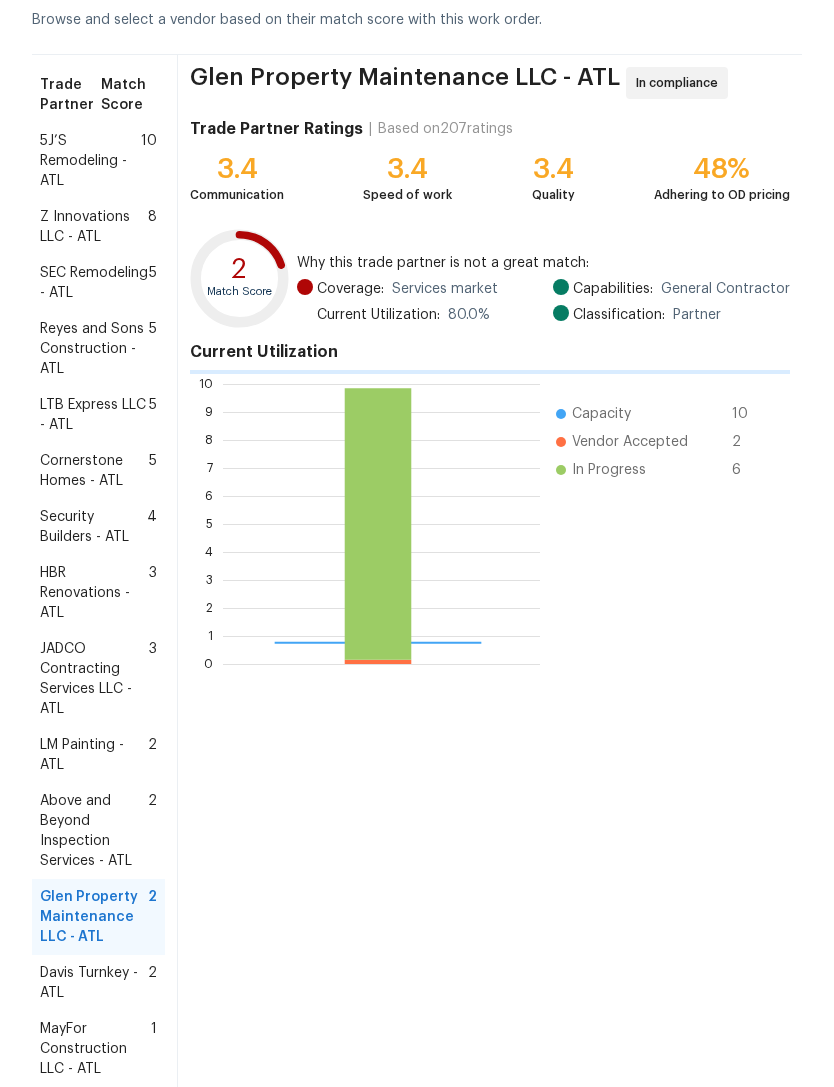 scroll, scrollTop: 2, scrollLeft: 2, axis: both 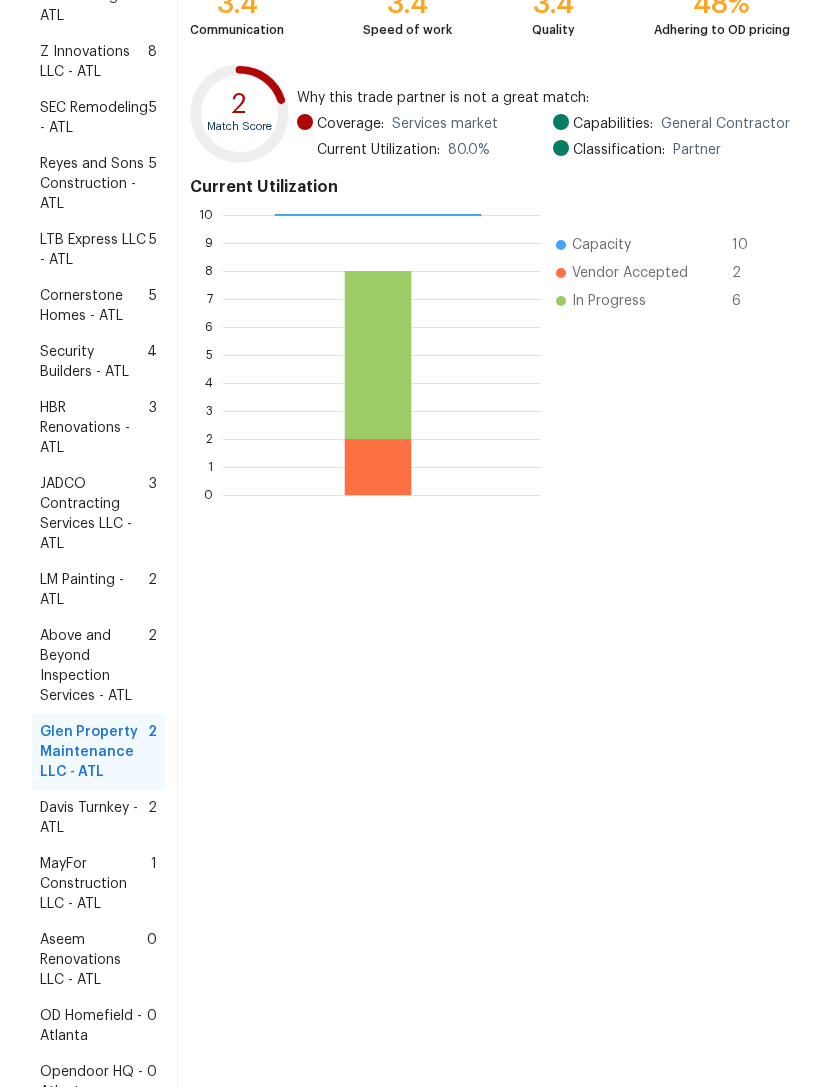click on "Davis Turnkey - ATL" at bounding box center (94, 818) 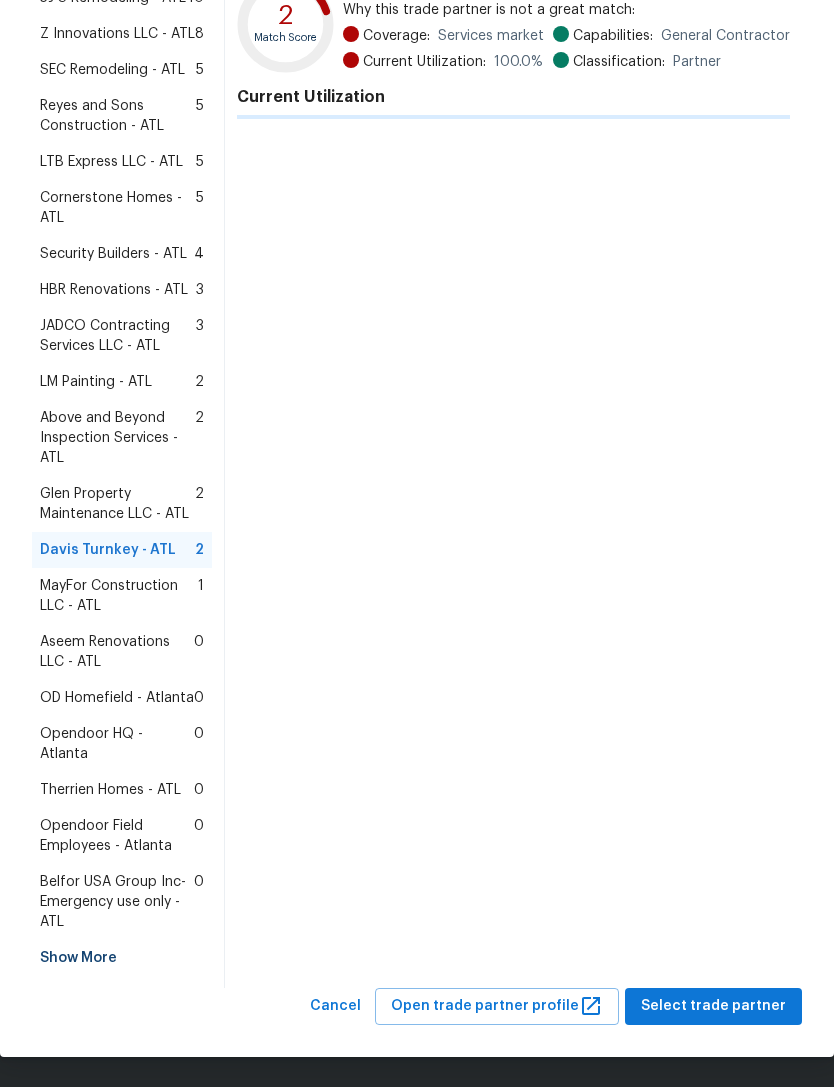 scroll, scrollTop: 222, scrollLeft: 0, axis: vertical 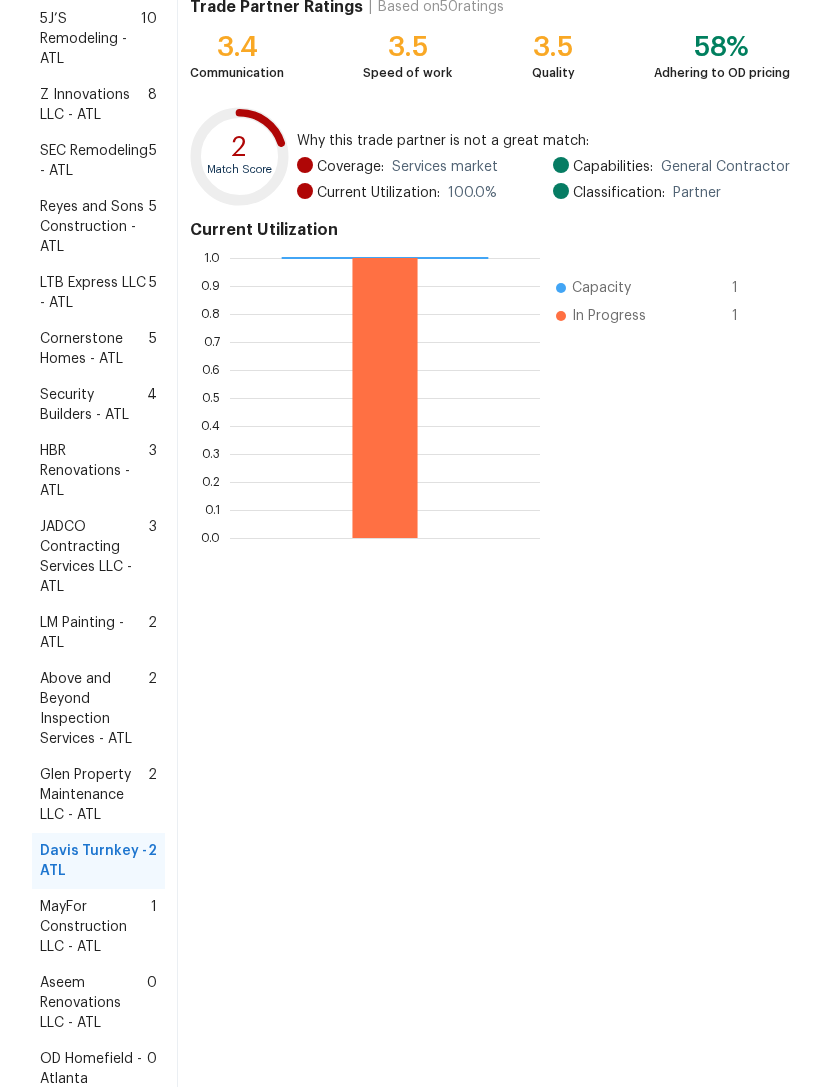 click on "MayFor Construction LLC - ATL" at bounding box center [95, 927] 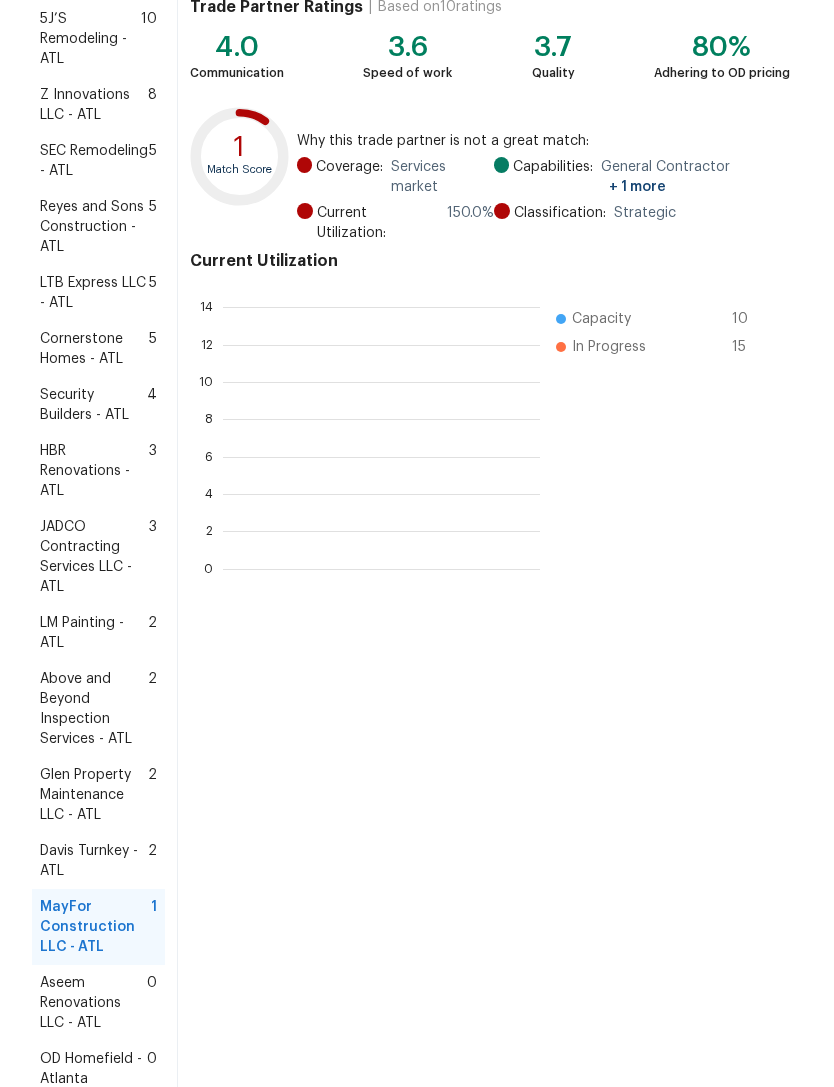 scroll, scrollTop: 280, scrollLeft: 317, axis: both 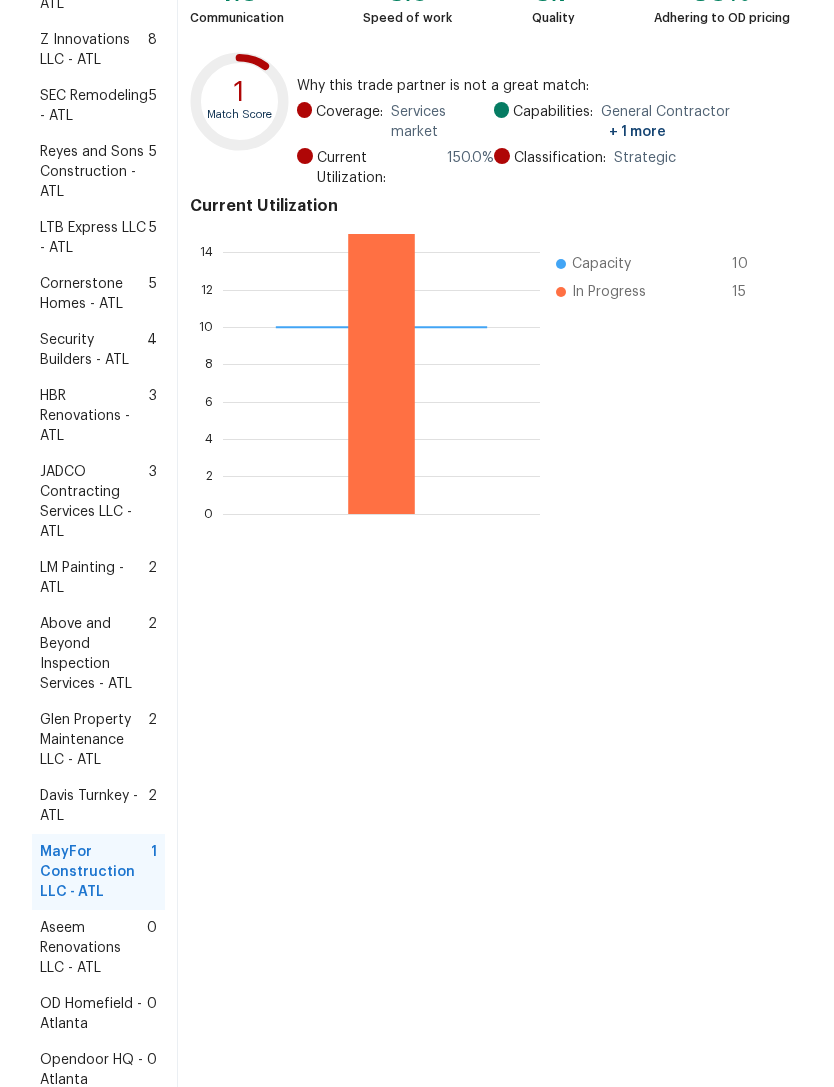 click on "Aseem Renovations LLC - ATL" at bounding box center (93, 948) 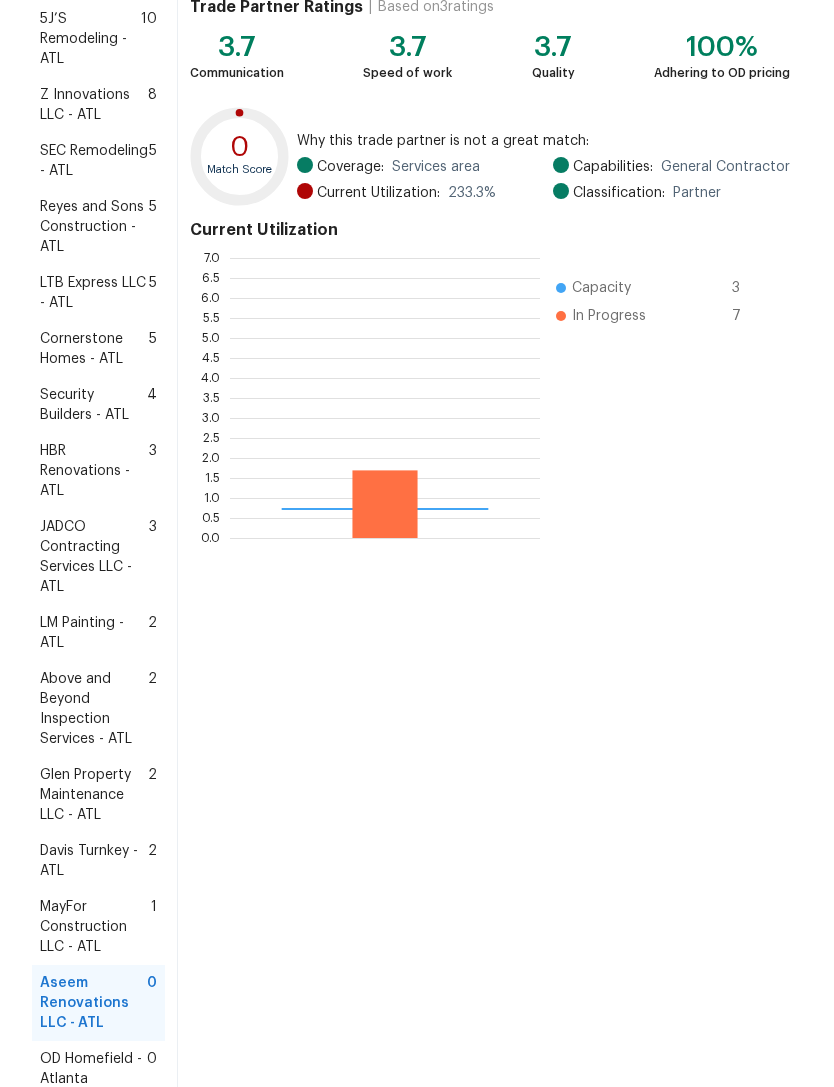 scroll, scrollTop: 2, scrollLeft: 2, axis: both 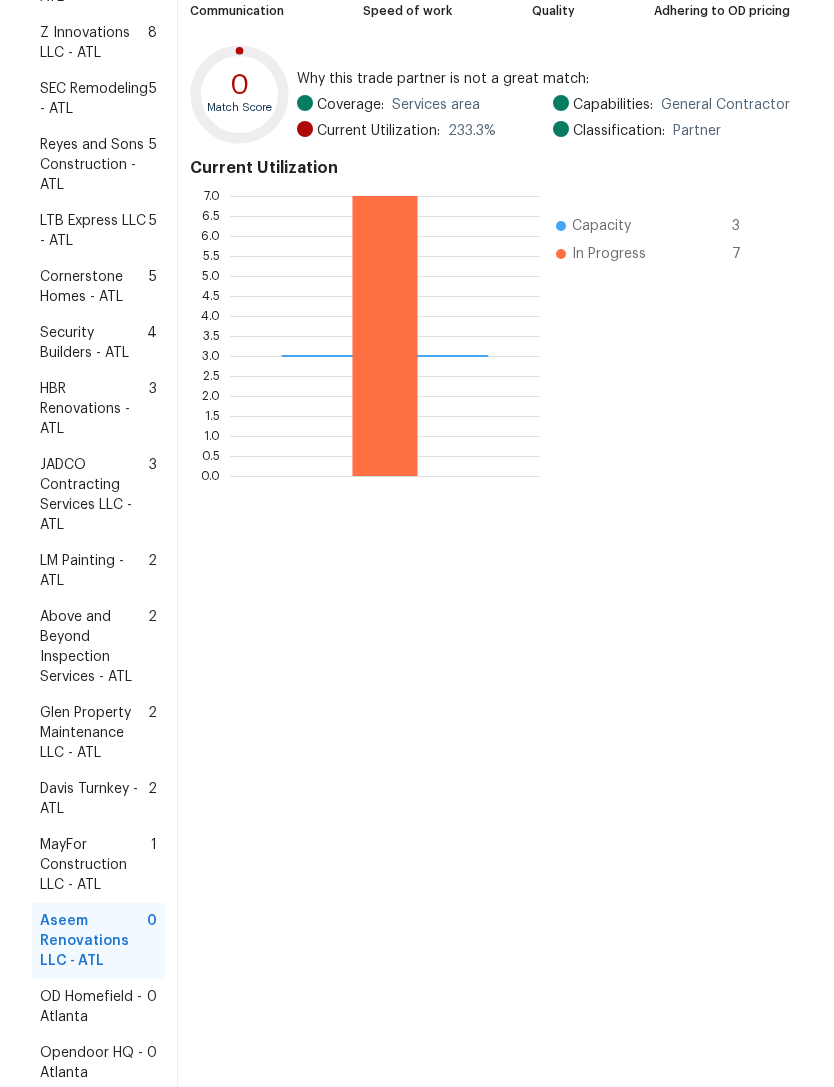 click on "LM Painting - ATL 2" at bounding box center [98, 571] 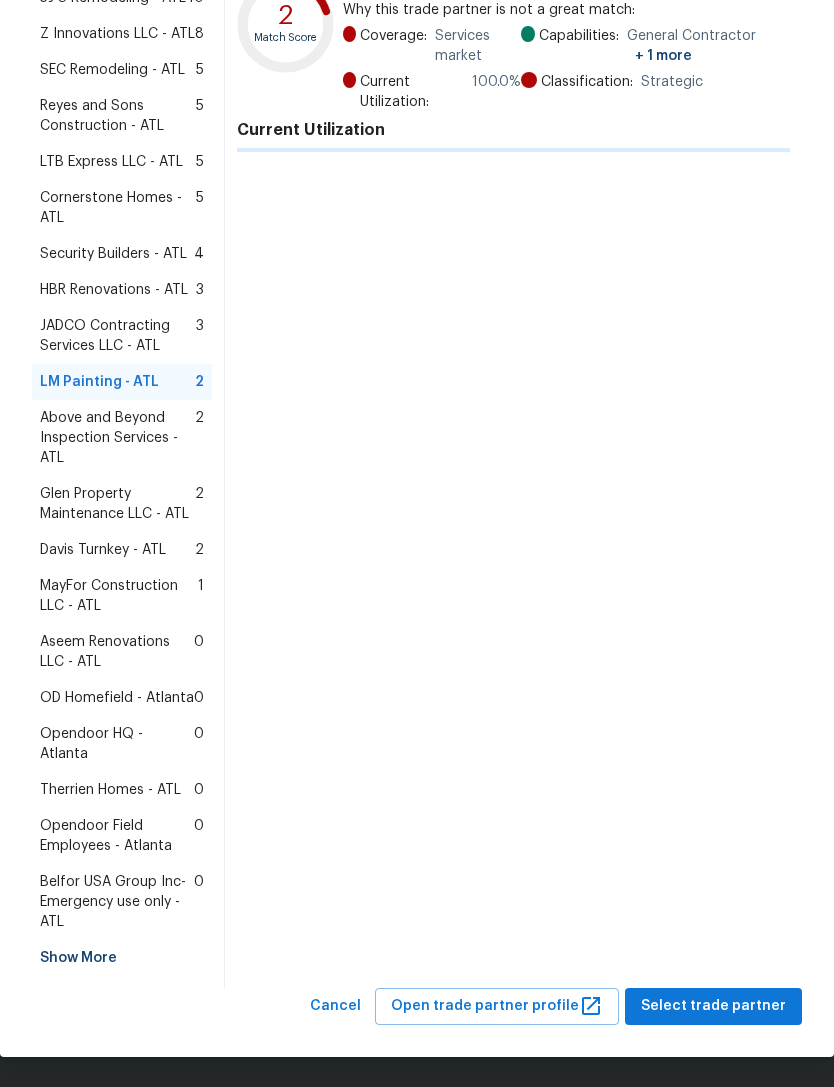 scroll, scrollTop: 222, scrollLeft: 0, axis: vertical 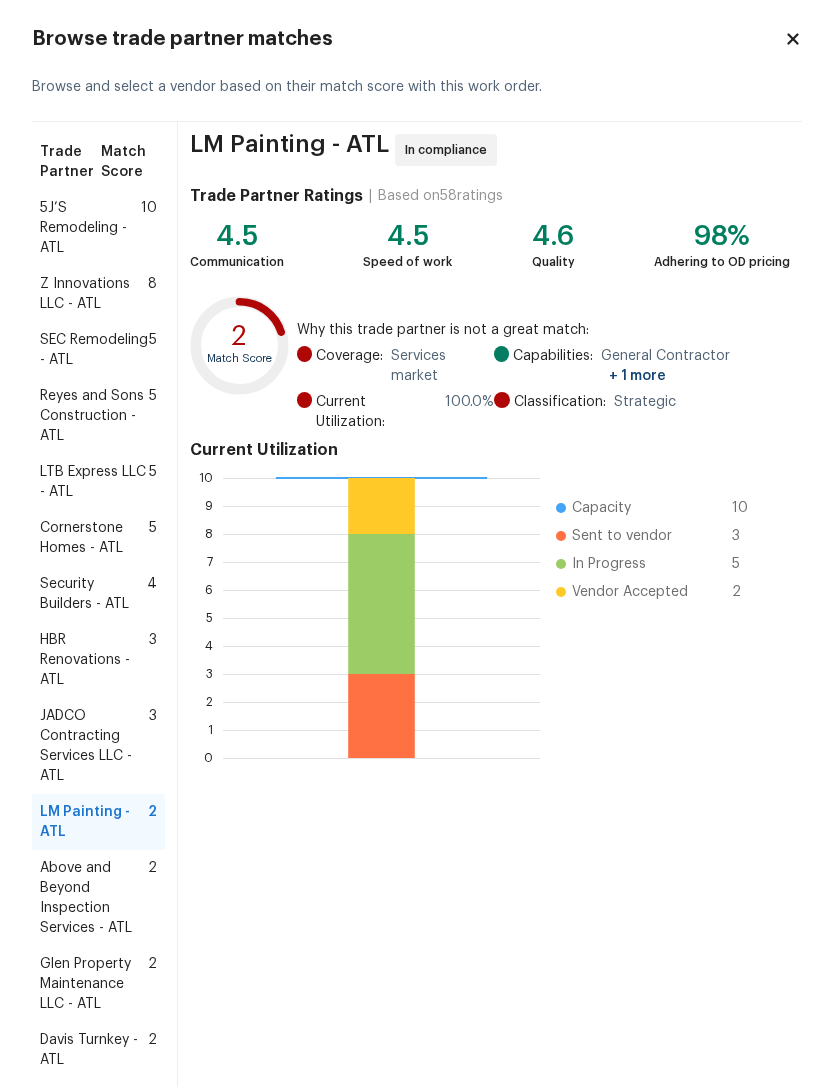 click on "Above and Beyond Inspection Services - ATL" at bounding box center (94, 898) 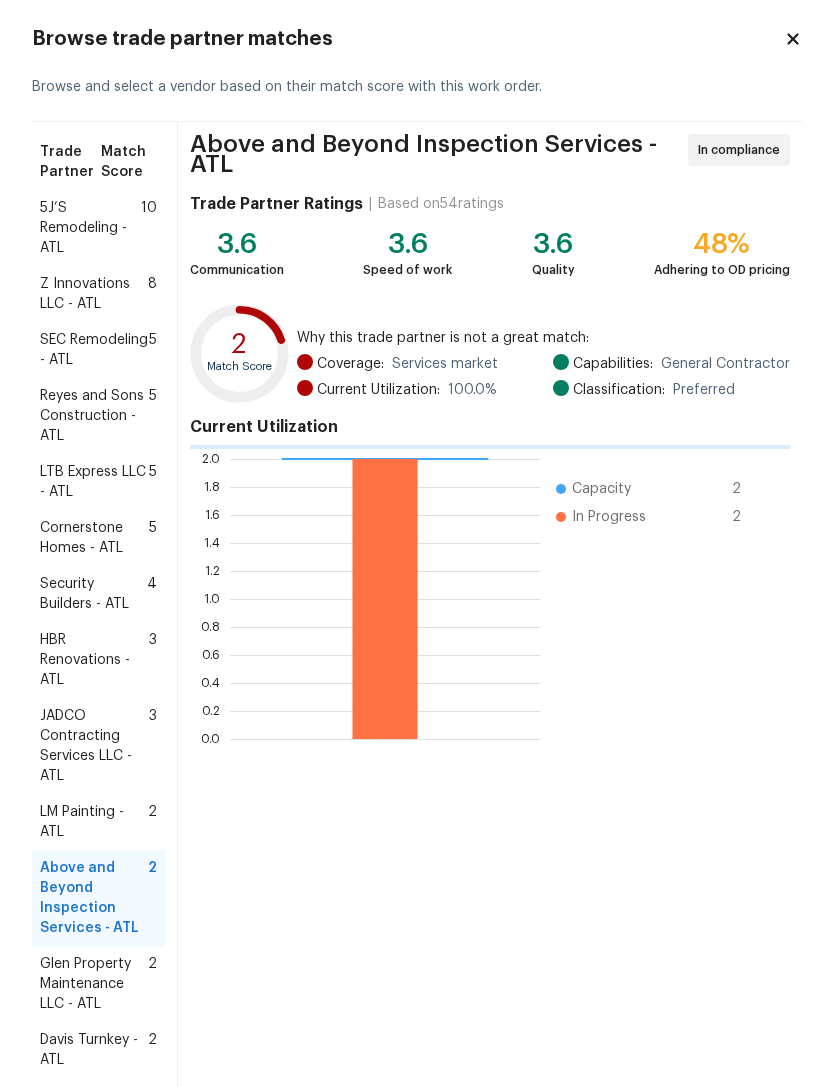 scroll, scrollTop: 280, scrollLeft: 310, axis: both 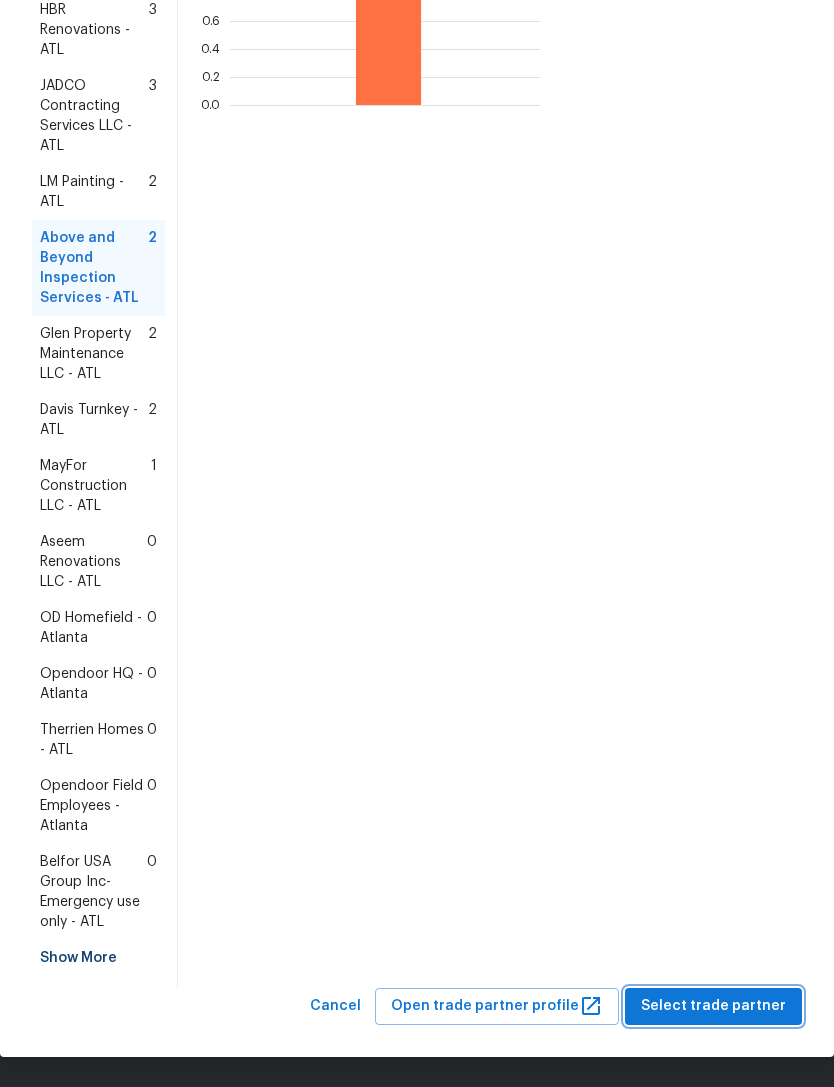 click on "Select trade partner" at bounding box center [713, 1006] 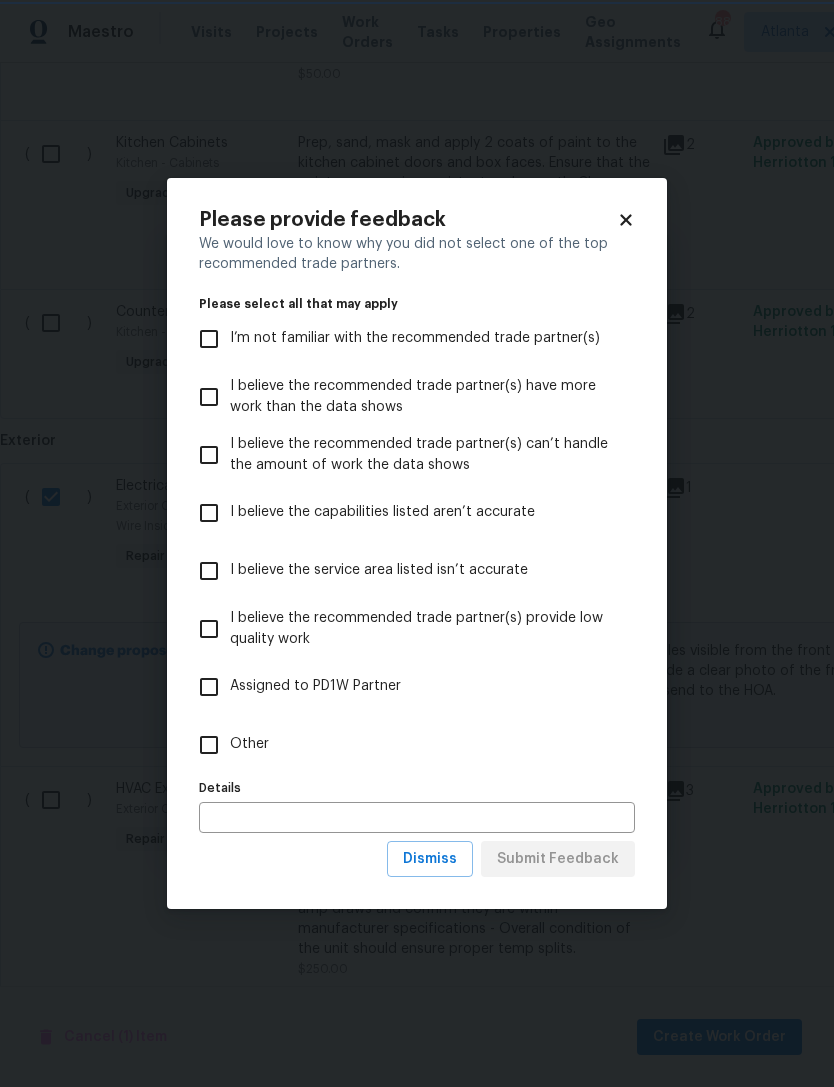scroll, scrollTop: 0, scrollLeft: 0, axis: both 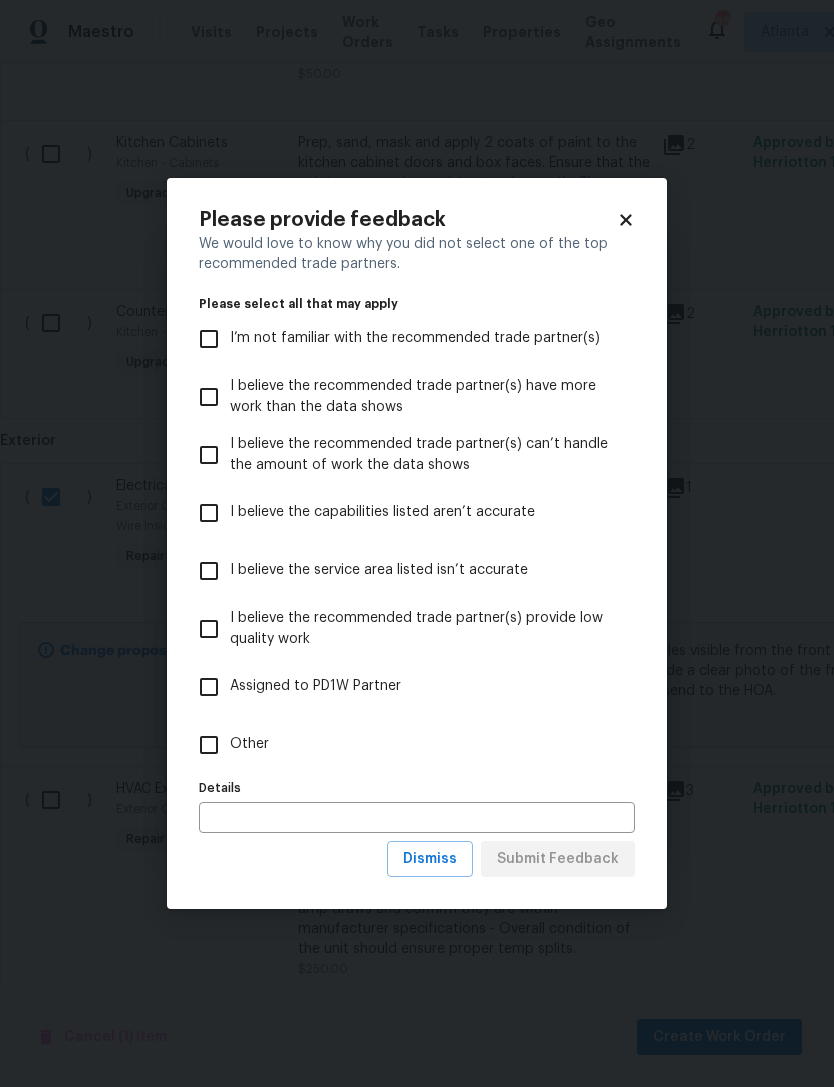 click on "Other" at bounding box center (209, 745) 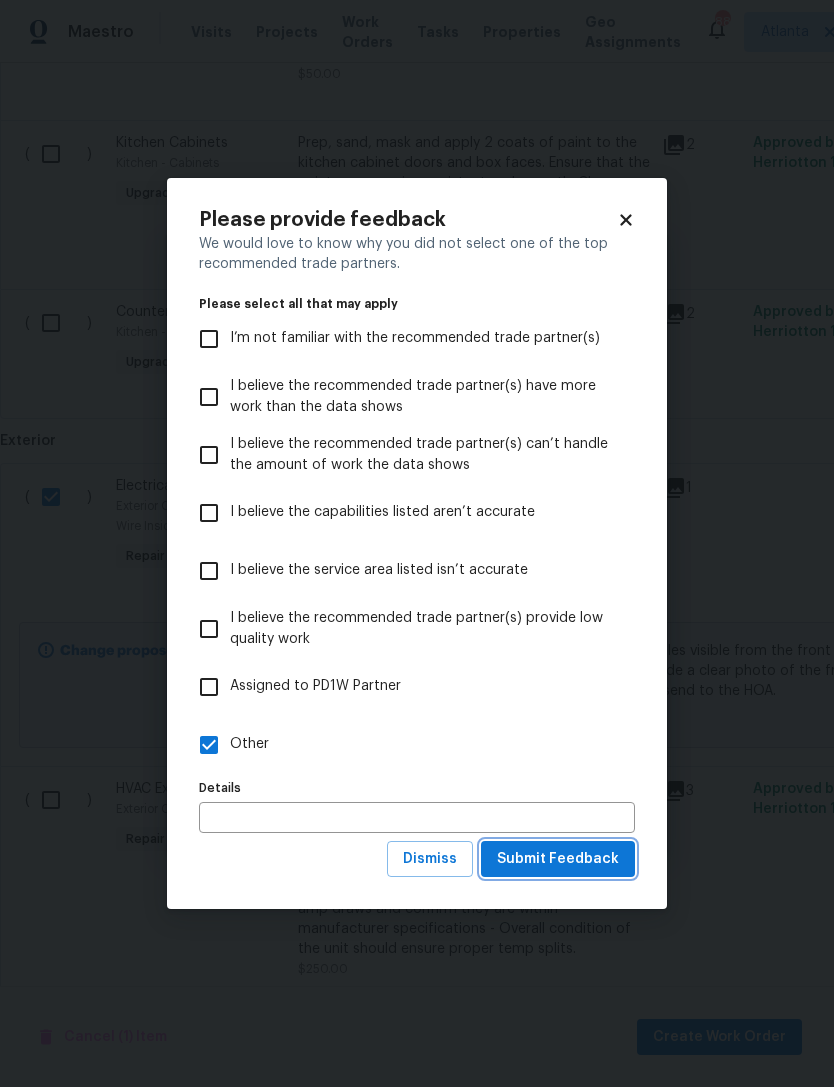 click on "Submit Feedback" at bounding box center (558, 859) 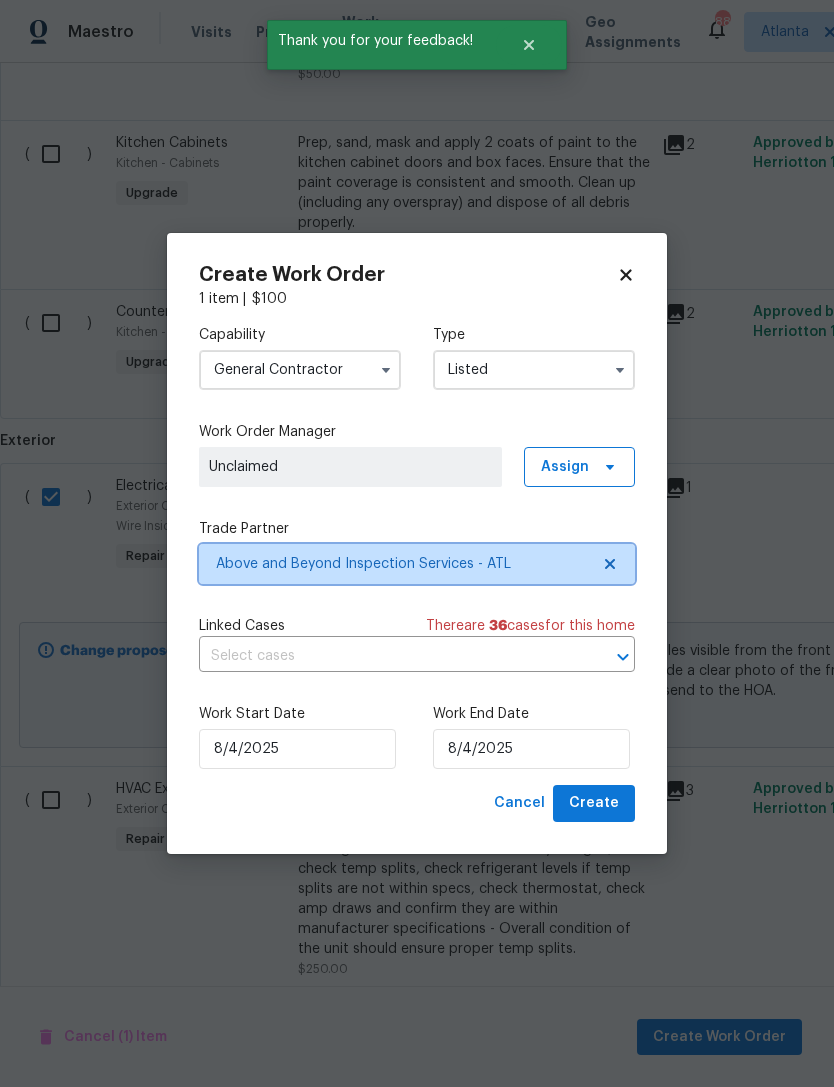 click at bounding box center [607, 564] 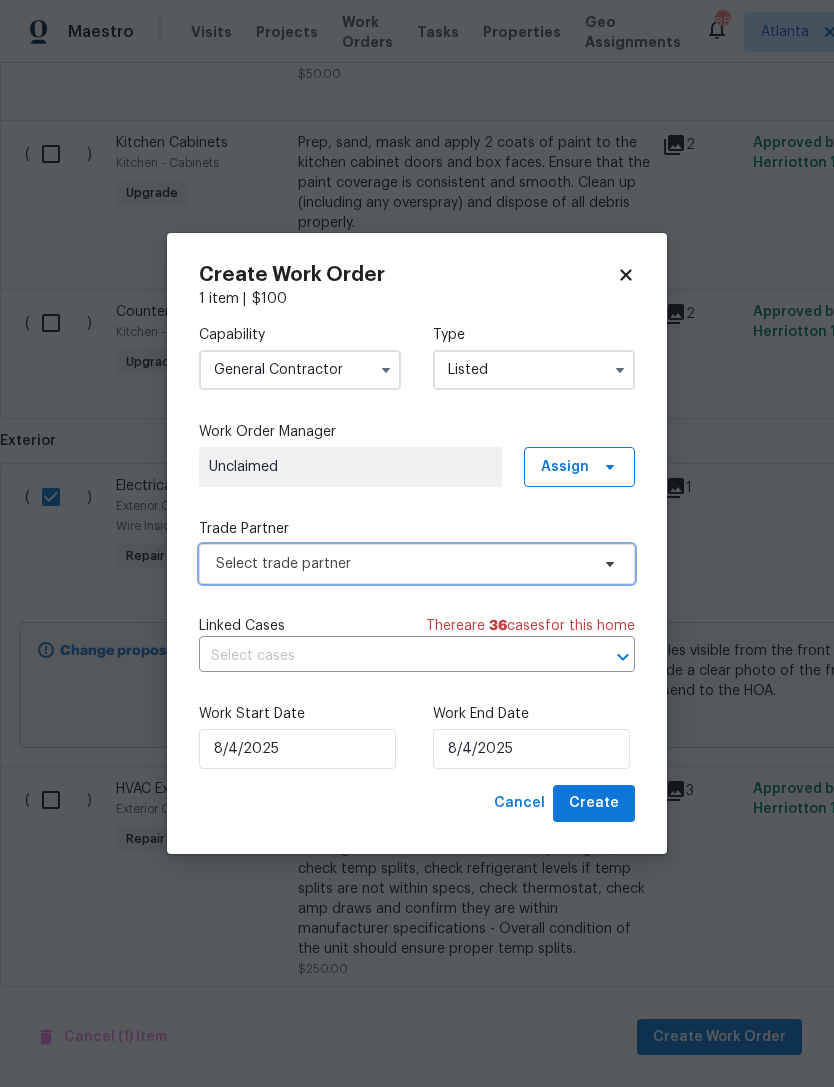 click on "Select trade partner" at bounding box center [402, 564] 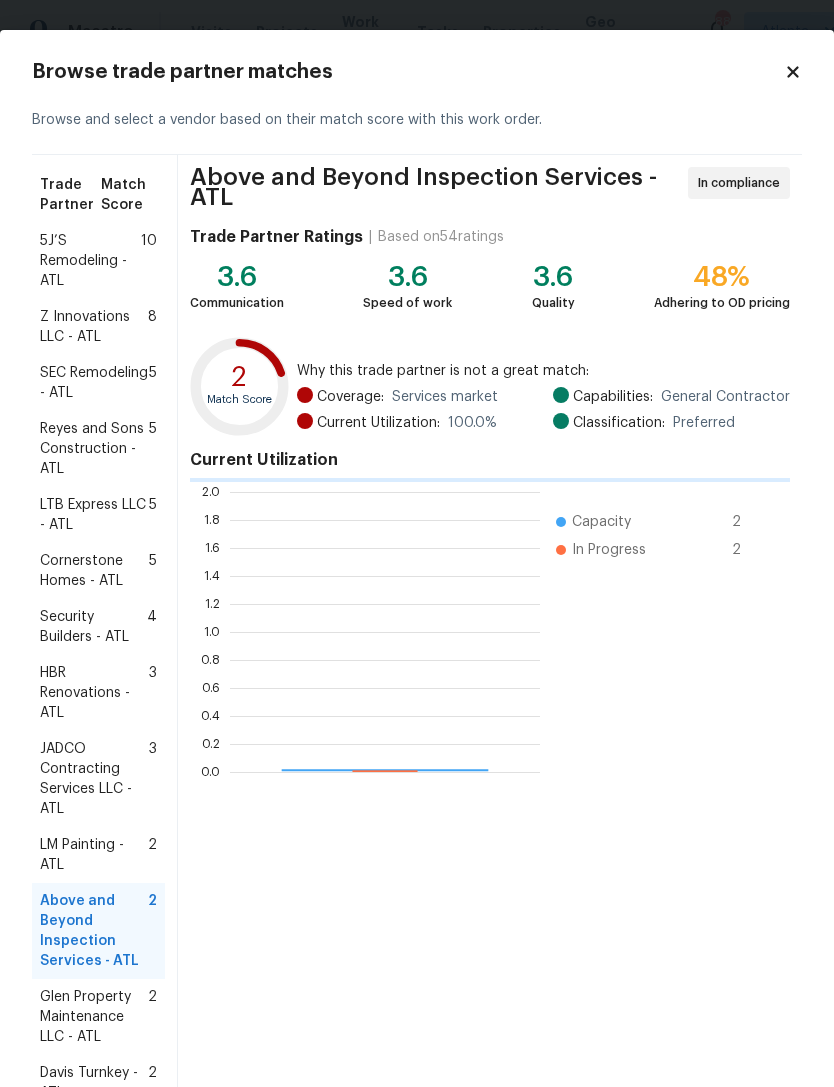 scroll, scrollTop: 2, scrollLeft: 2, axis: both 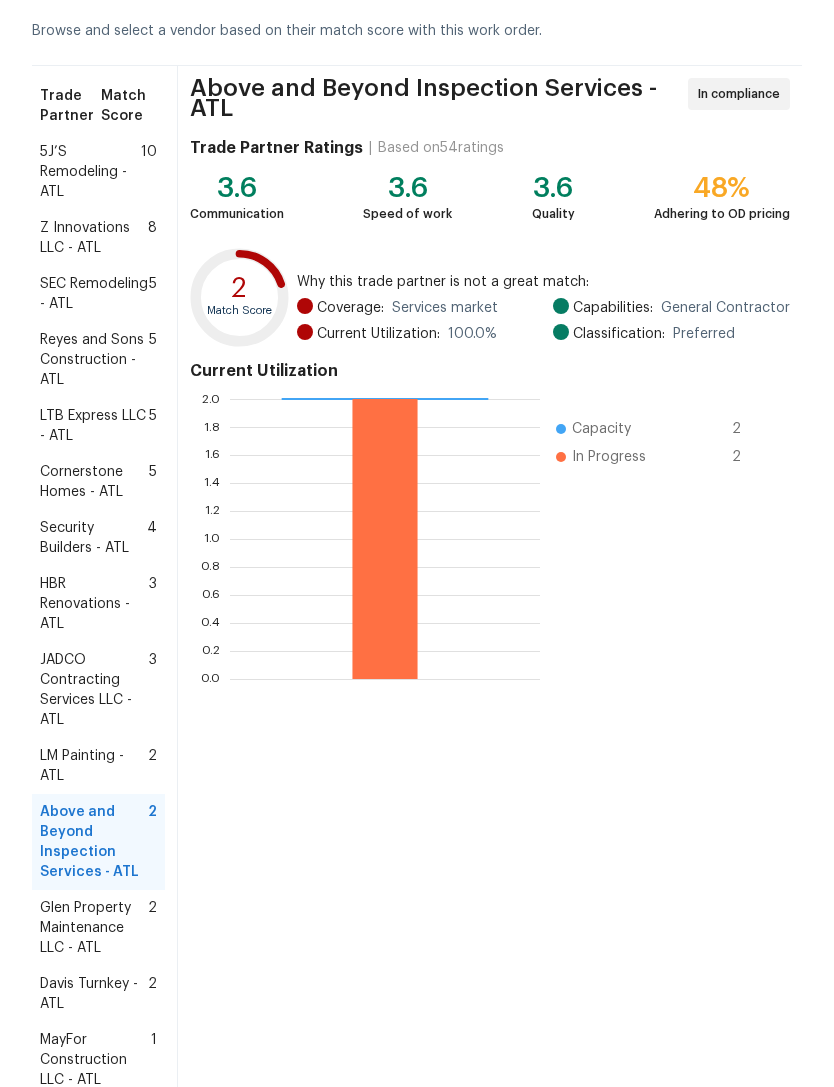 click on "Glen Property Maintenance LLC - ATL" at bounding box center [94, 928] 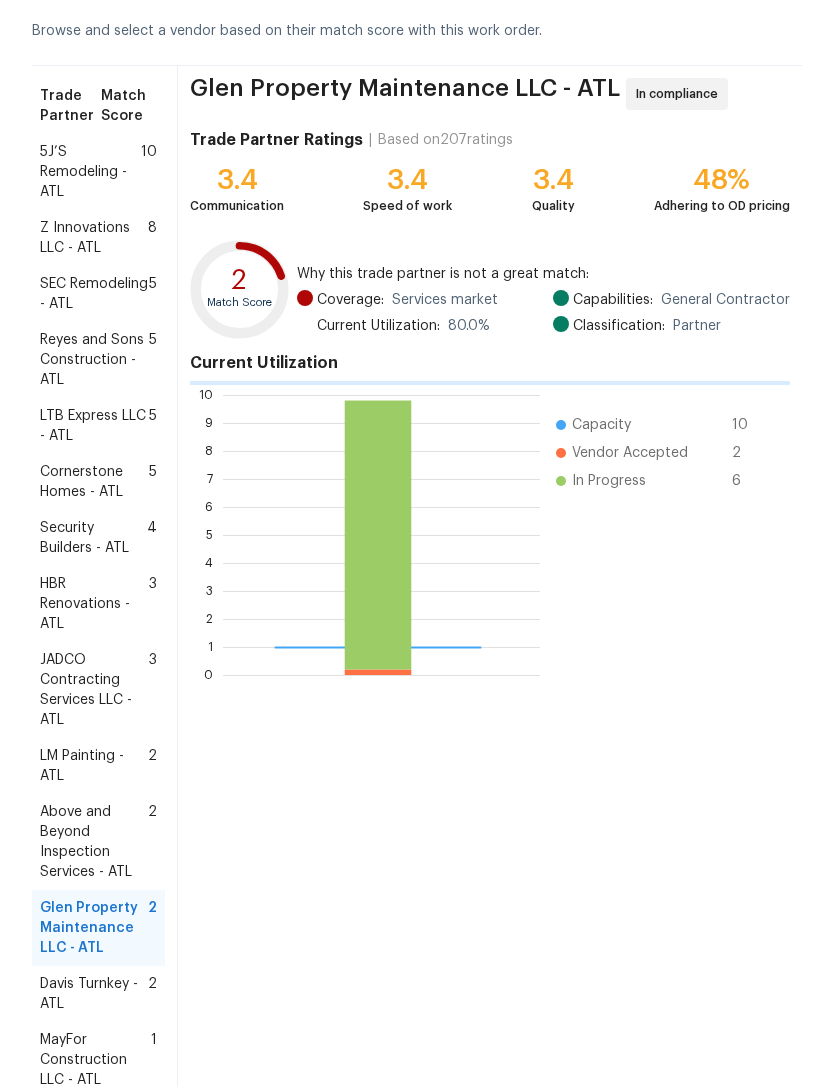 scroll, scrollTop: 2, scrollLeft: 2, axis: both 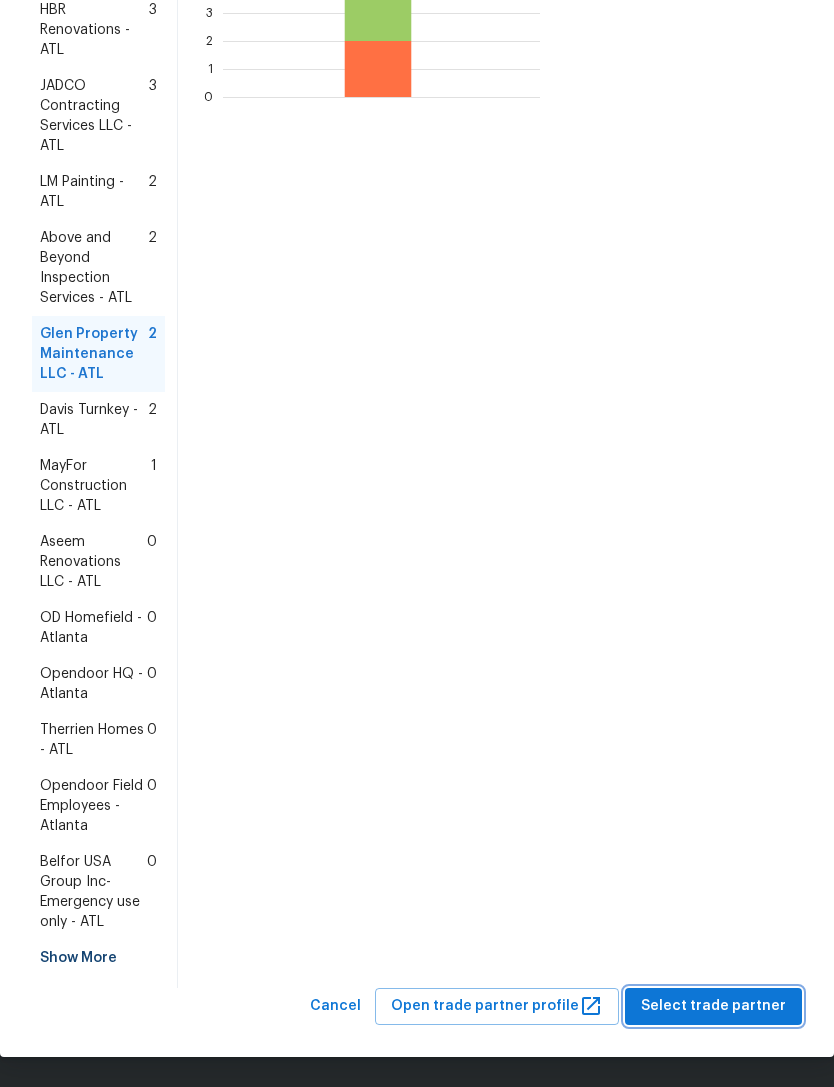 click on "Select trade partner" at bounding box center [713, 1006] 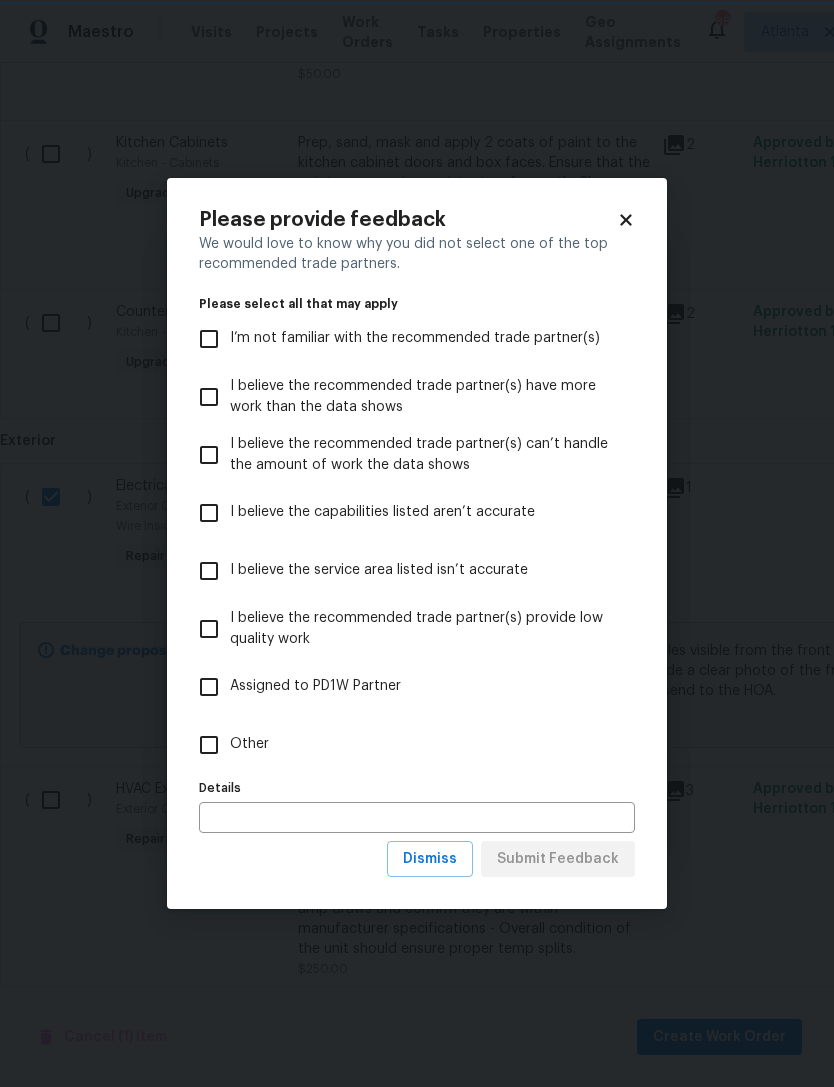 scroll, scrollTop: 0, scrollLeft: 0, axis: both 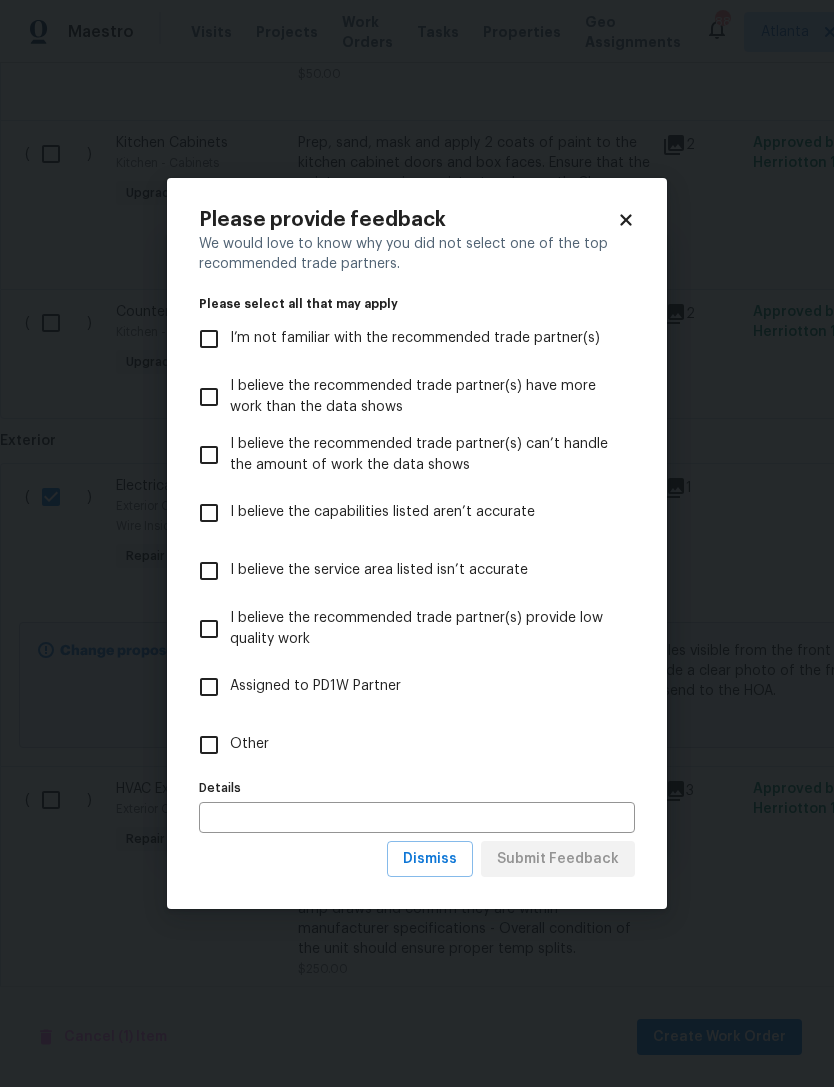 click on "Other" at bounding box center (403, 745) 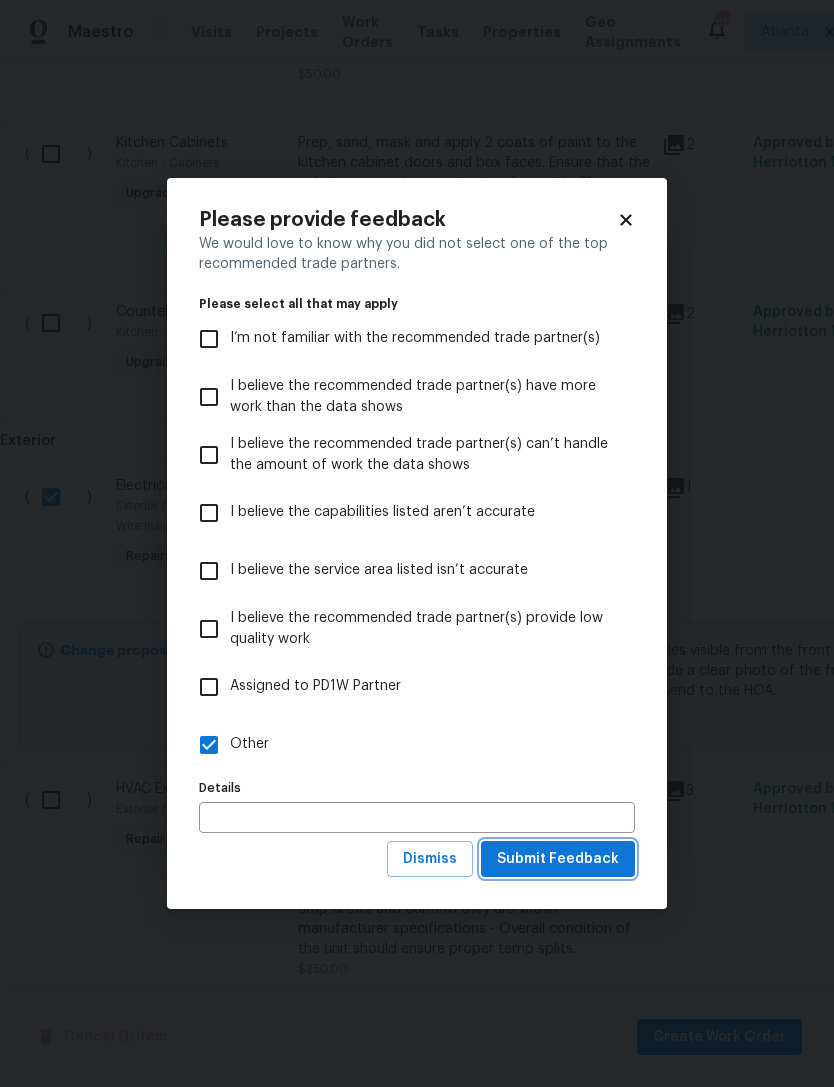 click on "Submit Feedback" at bounding box center (558, 859) 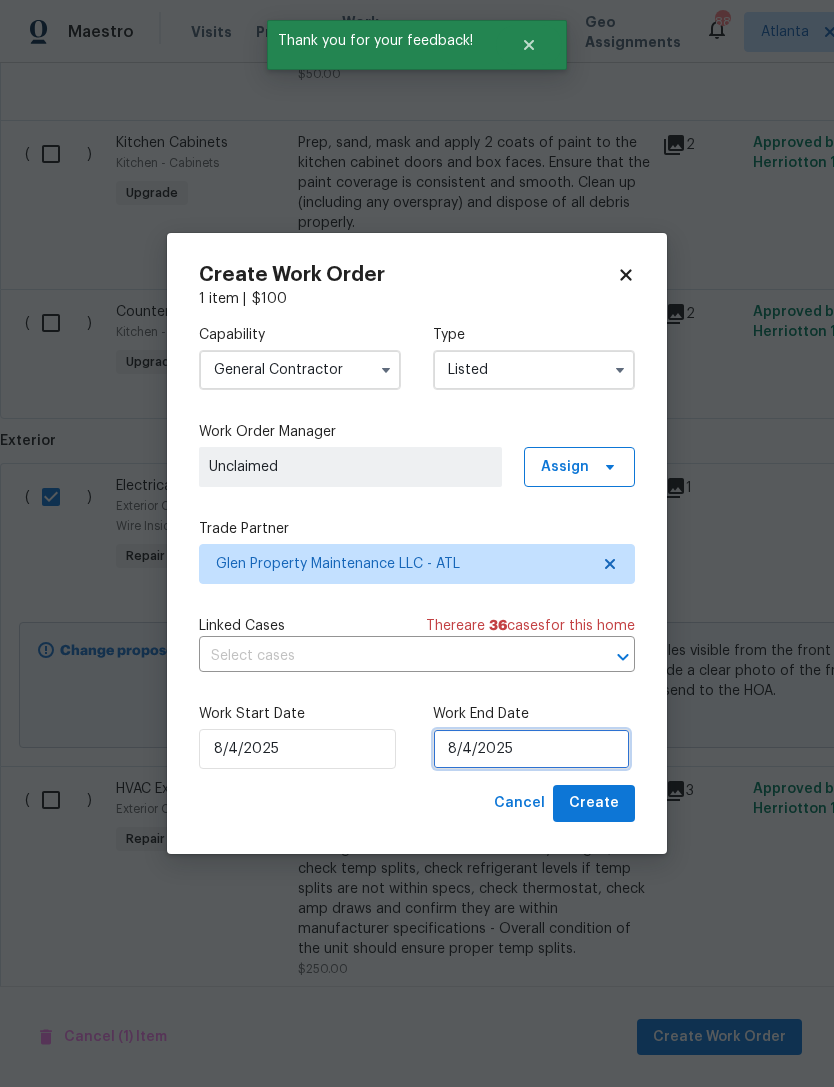 click on "8/4/2025" at bounding box center (531, 749) 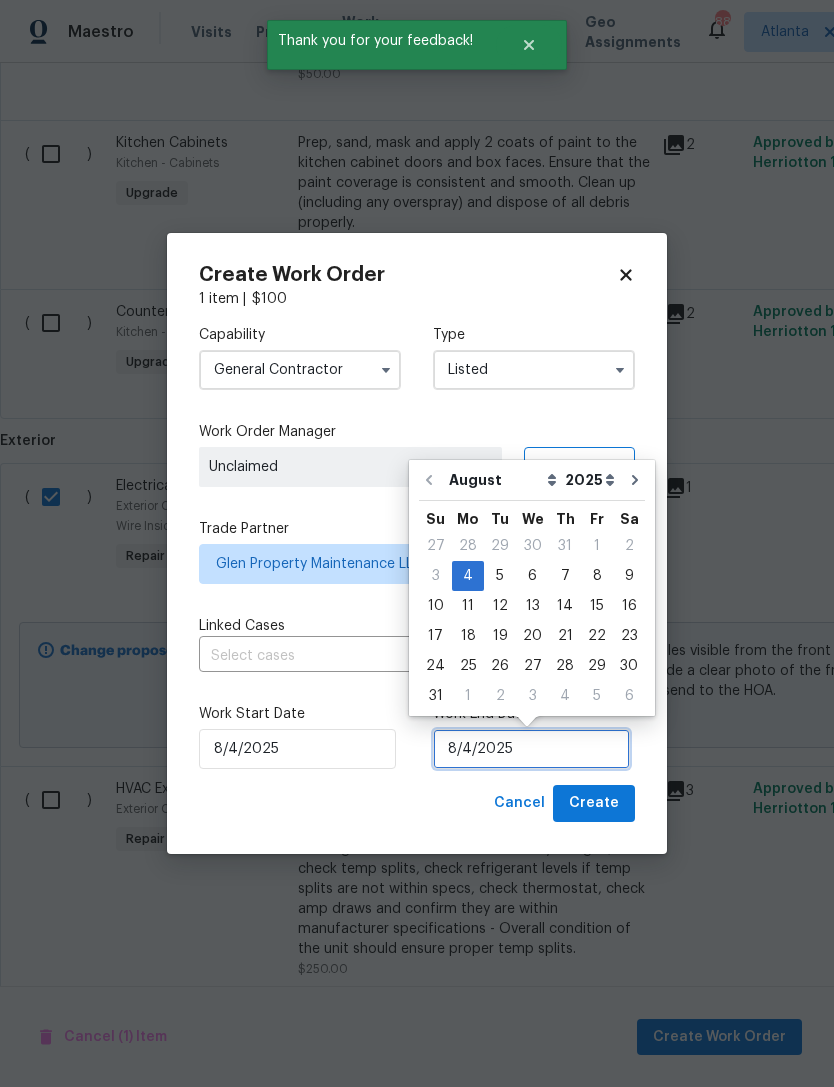 scroll, scrollTop: 37, scrollLeft: 0, axis: vertical 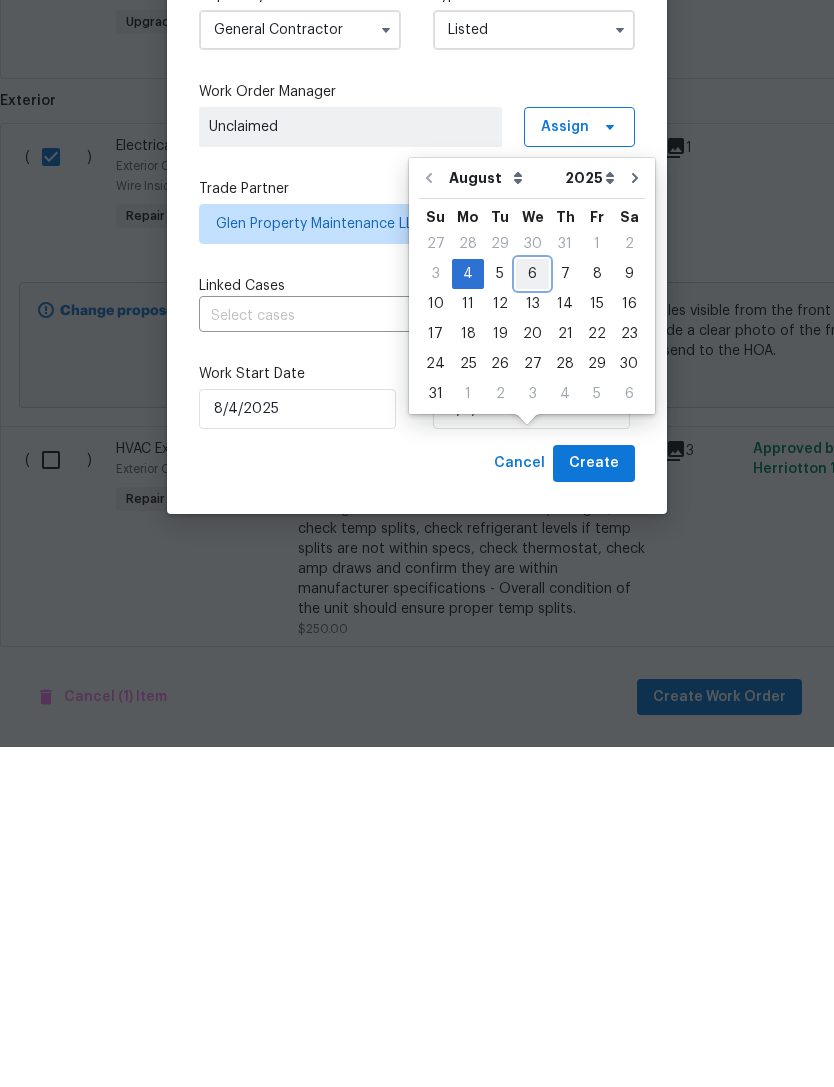 click on "6" at bounding box center (532, 614) 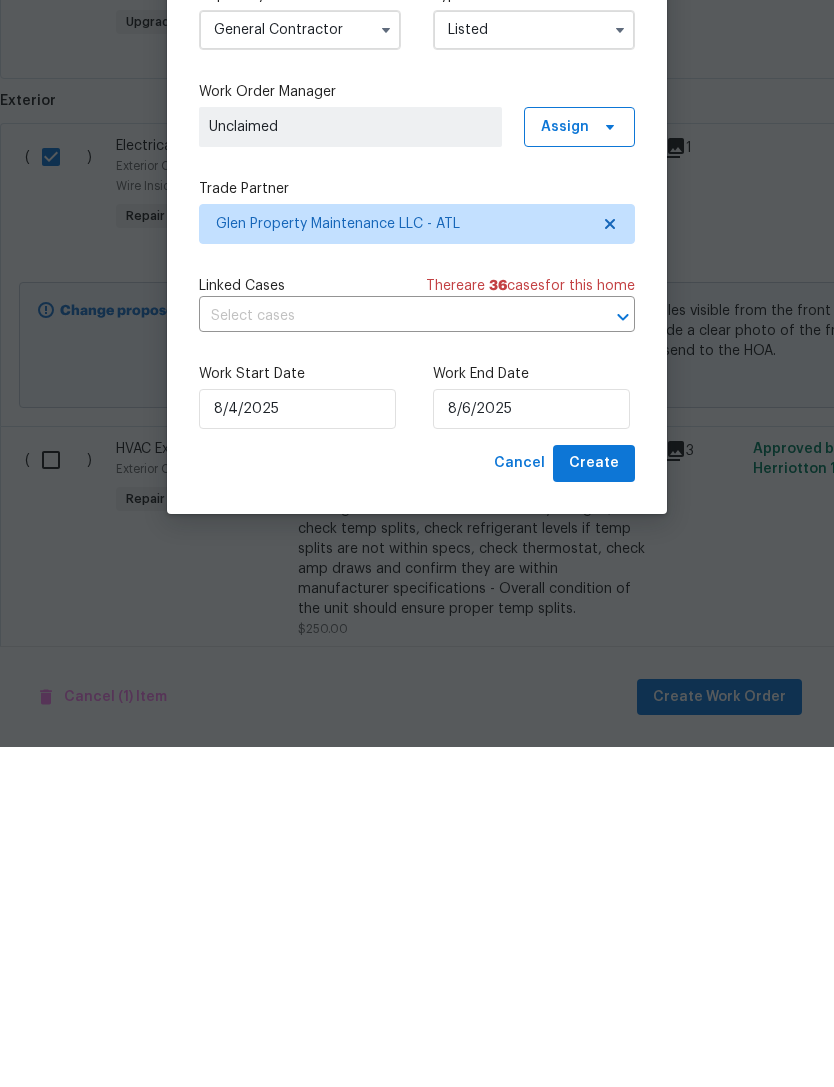 scroll, scrollTop: 64, scrollLeft: 0, axis: vertical 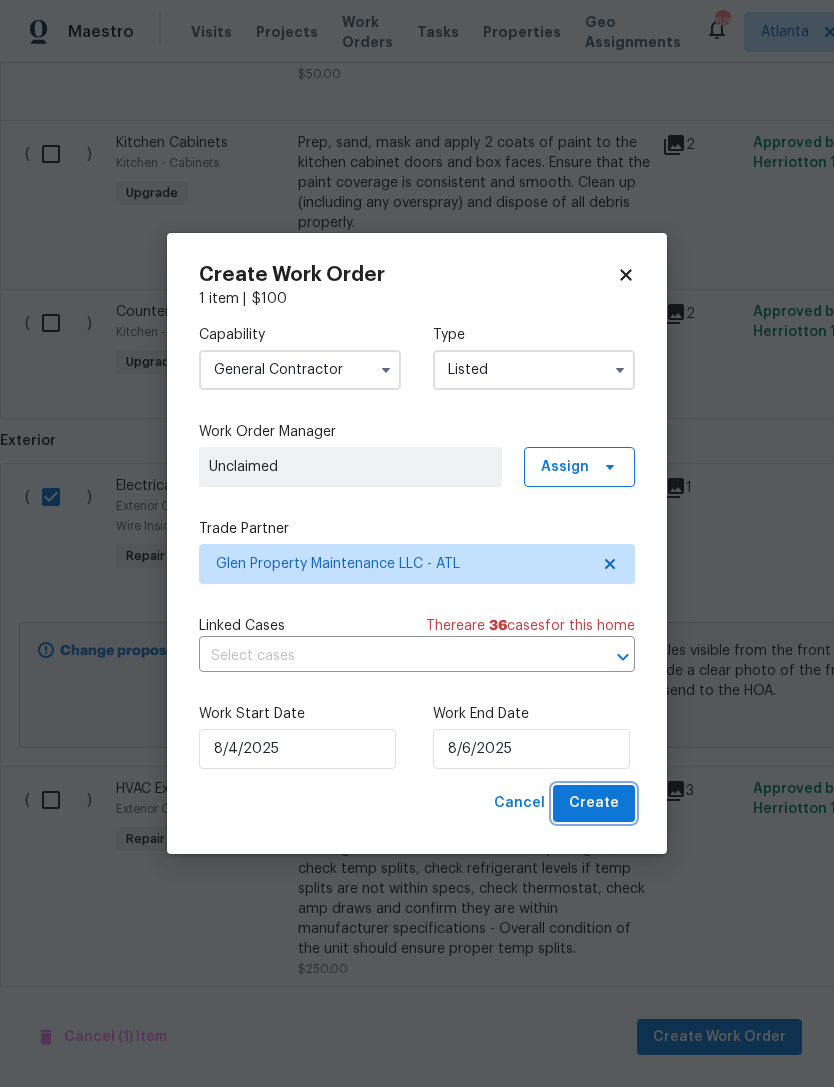 click on "Create" at bounding box center [594, 803] 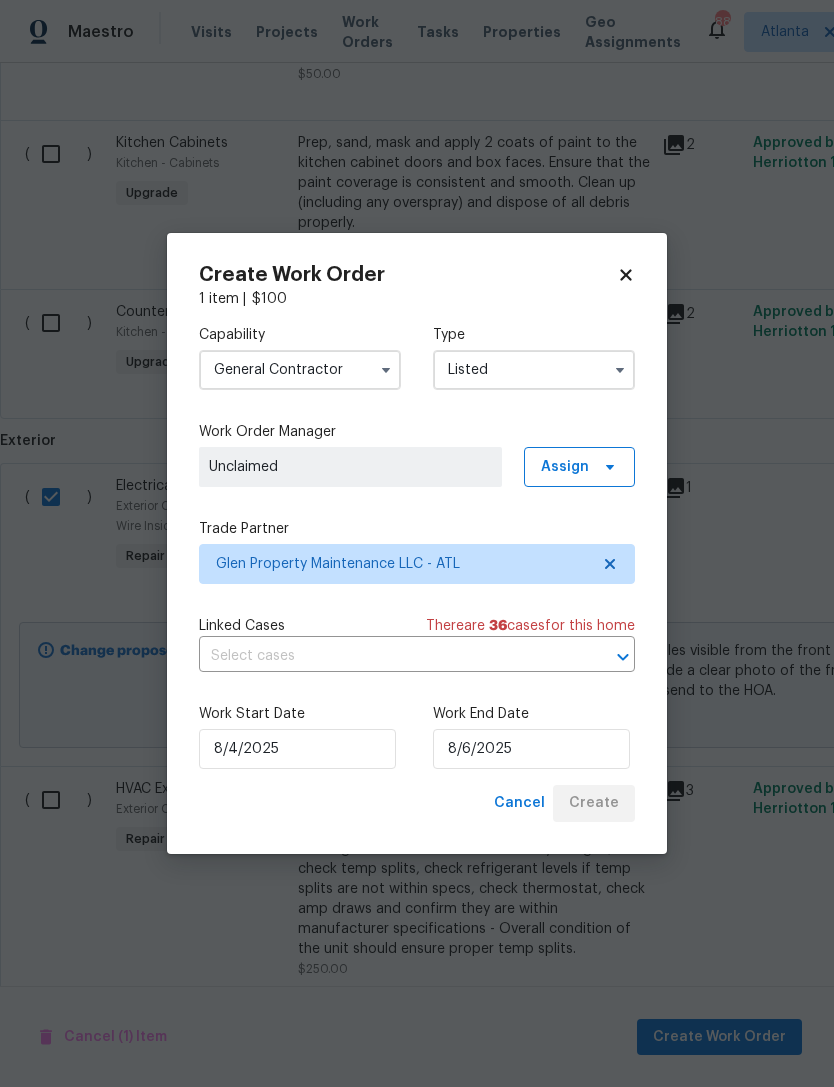 checkbox on "false" 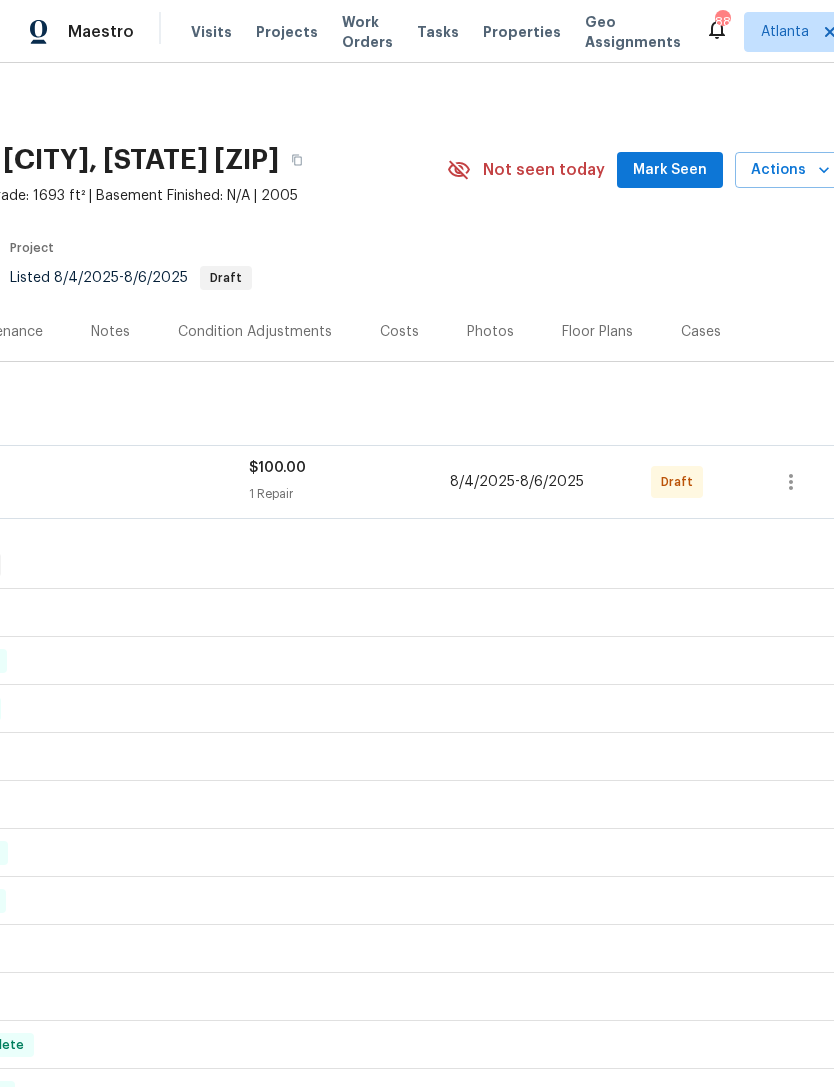 scroll, scrollTop: 0, scrollLeft: 289, axis: horizontal 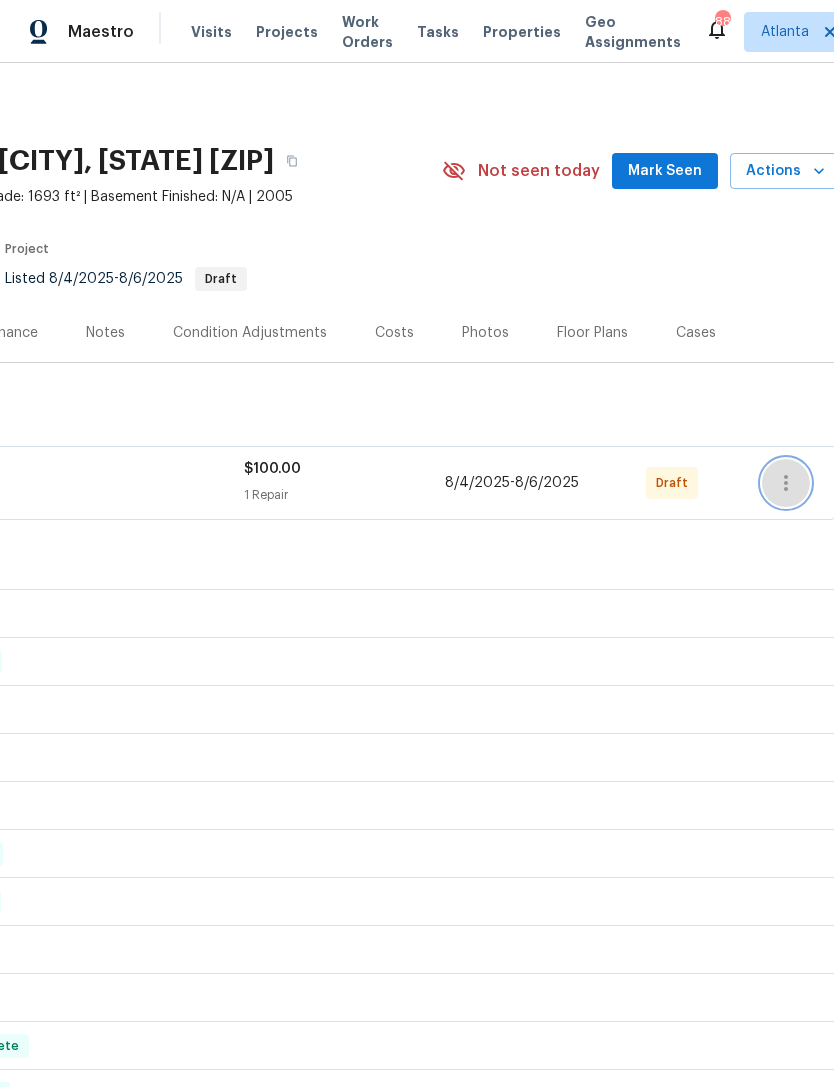 click at bounding box center [786, 483] 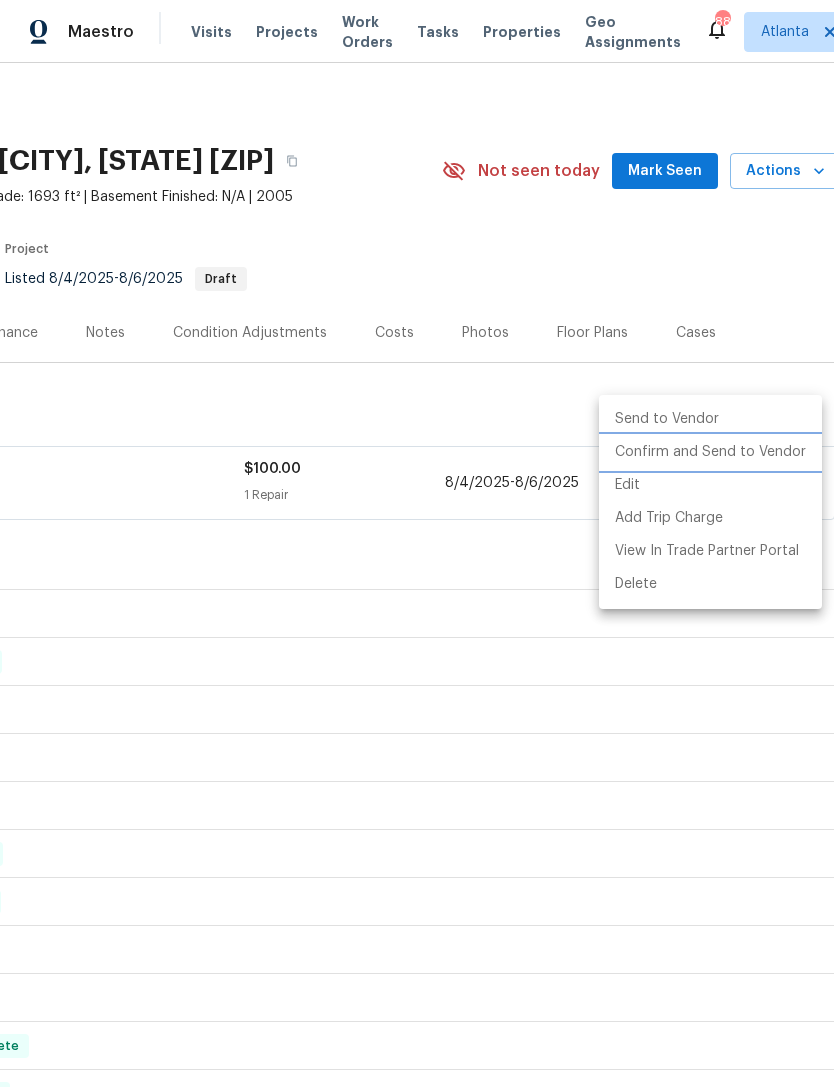 click on "Confirm and Send to Vendor" at bounding box center (710, 452) 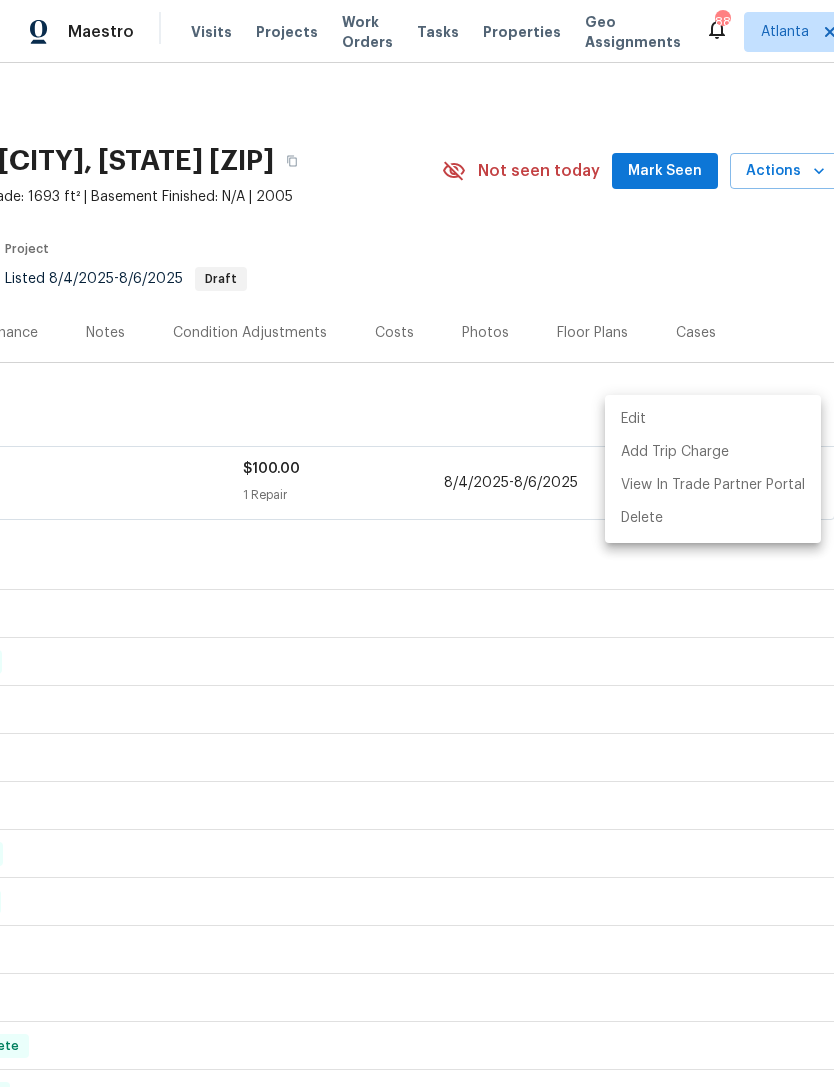 click at bounding box center (417, 543) 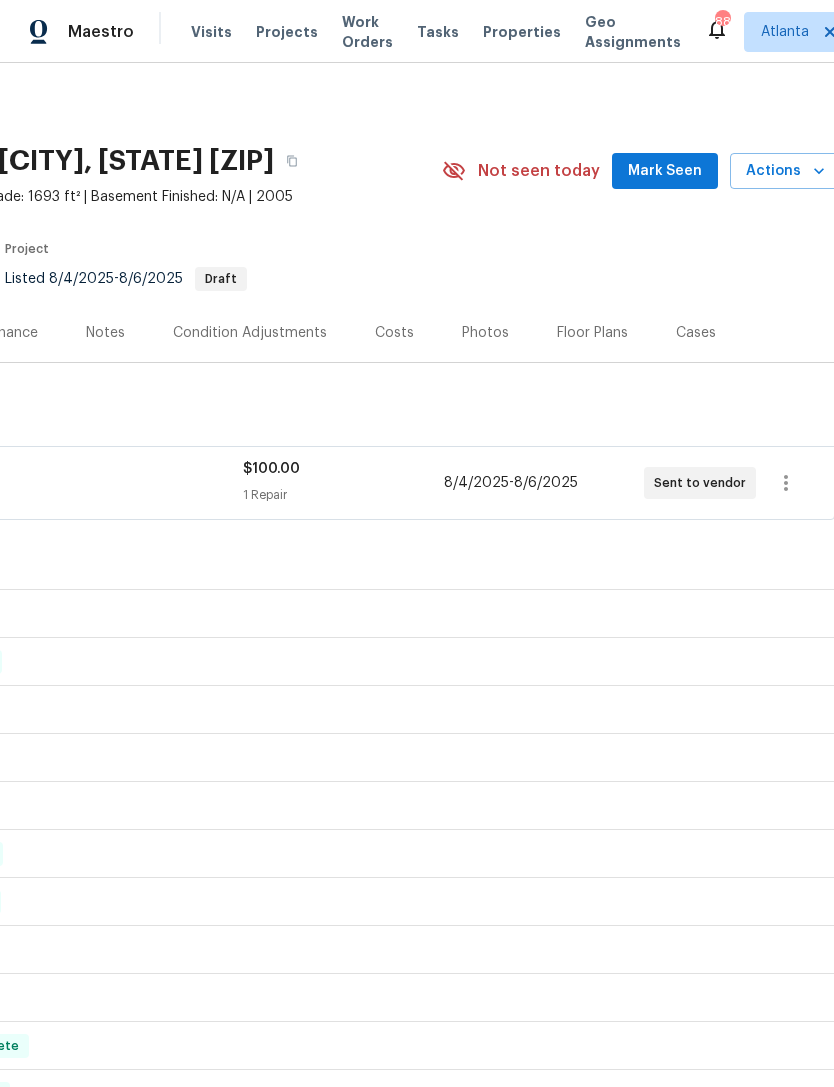 click on "Mark Seen" at bounding box center [665, 171] 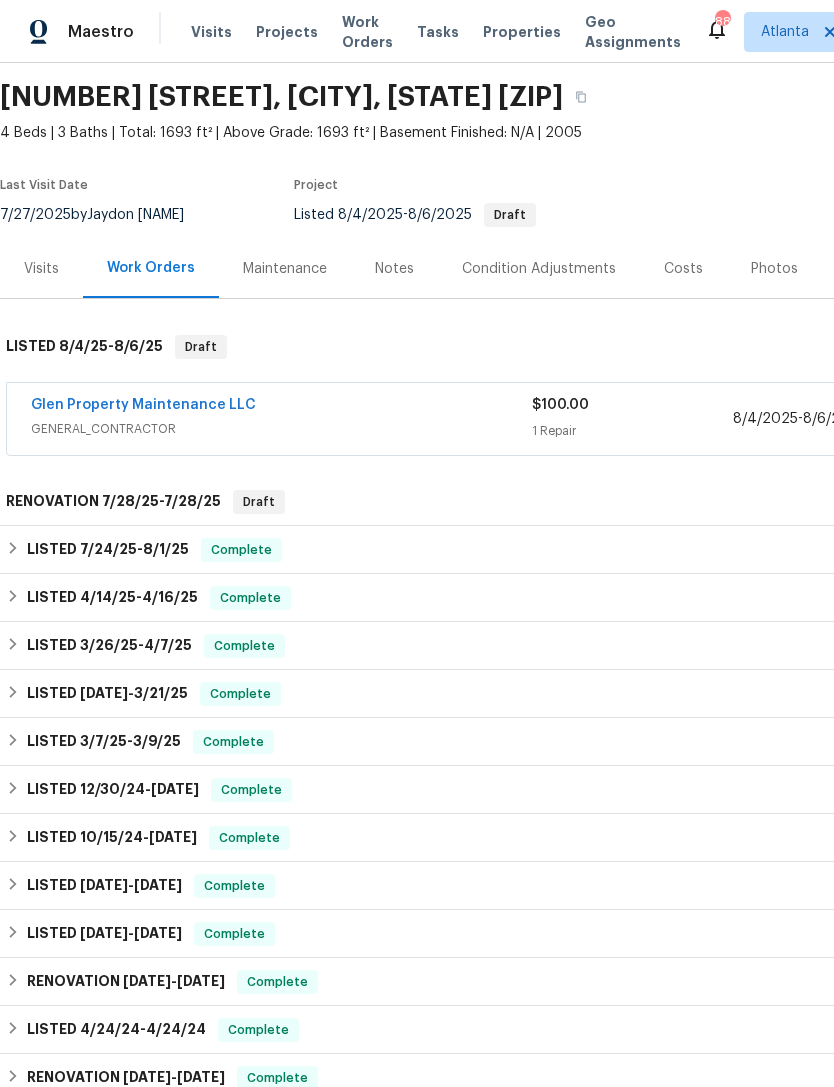 scroll, scrollTop: 64, scrollLeft: 0, axis: vertical 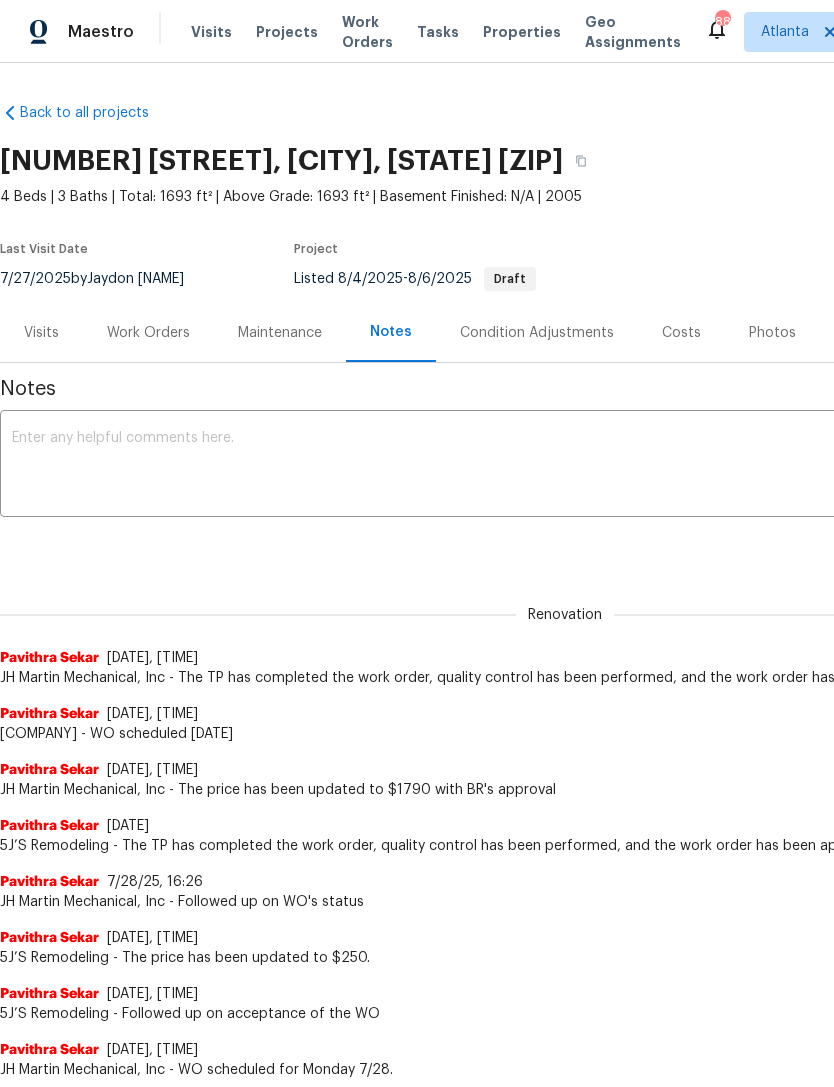 click at bounding box center (565, 466) 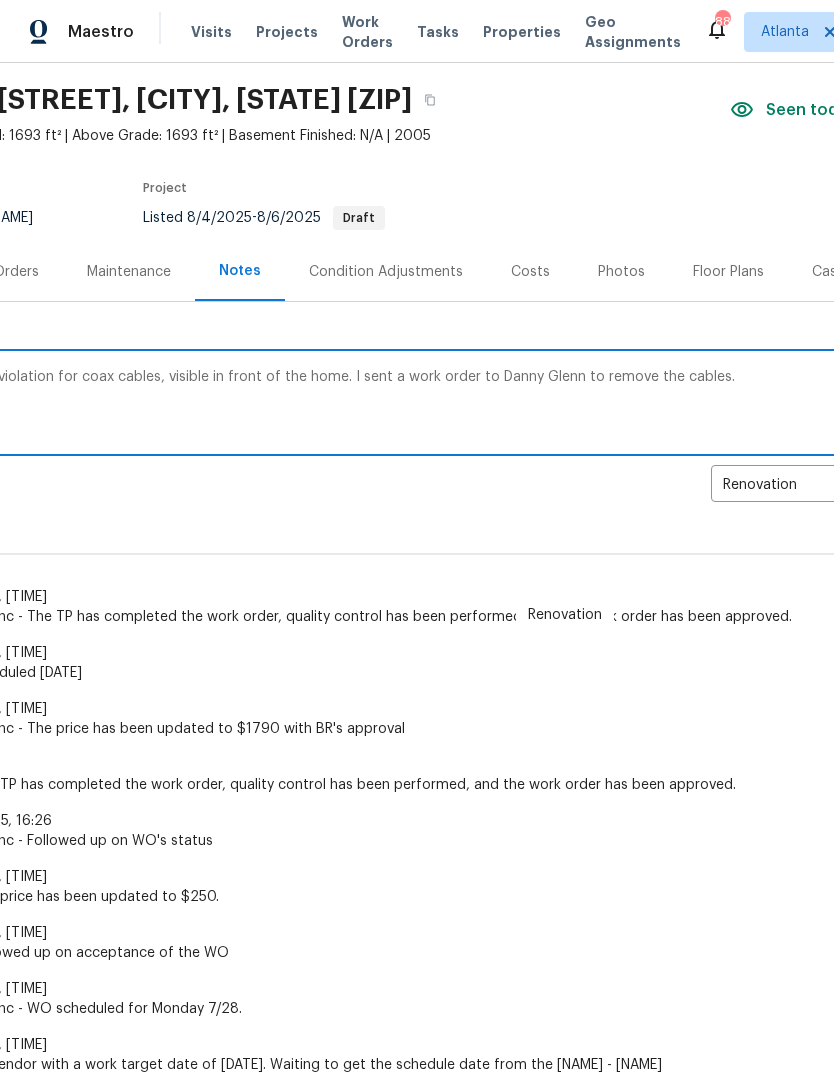 scroll, scrollTop: 60, scrollLeft: 152, axis: both 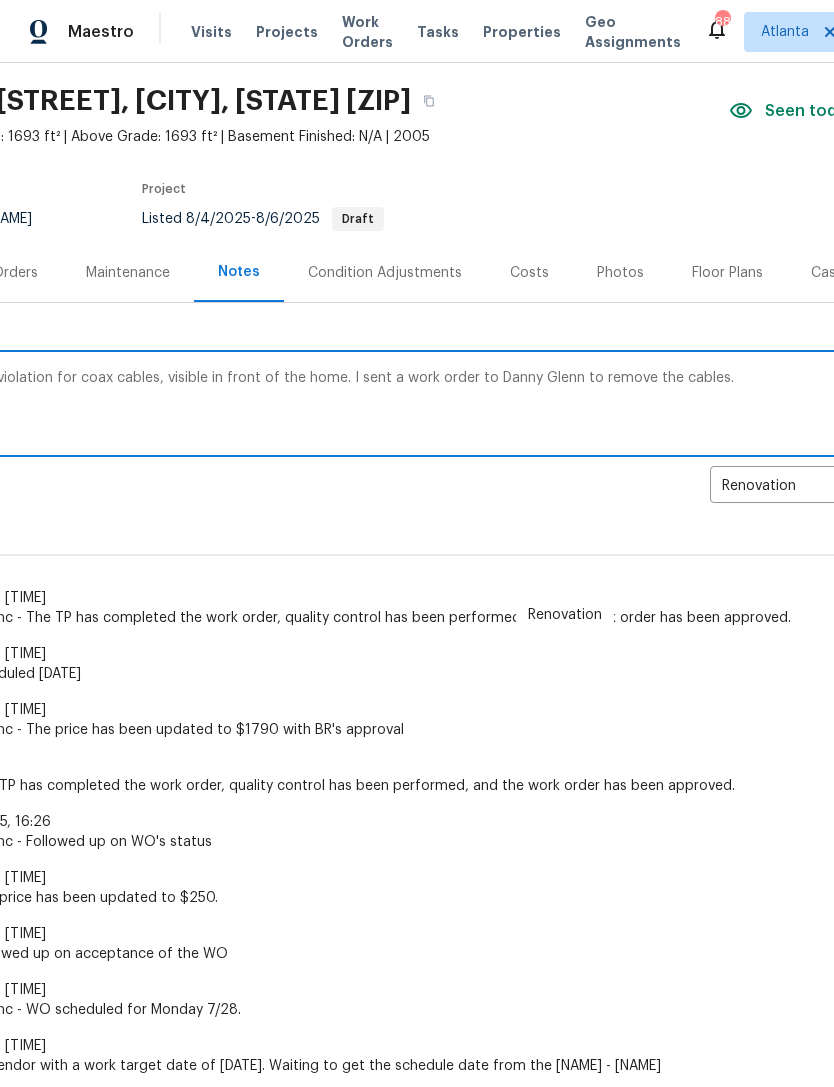 click on "We received an HOA violation for coax cables, visible in front of the home. I sent a work order to Danny Glenn to remove the cables." at bounding box center [413, 406] 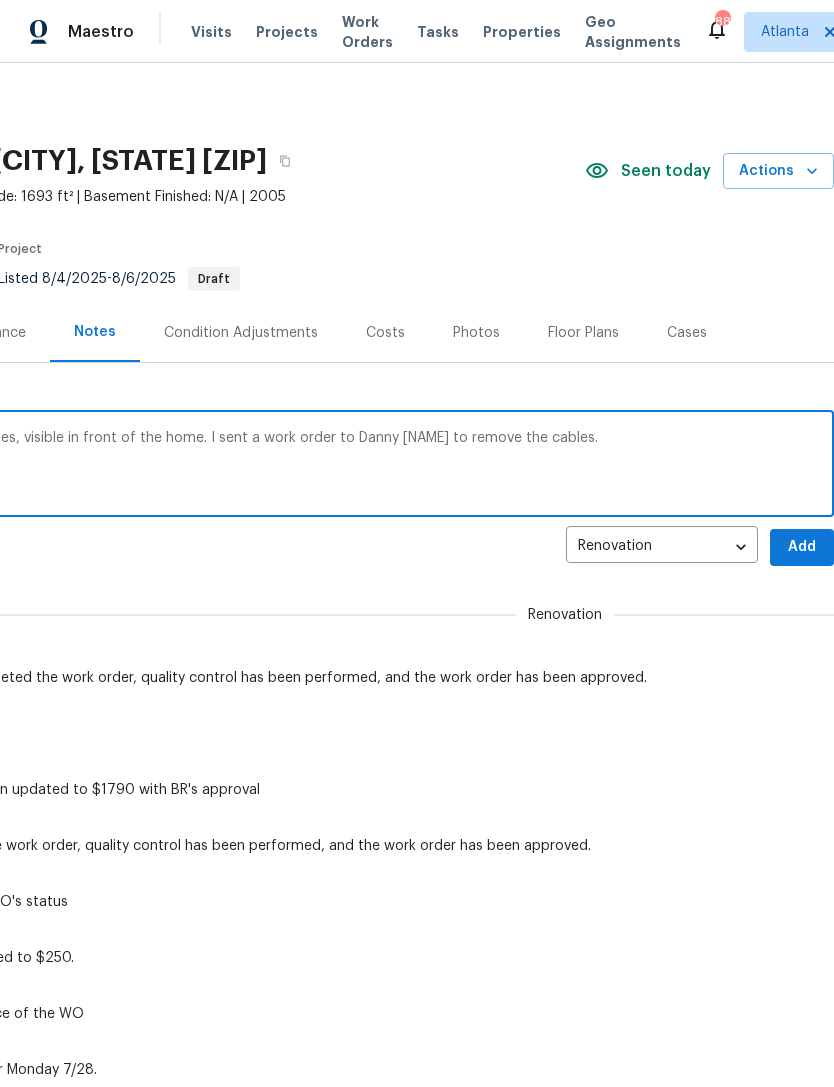 scroll, scrollTop: 0, scrollLeft: 296, axis: horizontal 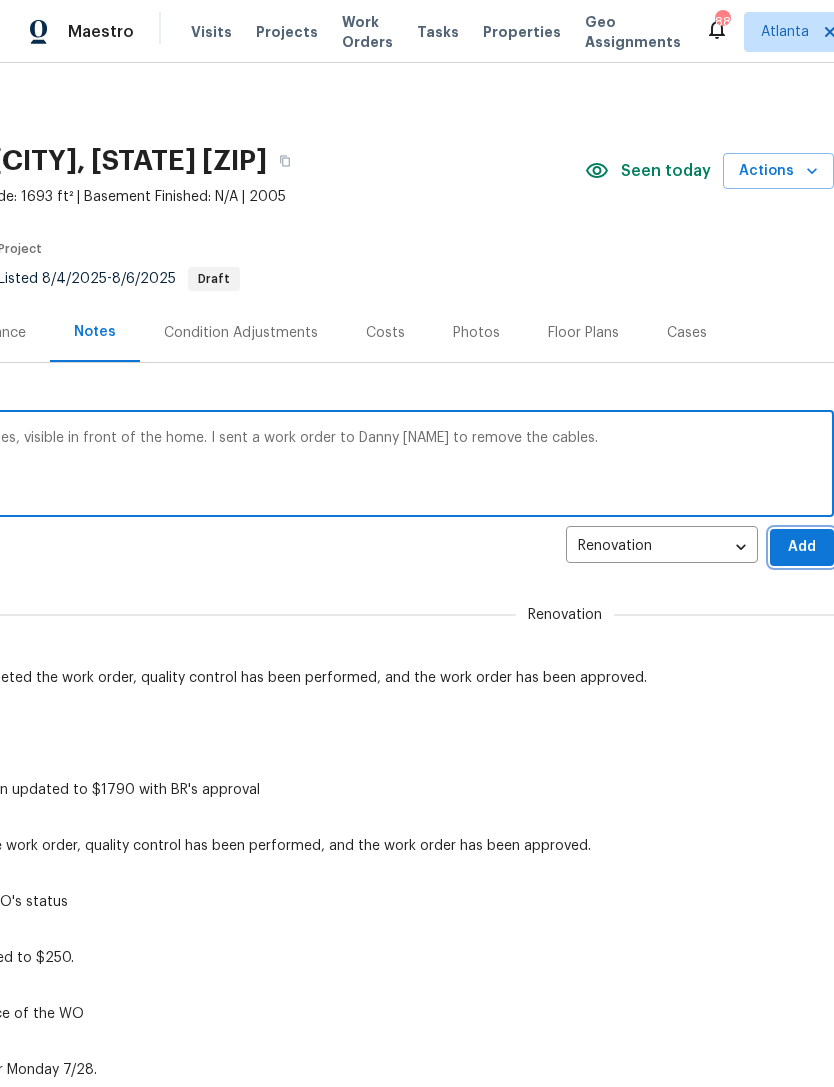 click on "Add" at bounding box center [802, 547] 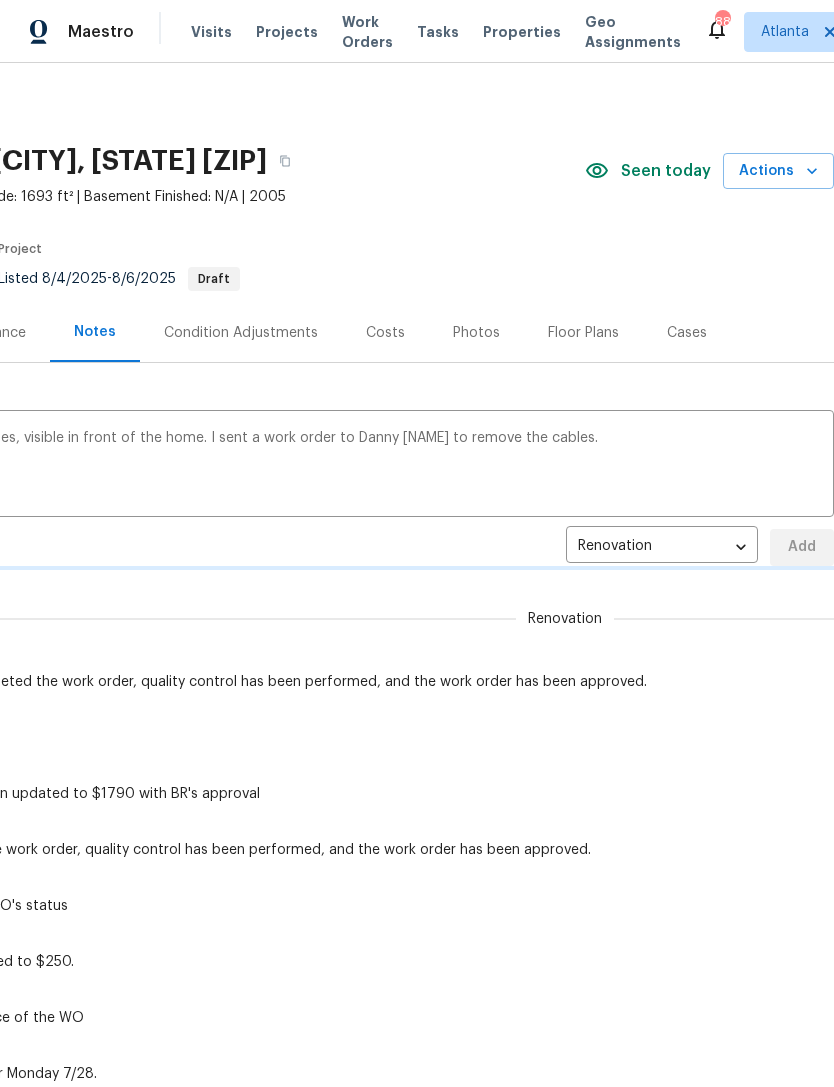 type 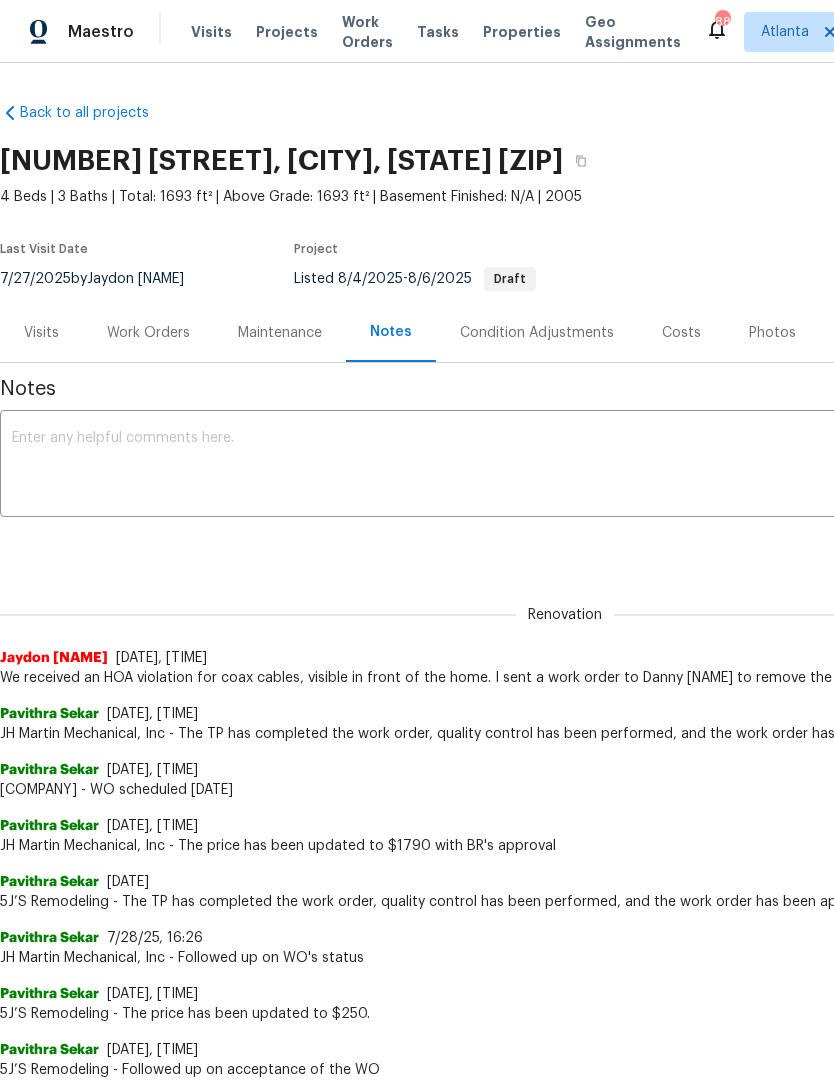 scroll, scrollTop: 0, scrollLeft: 0, axis: both 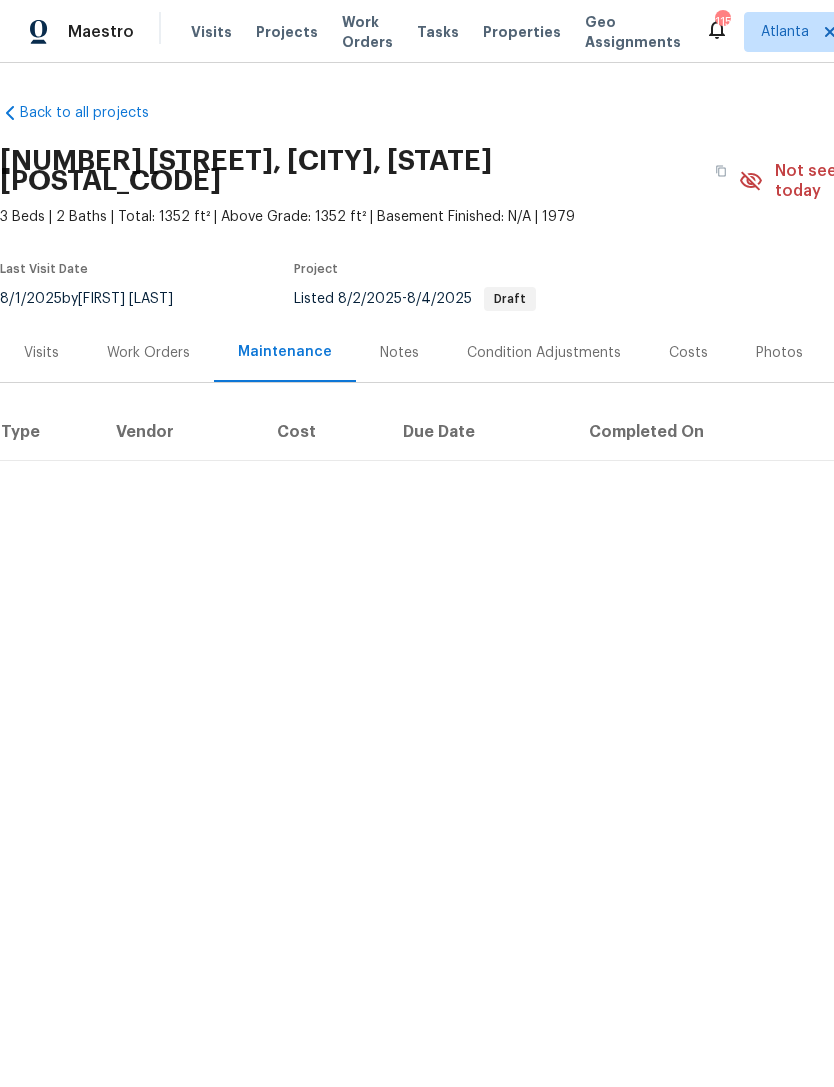 click on "Work Orders" at bounding box center [148, 353] 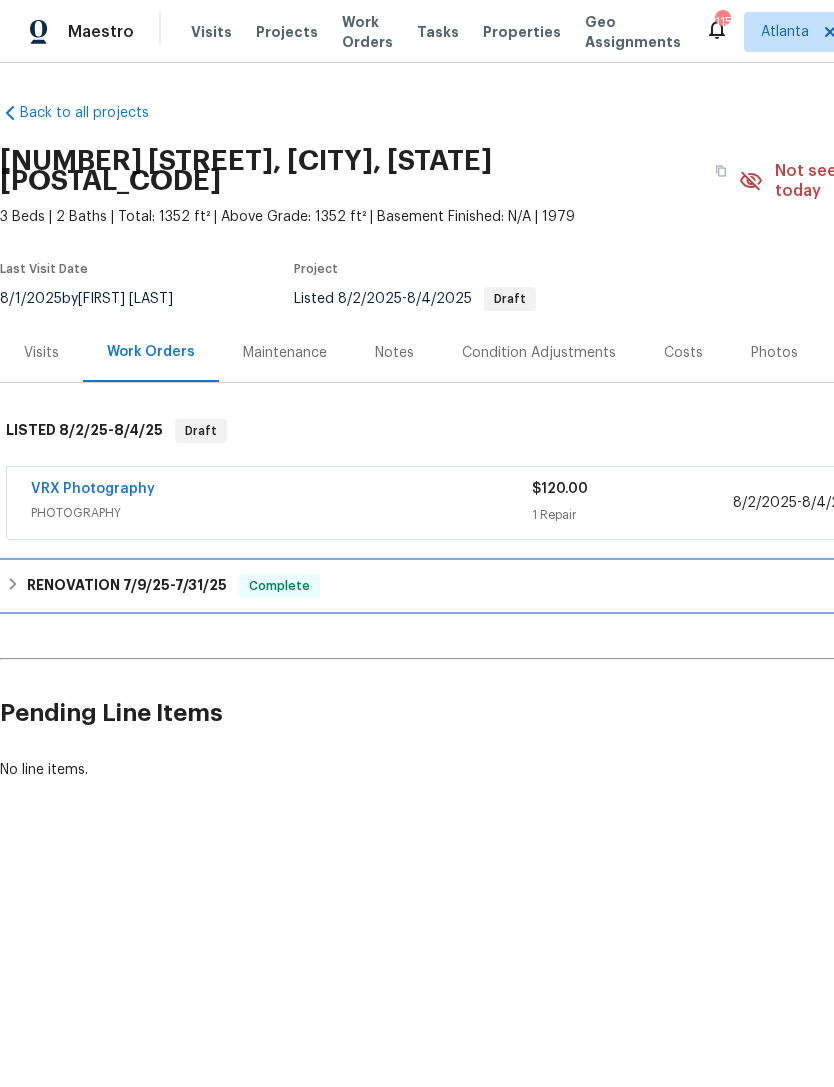 click on "RENOVATION   7/9/25  -  7/31/25" at bounding box center (127, 586) 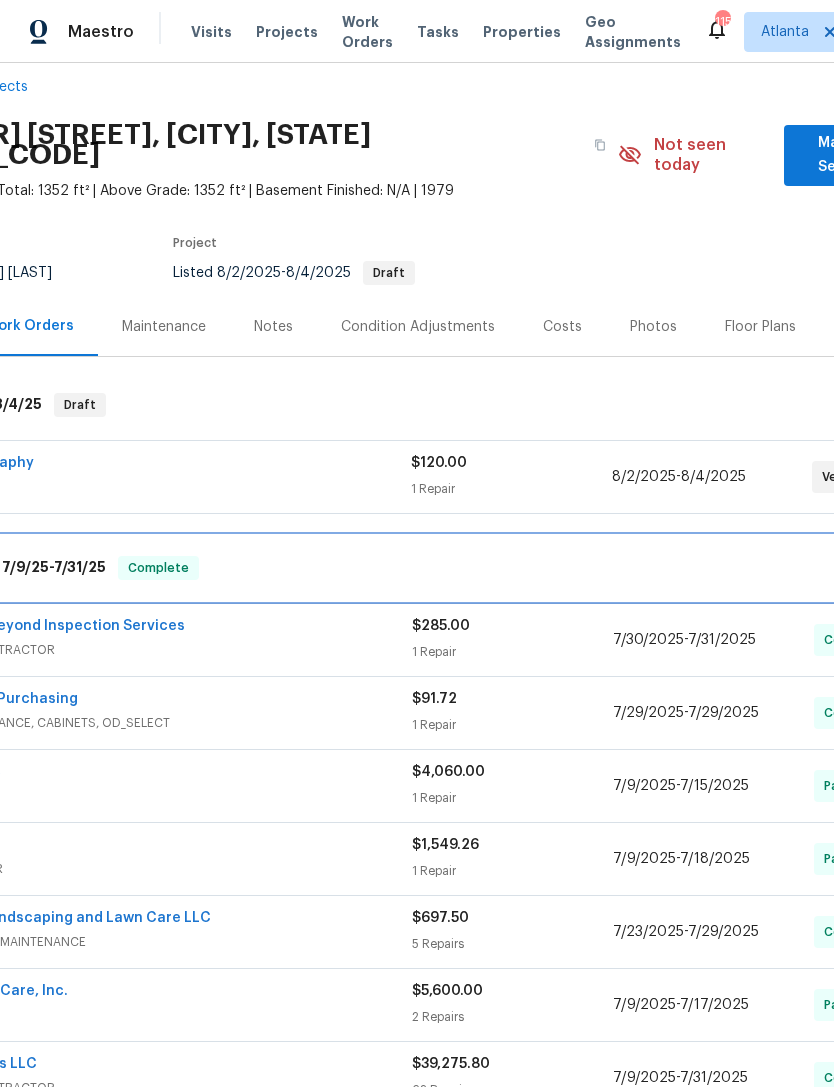 scroll, scrollTop: 22, scrollLeft: 110, axis: both 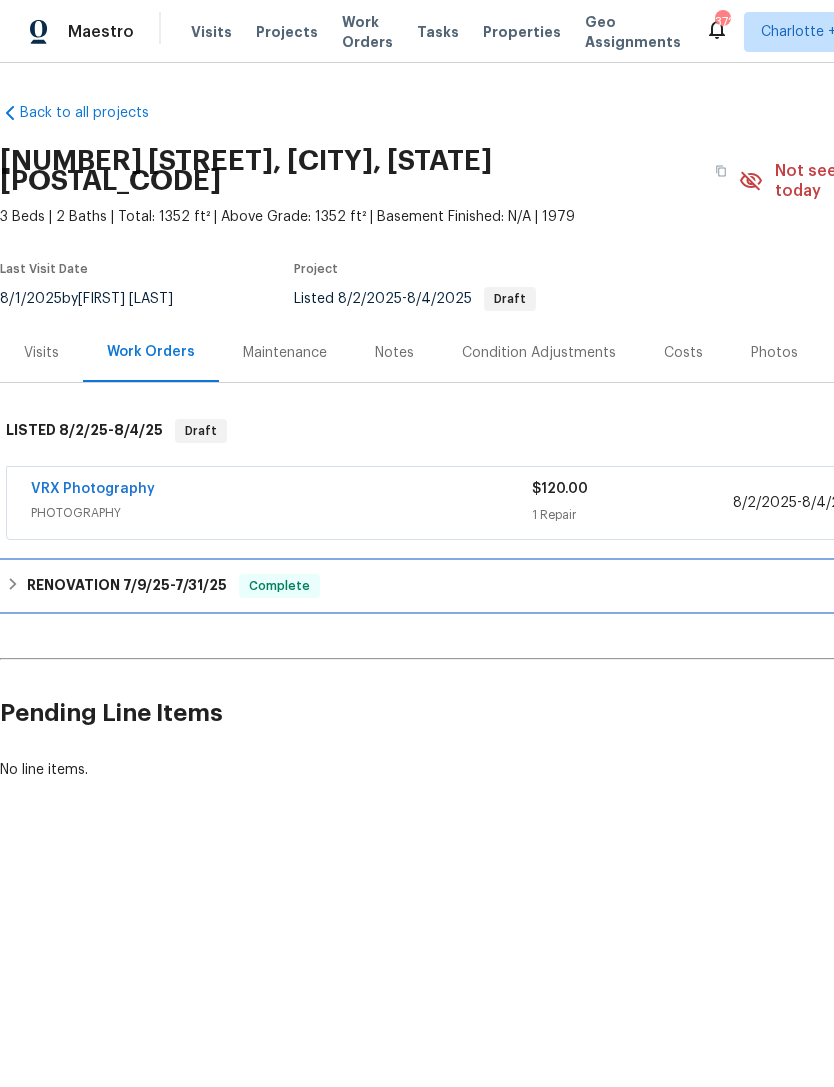 click on "RENOVATION   [DATE]  -  [DATE]" at bounding box center [127, 586] 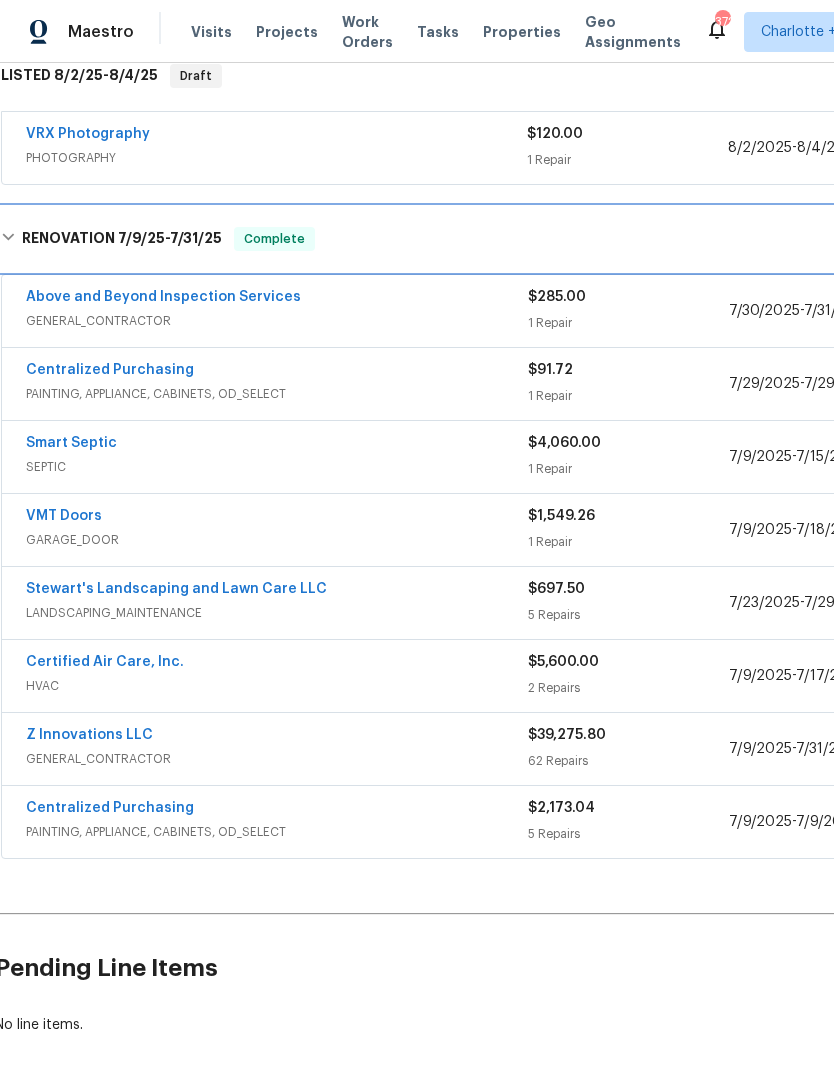 scroll, scrollTop: 354, scrollLeft: 5, axis: both 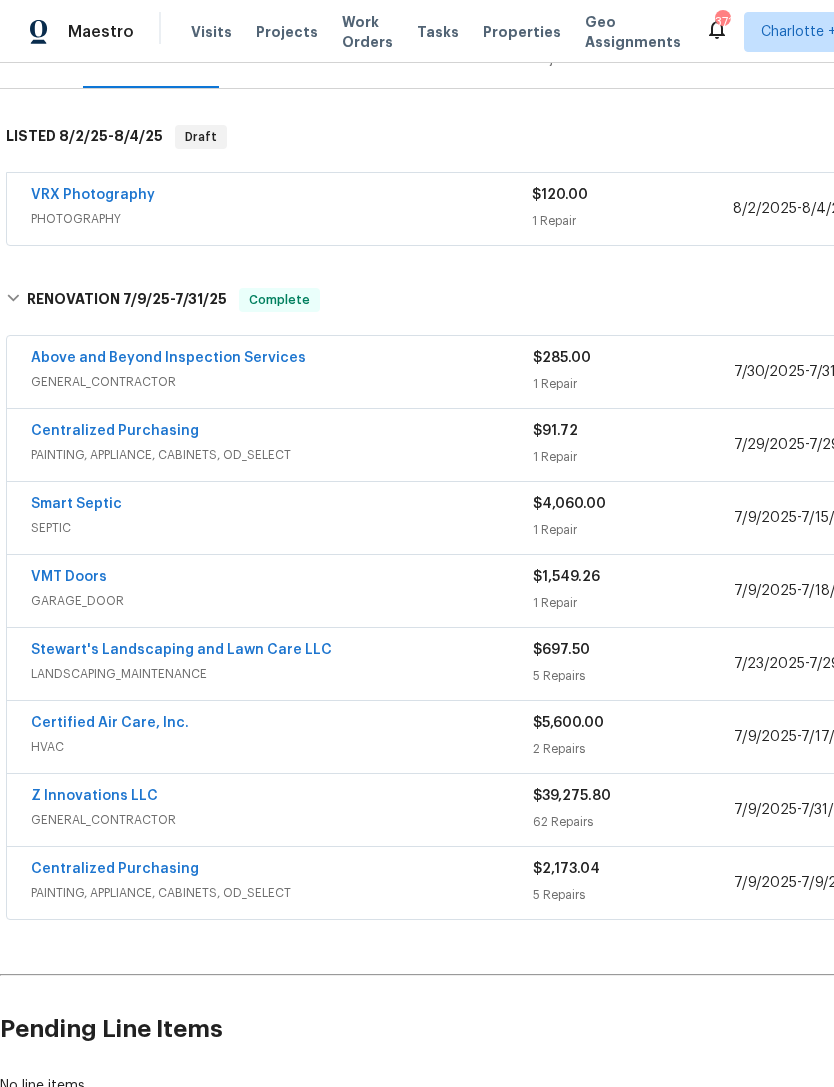 click on "Z Innovations LLC" at bounding box center (94, 796) 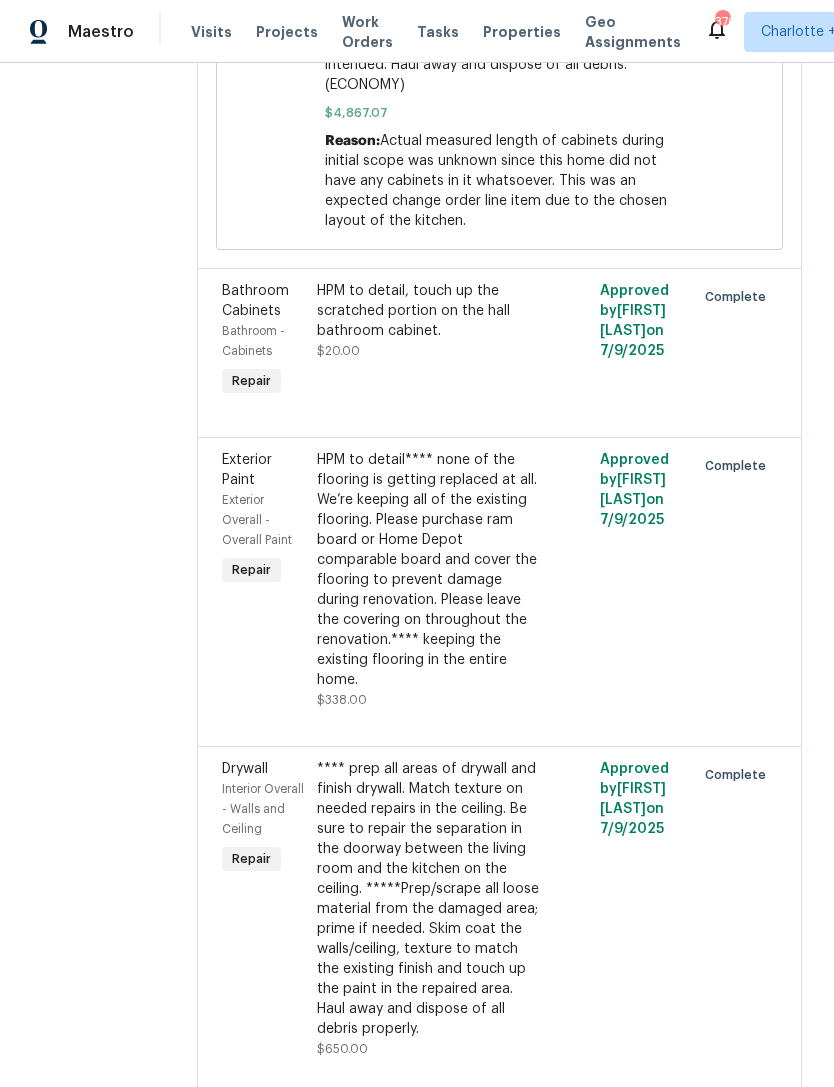 scroll, scrollTop: 11288, scrollLeft: 0, axis: vertical 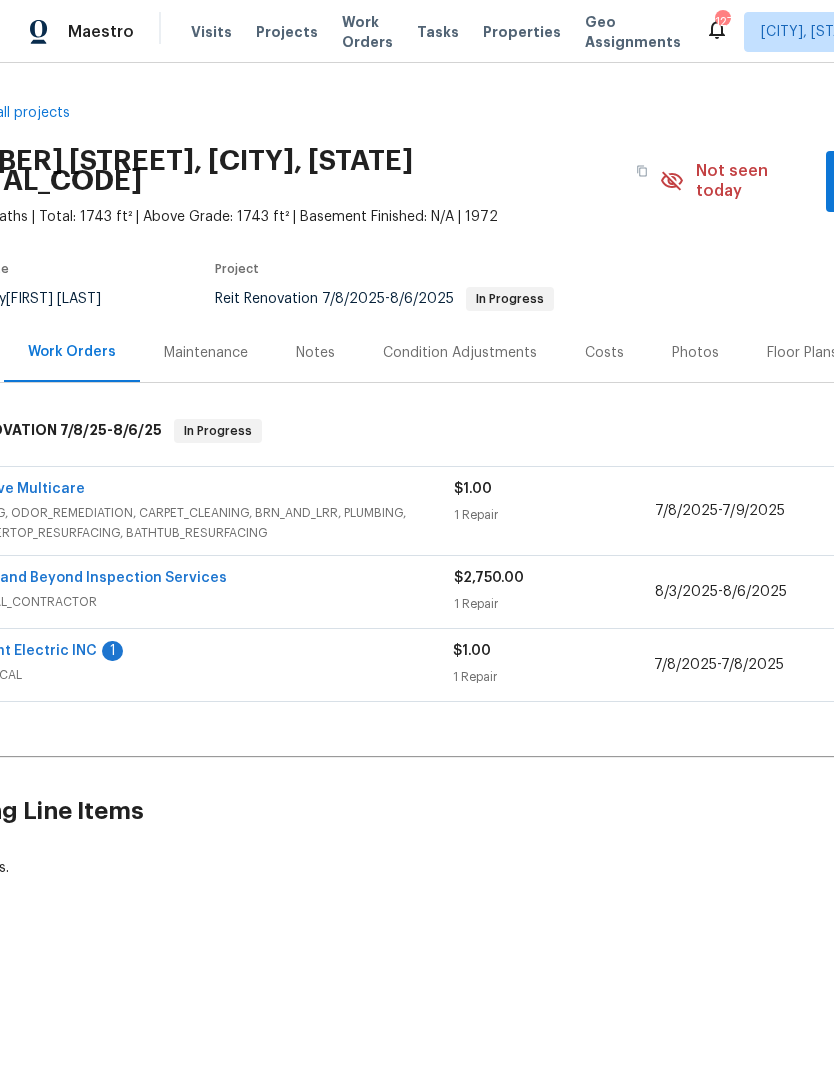 click on "Sunlight Electric INC" at bounding box center (24, 651) 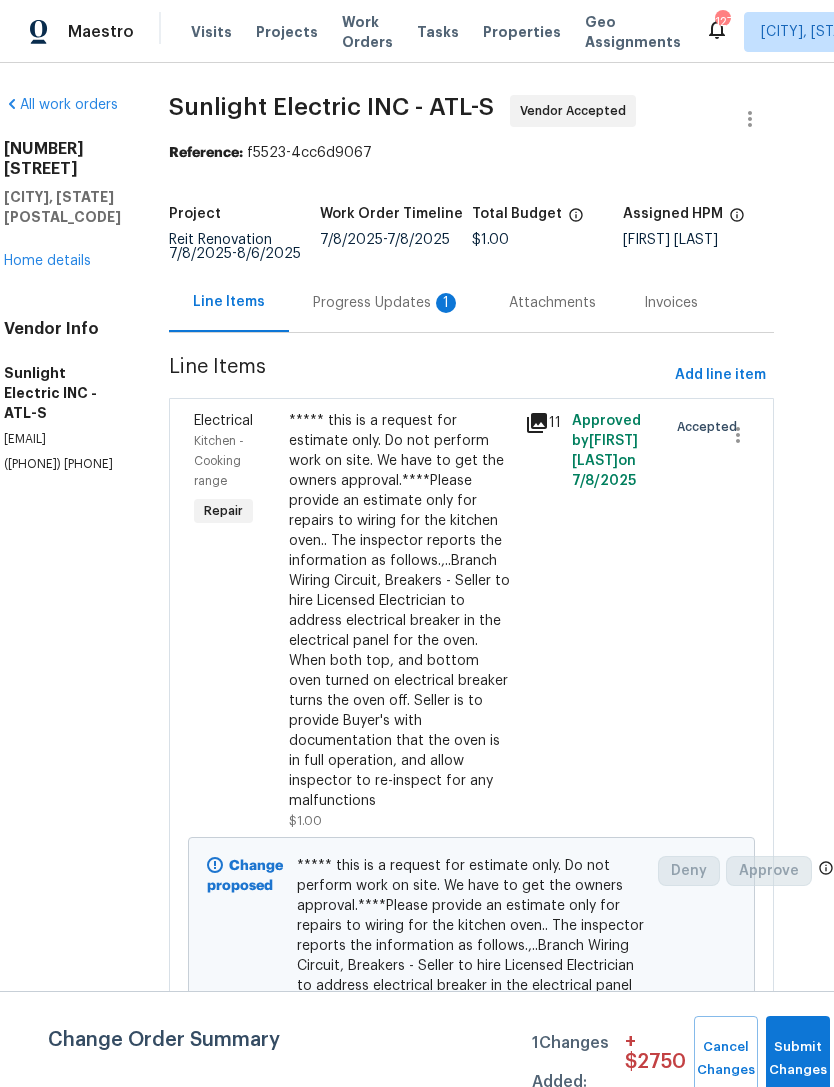 scroll, scrollTop: 0, scrollLeft: 34, axis: horizontal 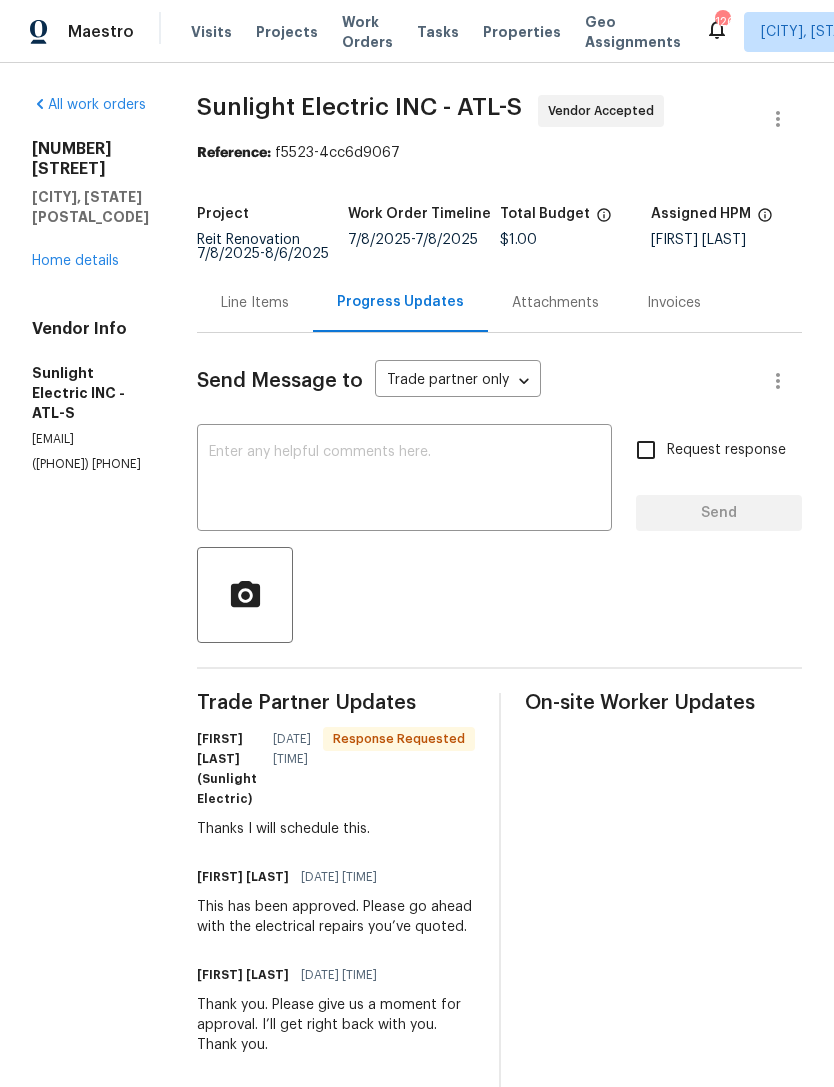click at bounding box center (404, 480) 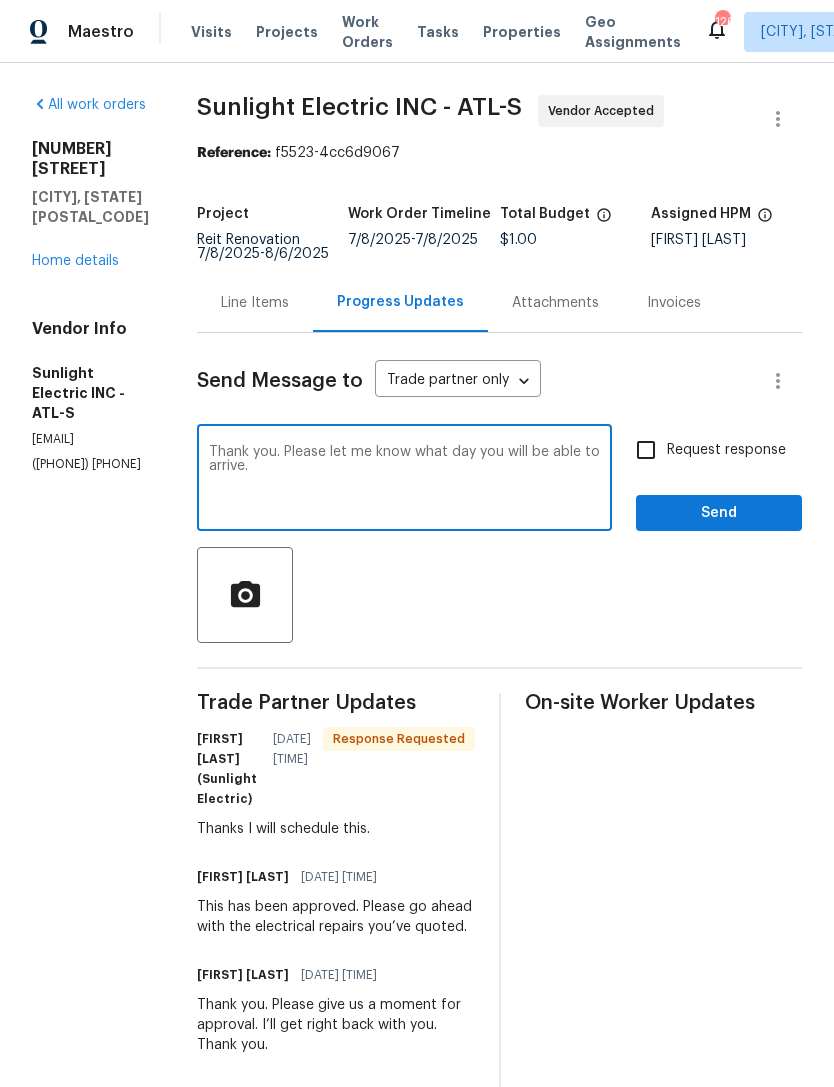 click on "All work orders 3619 Colonial Trl Douglasville, GA 30135 Home details Vendor Info Sunlight Electric INC - ATL-S sunlight247services@gmail.com (404) 307-0594 Sunlight Electric INC - ATL-S Vendor Accepted Reference:   f5523-4cc6d9067 Project Reit Renovation   7/8/2025  -  8/6/2025 Work Order Timeline 7/8/2025  -  7/8/2025 Total Budget $1.00 Assigned HPM Jaydon Entrekin Line Items Progress Updates Attachments Invoices Send Message to Trade partner only Trade partner only ​ Thank you. Please let me know what day you will be able to arrive. x ​ Request response Send Trade Partner Updates John Badiei (Sunlight Electric) 08/03/2025 4:08 PM Response Requested Thanks I will schedule this. Jaydon Entrekin 08/03/2025 3:19 PM This has been approved. Please go ahead with the electrical repairs you’ve quoted. Jaydon Entrekin 07/13/2025 2:29 AM Thank you. Please give us a moment for approval. I’ll get right back with you. Thank you. John Badiei (Sunlight Electric) 07/11/2025 4:30 PM Jaydon Entrekin Thank you" at bounding box center (417, 952) 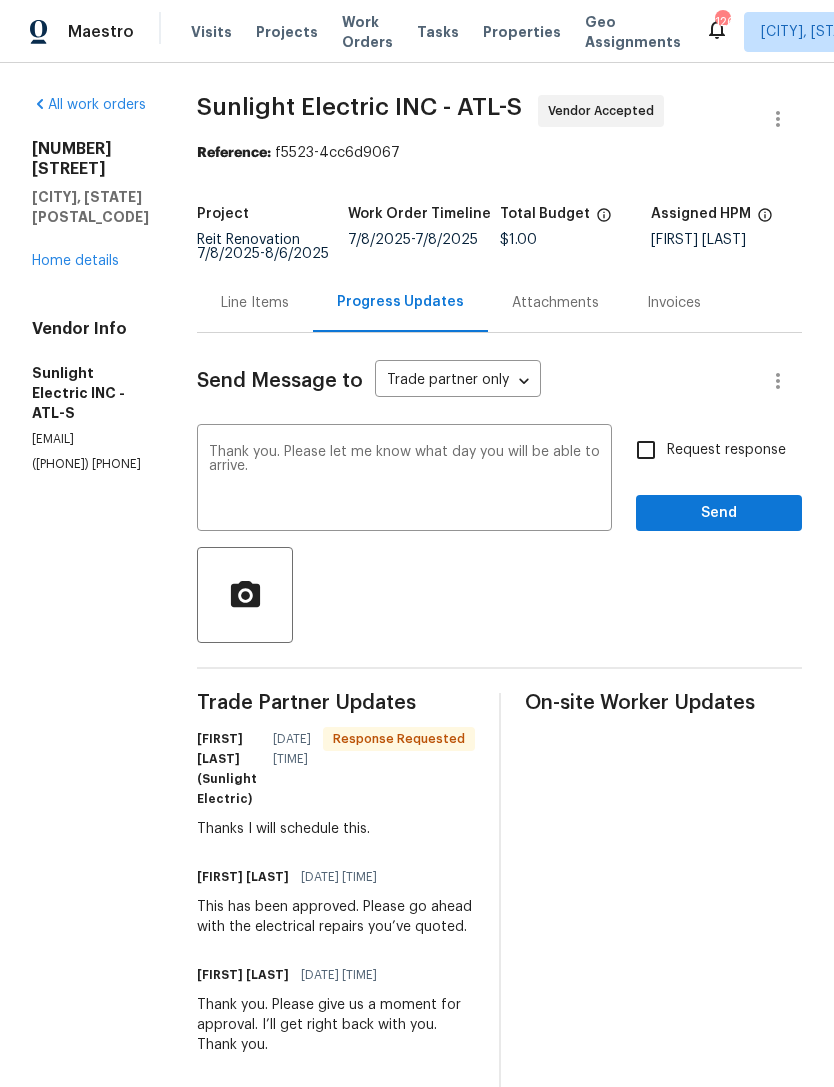 click on "Thank you. Please let me know what day you will be able to arrive." at bounding box center [404, 480] 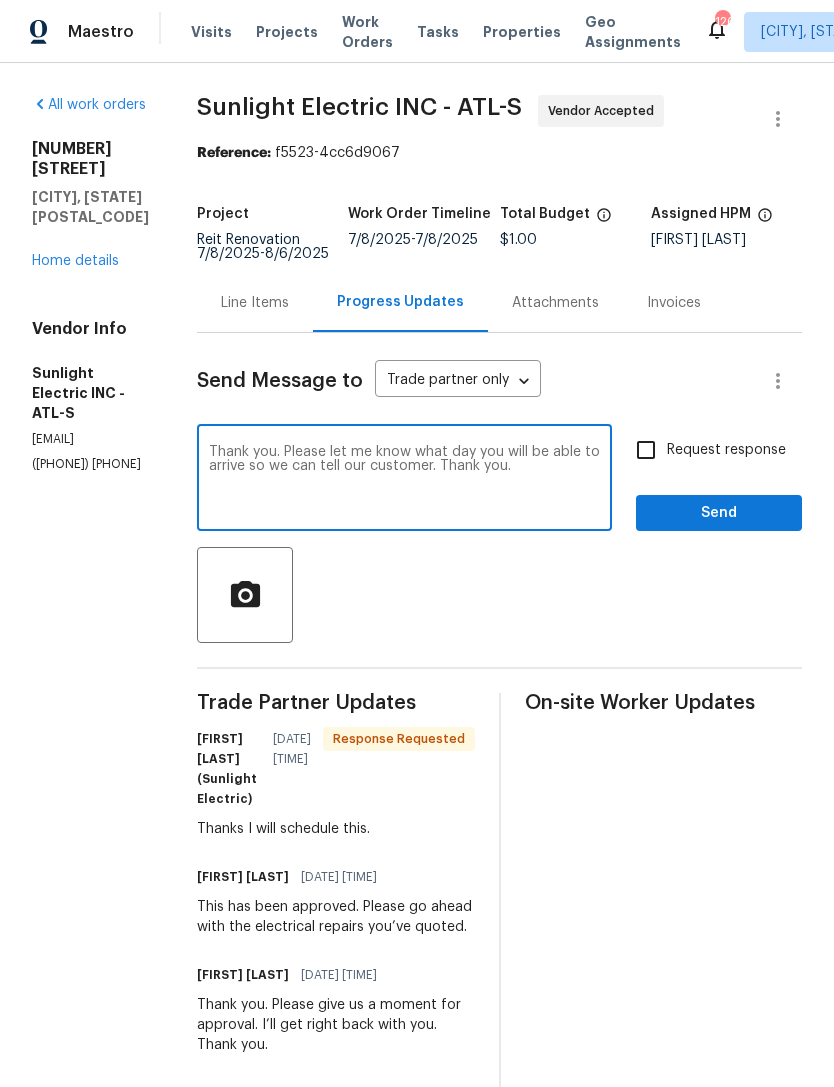 type on "Thank you. Please let me know what day you will be able to arrive so we can tell our customer. Thank you." 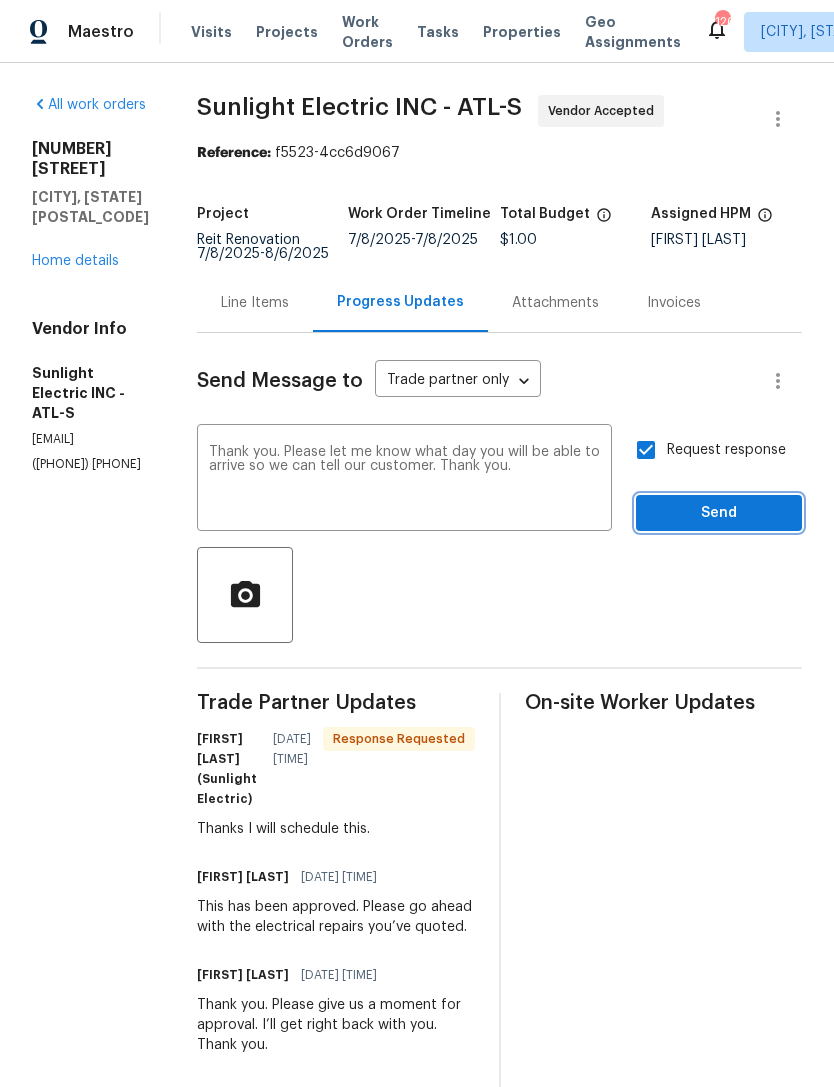 click on "Send" at bounding box center [719, 513] 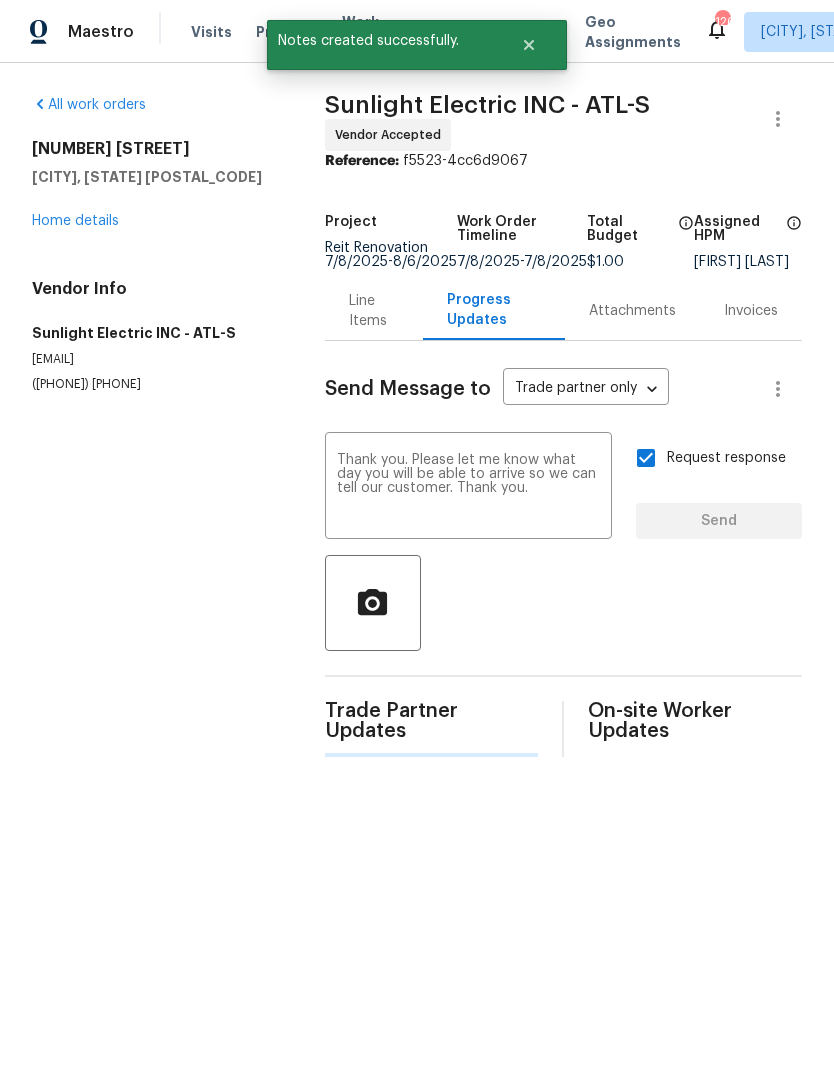 type 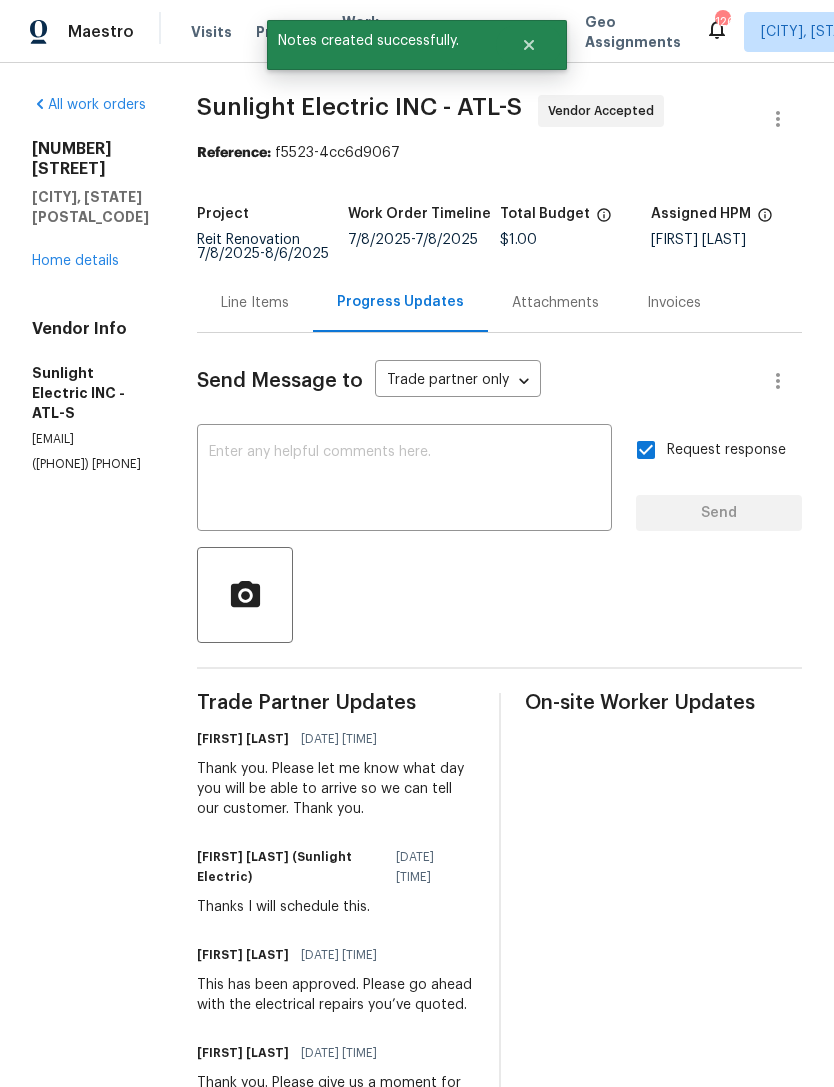 click on "Home details" at bounding box center [75, 261] 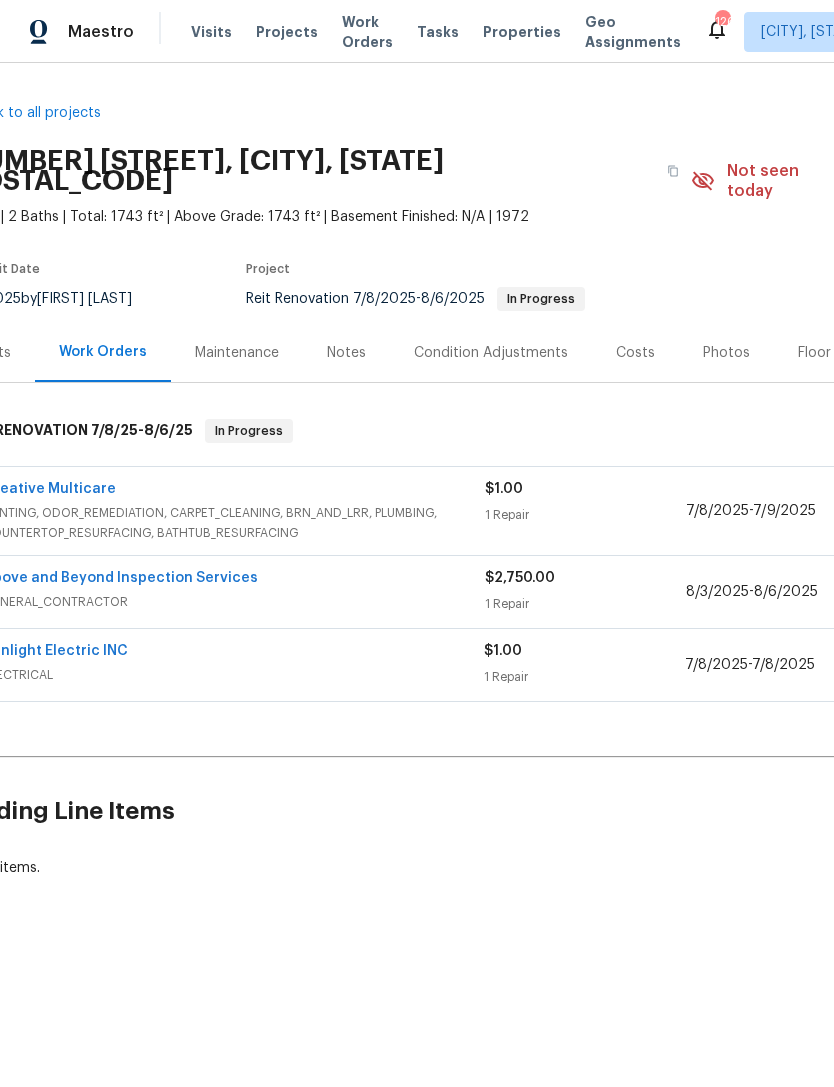scroll, scrollTop: 0, scrollLeft: 27, axis: horizontal 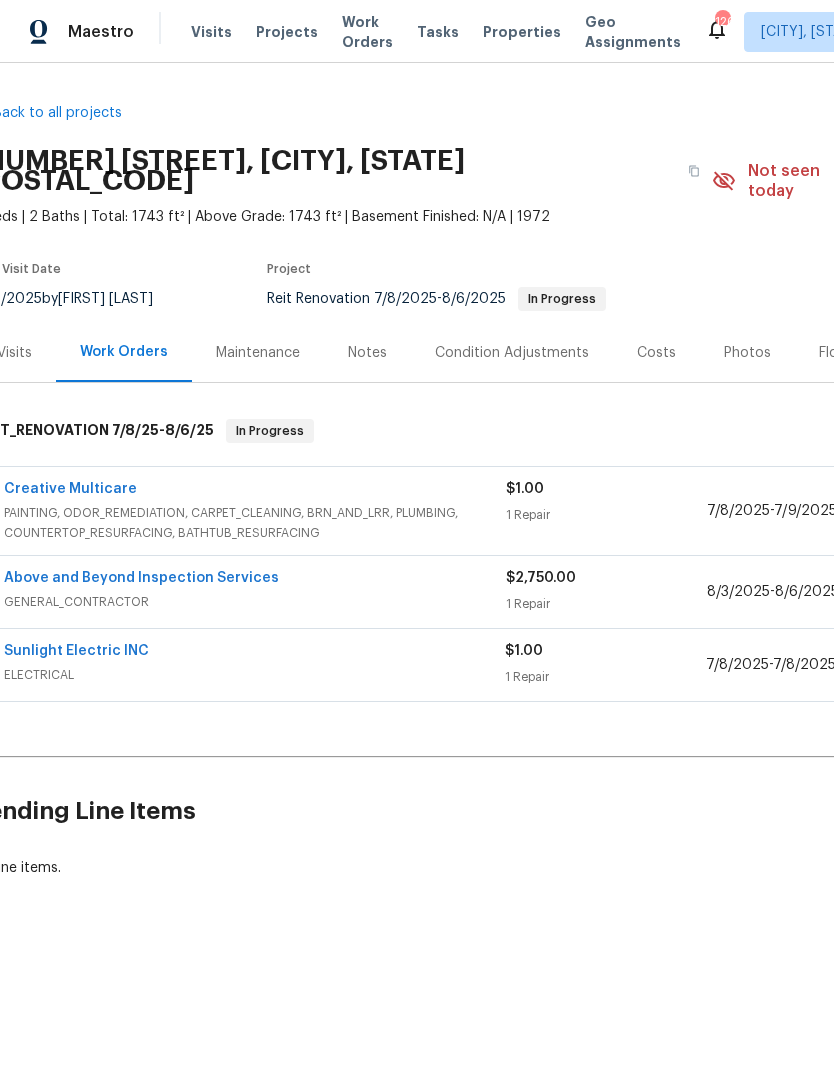 click on "Above and Beyond Inspection Services" at bounding box center [141, 578] 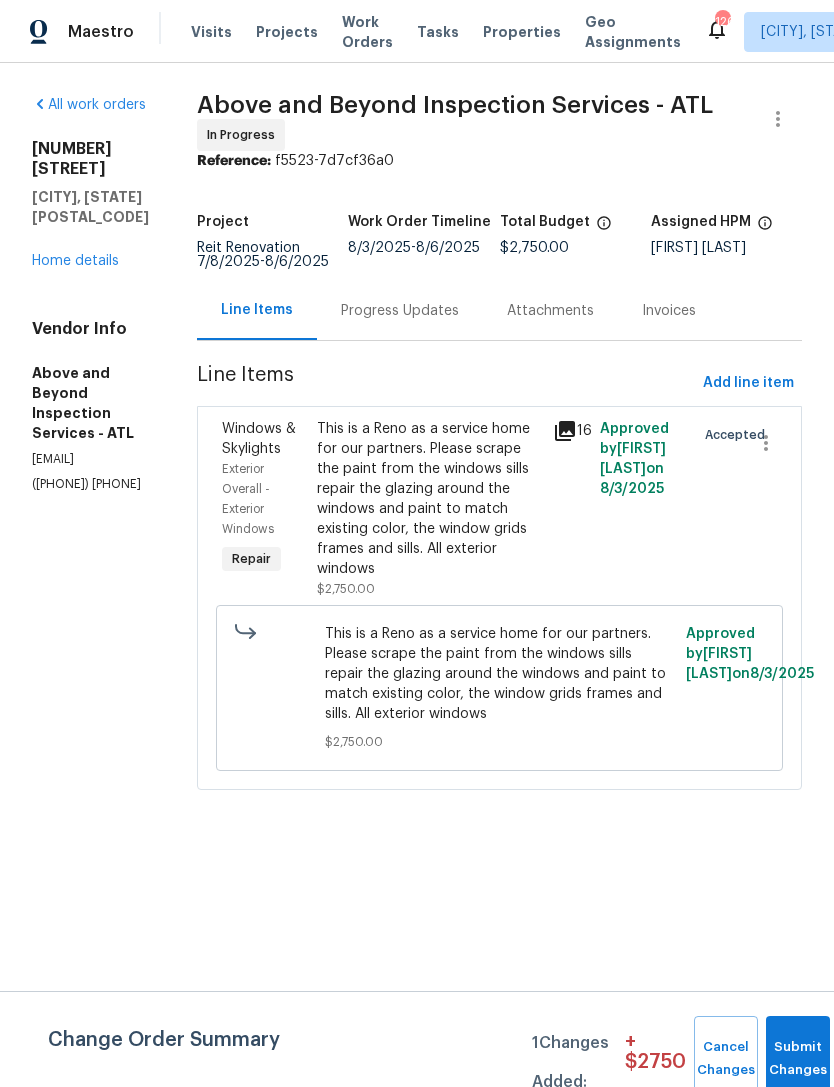 click on "Progress Updates" at bounding box center (400, 311) 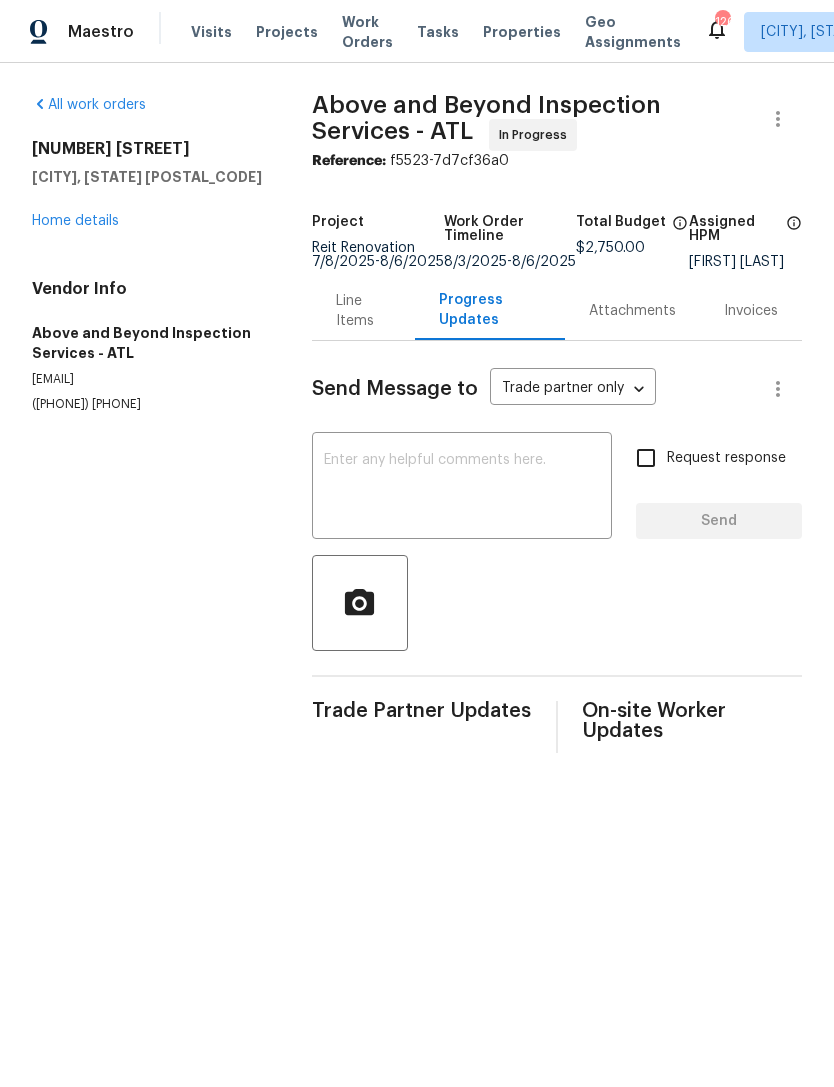 click at bounding box center [462, 488] 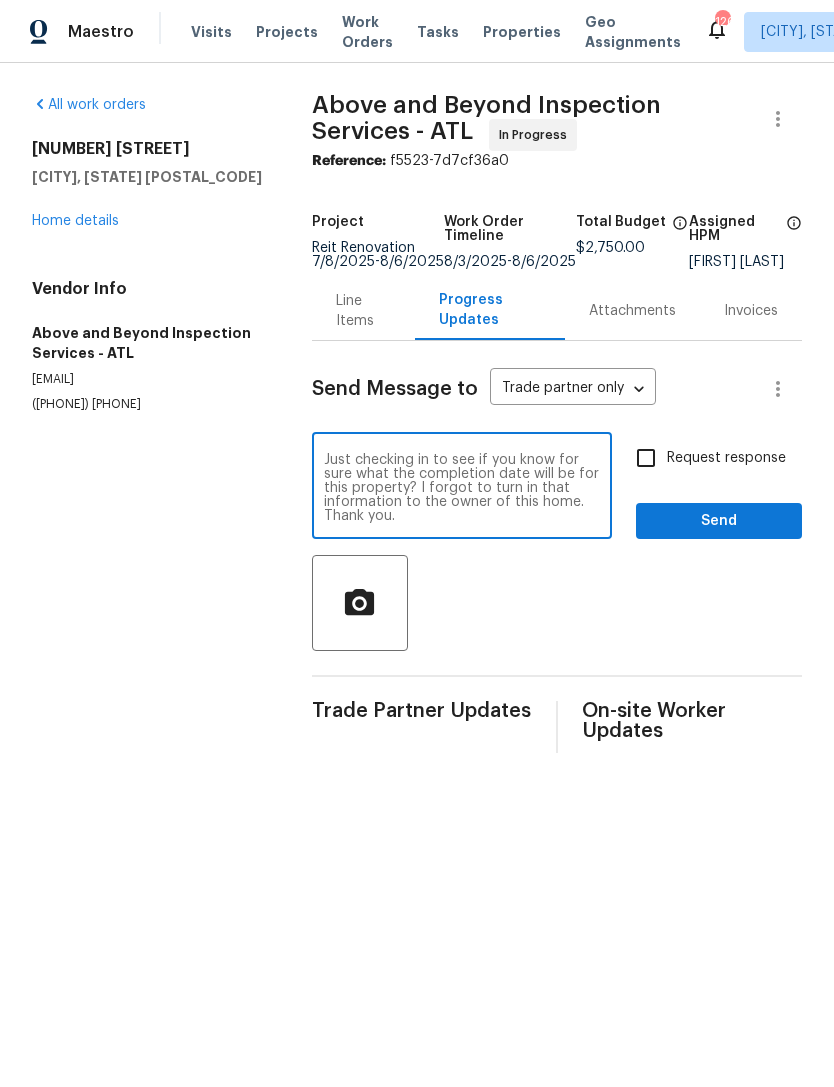 type on "Just checking in to see if you know for sure what the completion date will be for this property? I forgot to turn in that information to the owner of this home. Thank you." 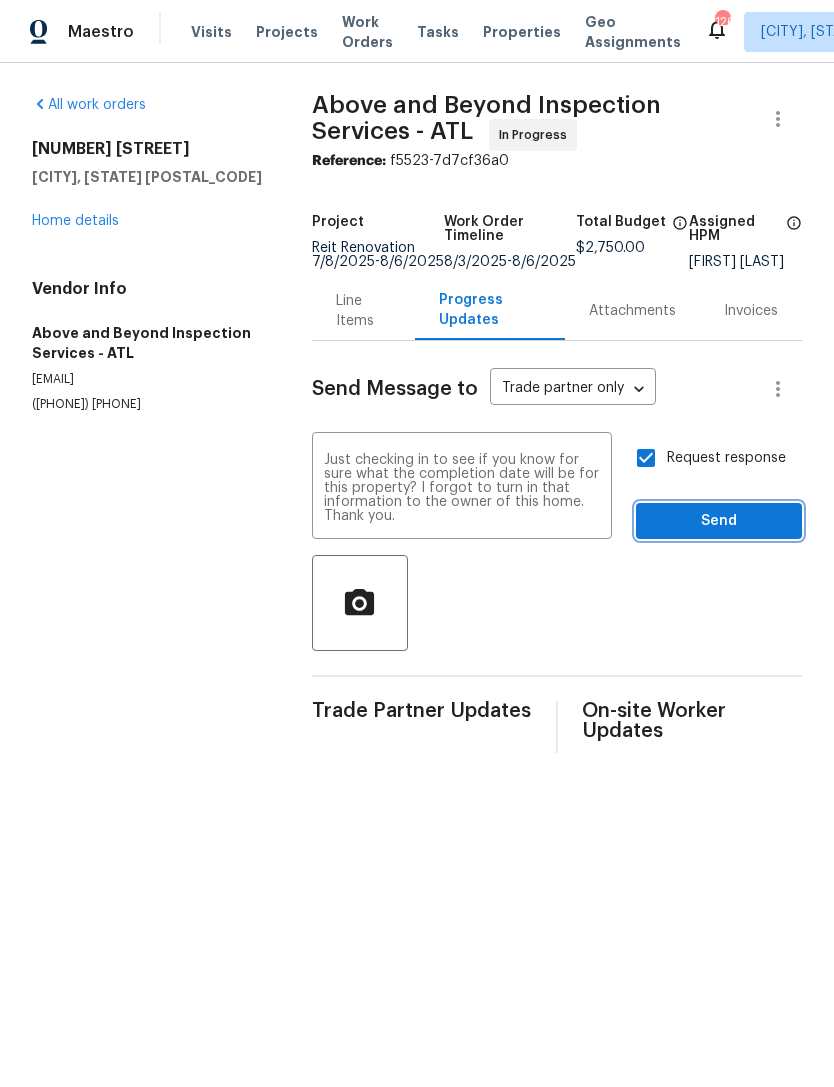 click on "Send" at bounding box center [719, 521] 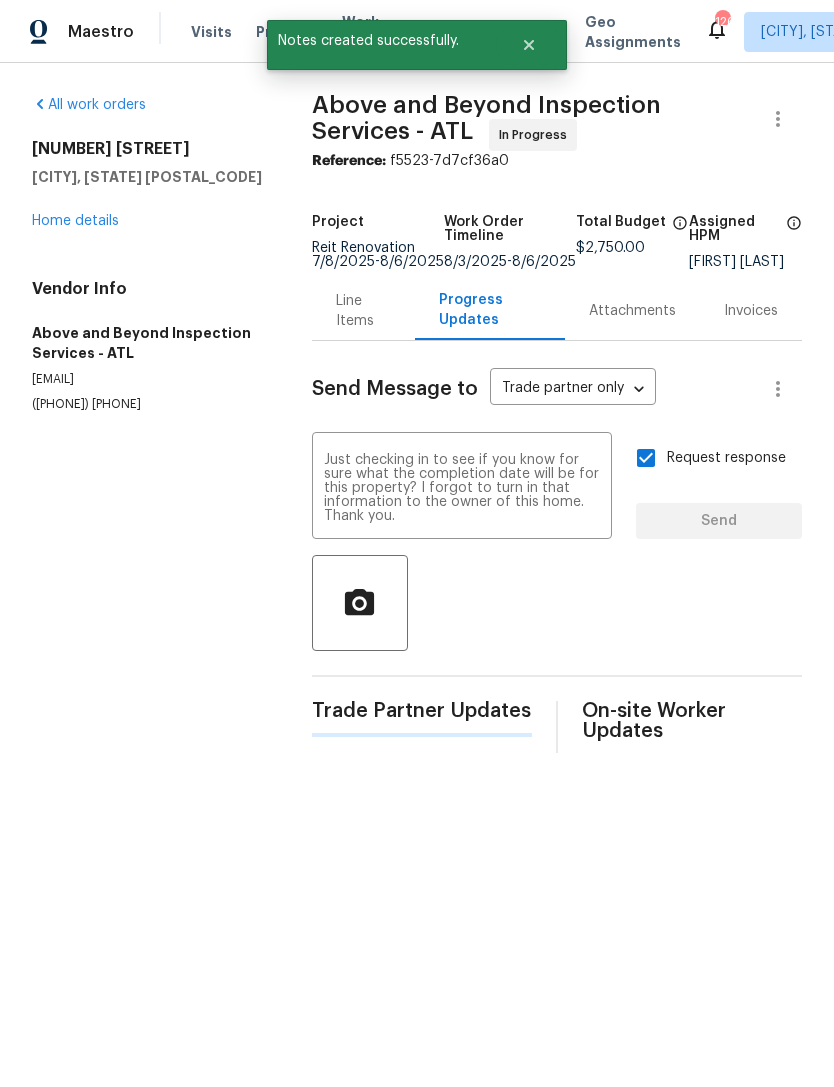type 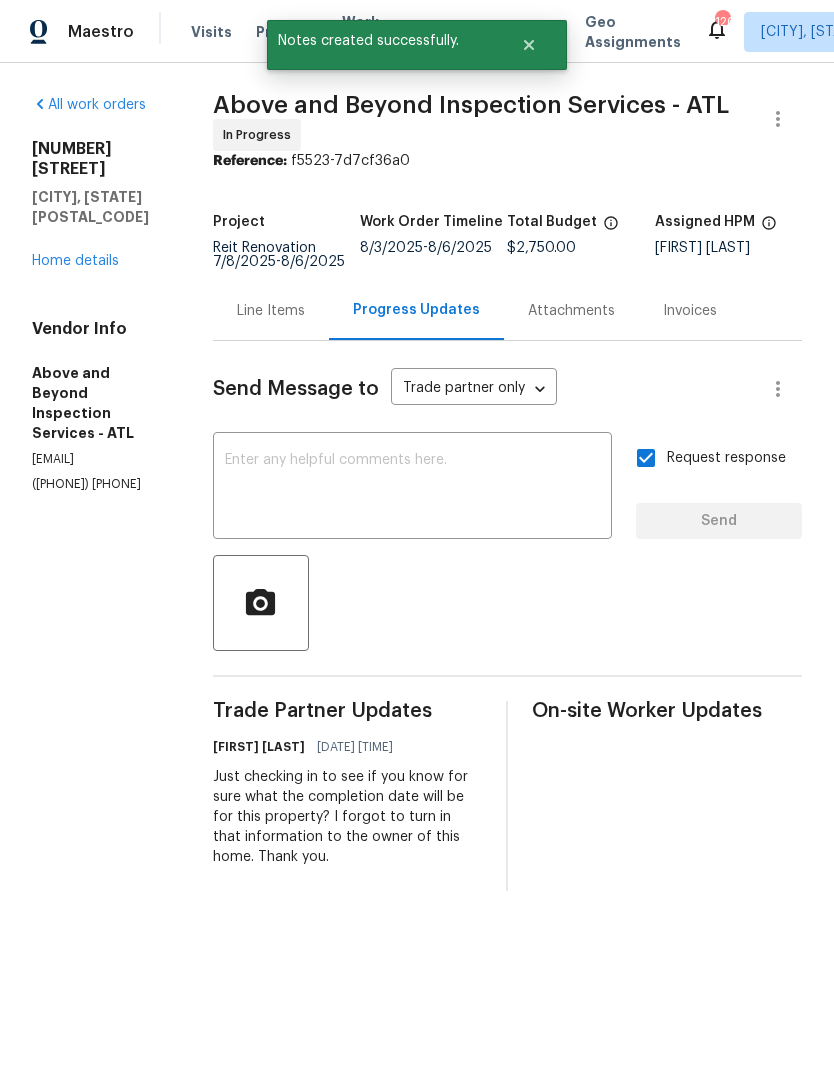 click on "Home details" at bounding box center (75, 261) 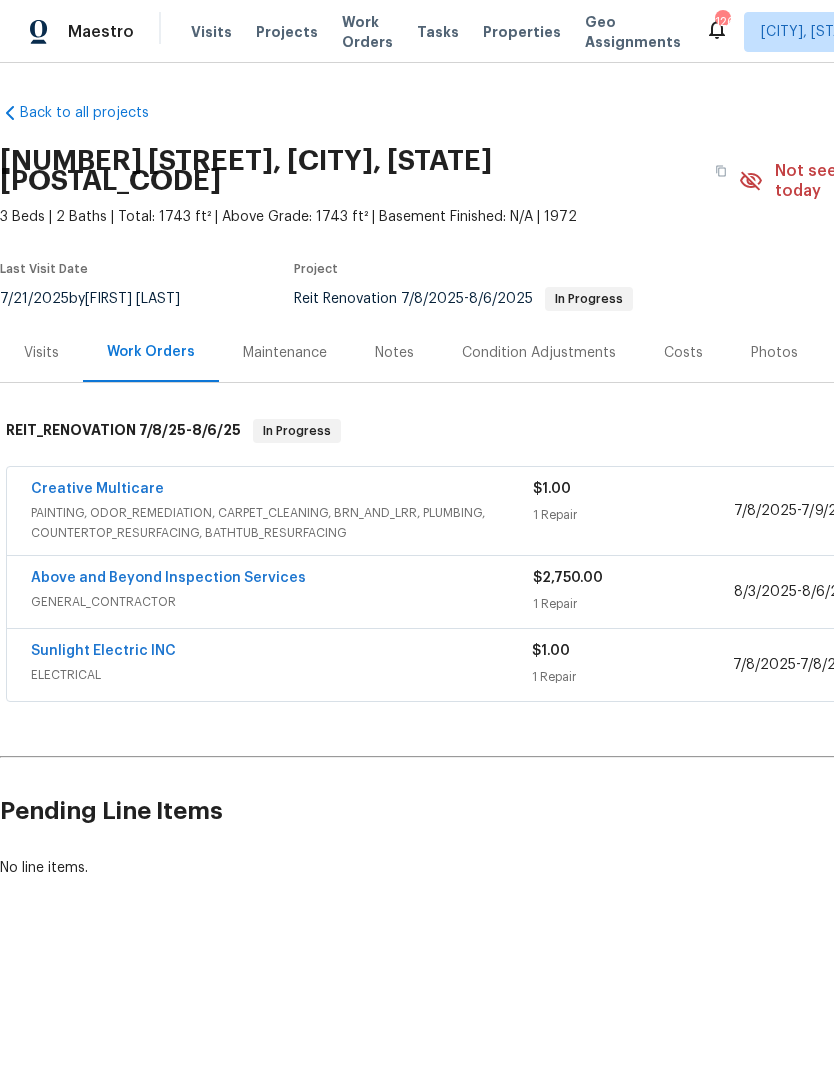 scroll, scrollTop: 0, scrollLeft: 0, axis: both 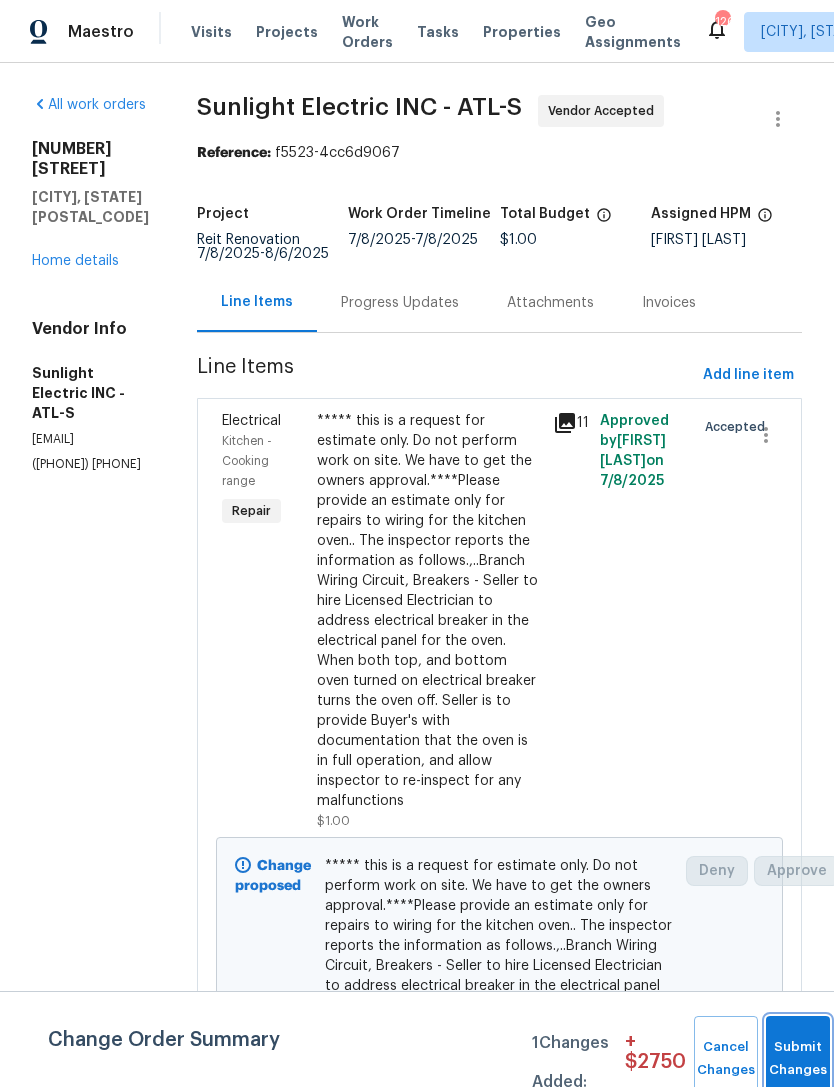 click on "Submit Changes" at bounding box center (798, 1059) 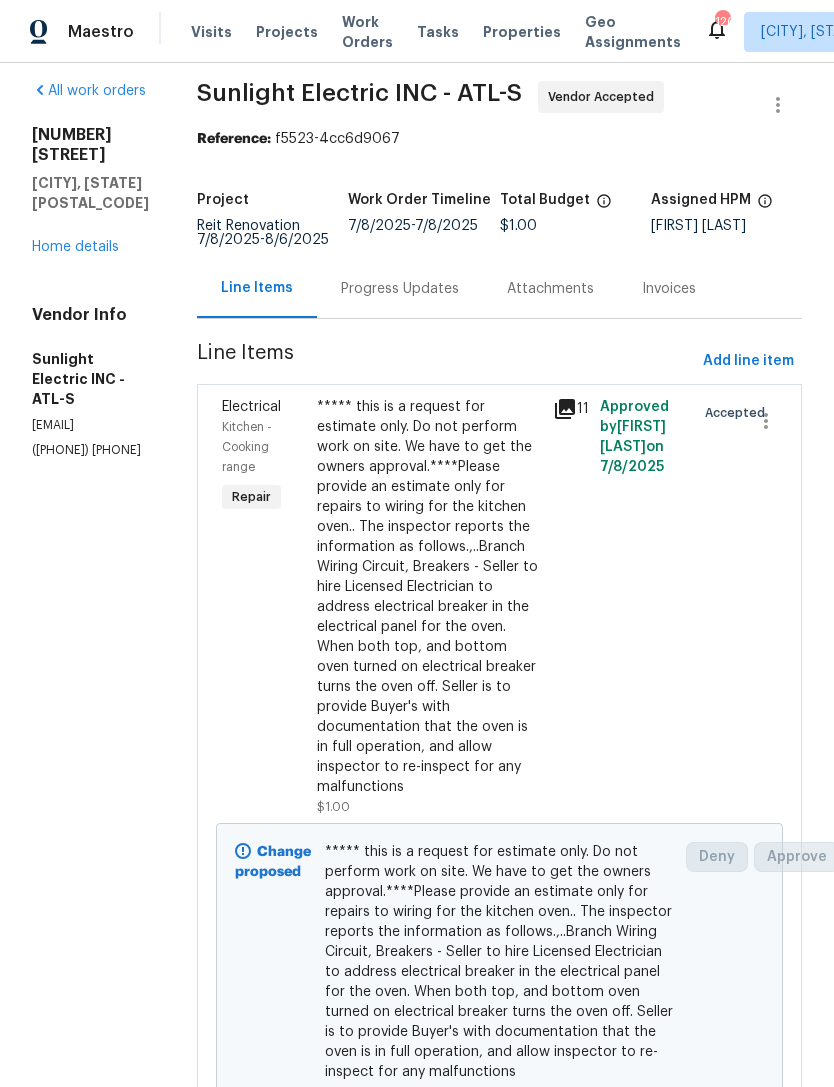 scroll, scrollTop: 15, scrollLeft: 0, axis: vertical 